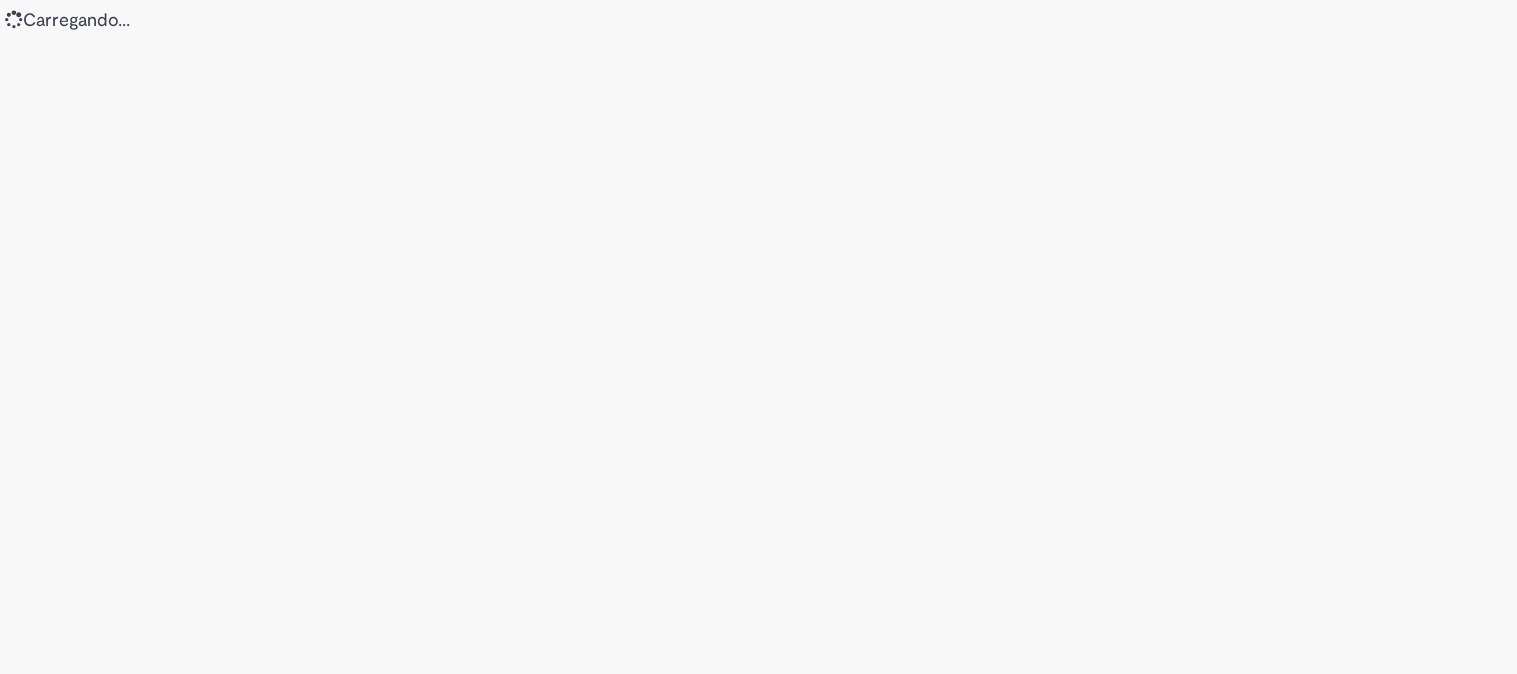 scroll, scrollTop: 0, scrollLeft: 0, axis: both 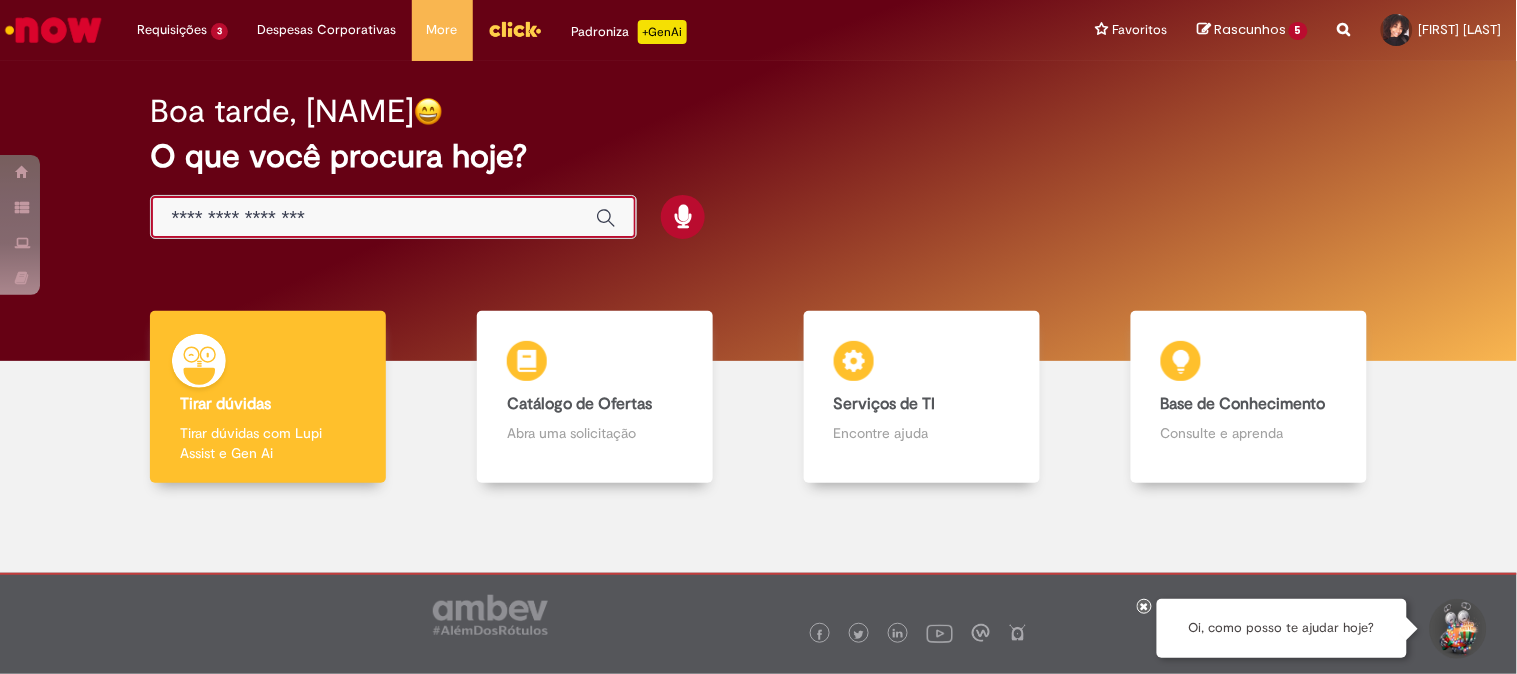 click at bounding box center [373, 218] 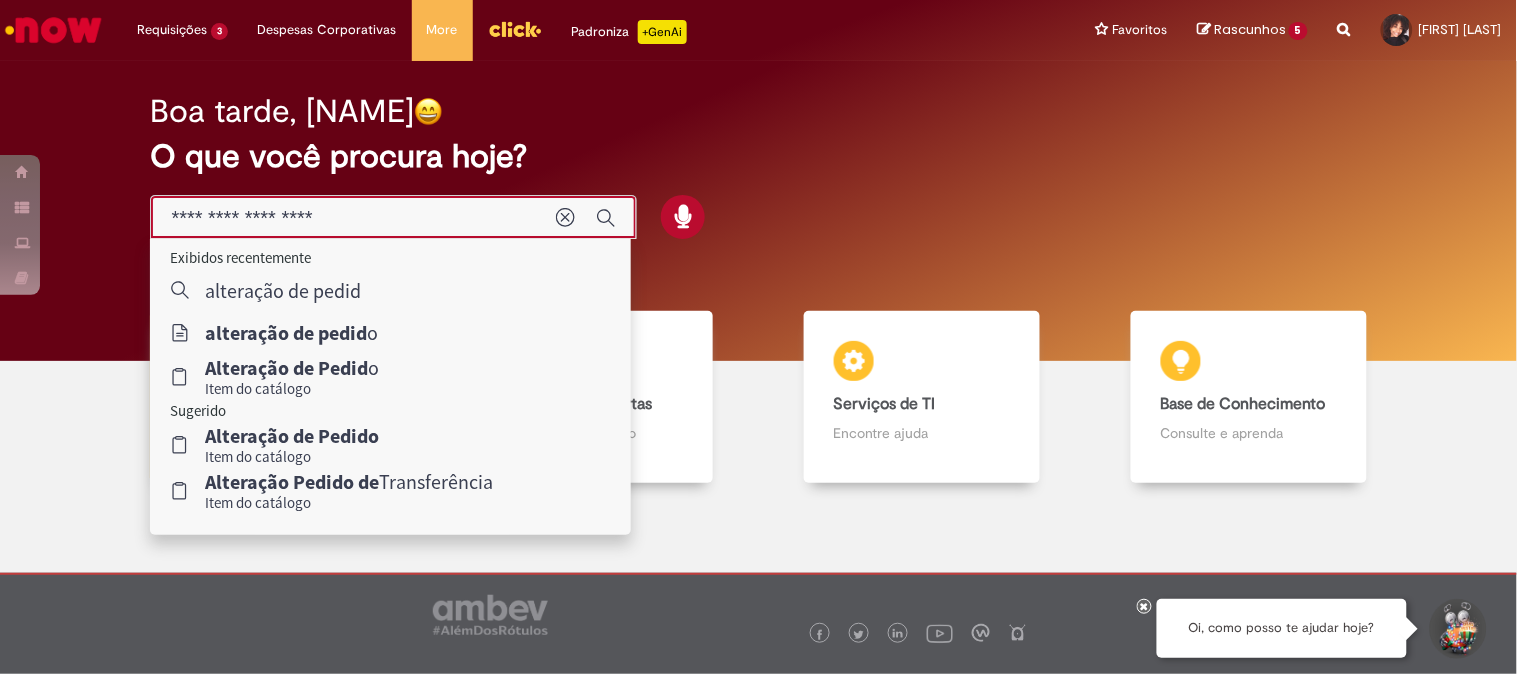 type on "**********" 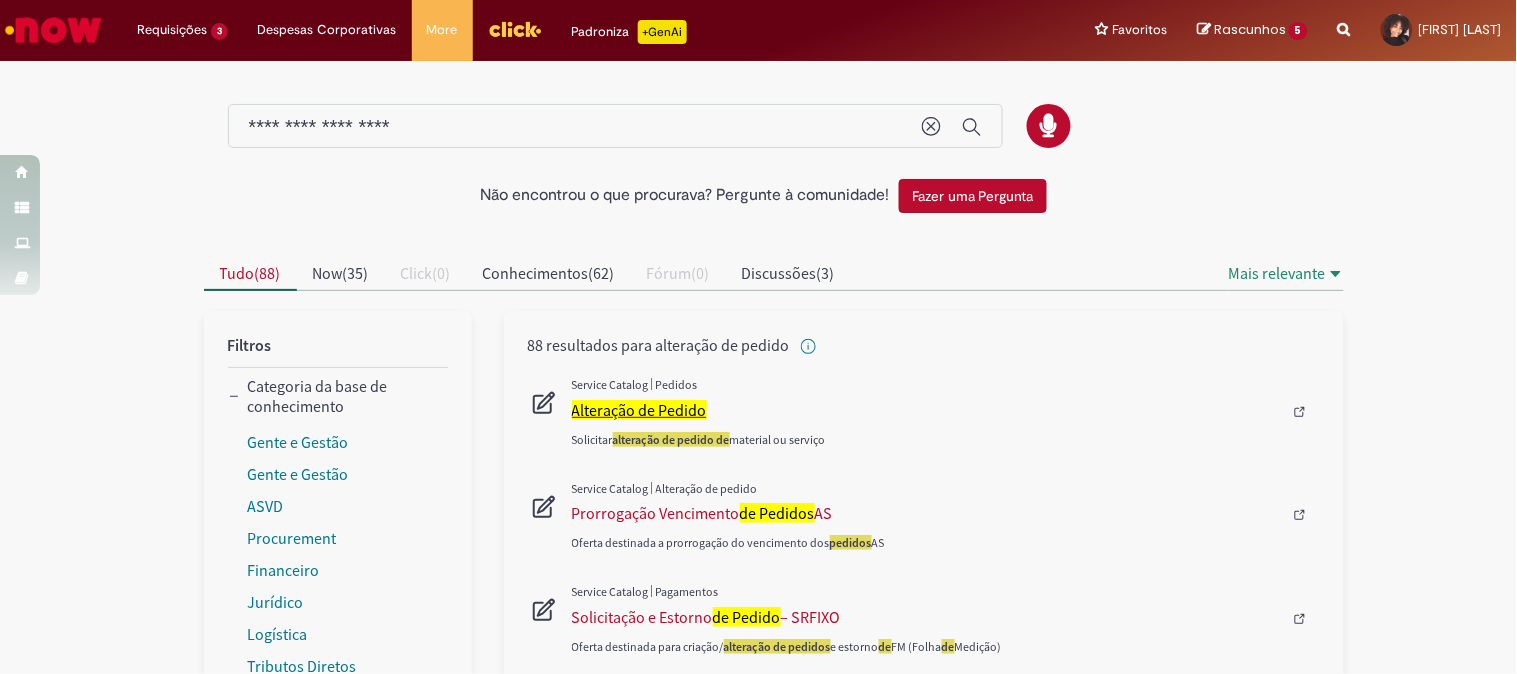 click on "Alteração de Pedido" at bounding box center [639, 410] 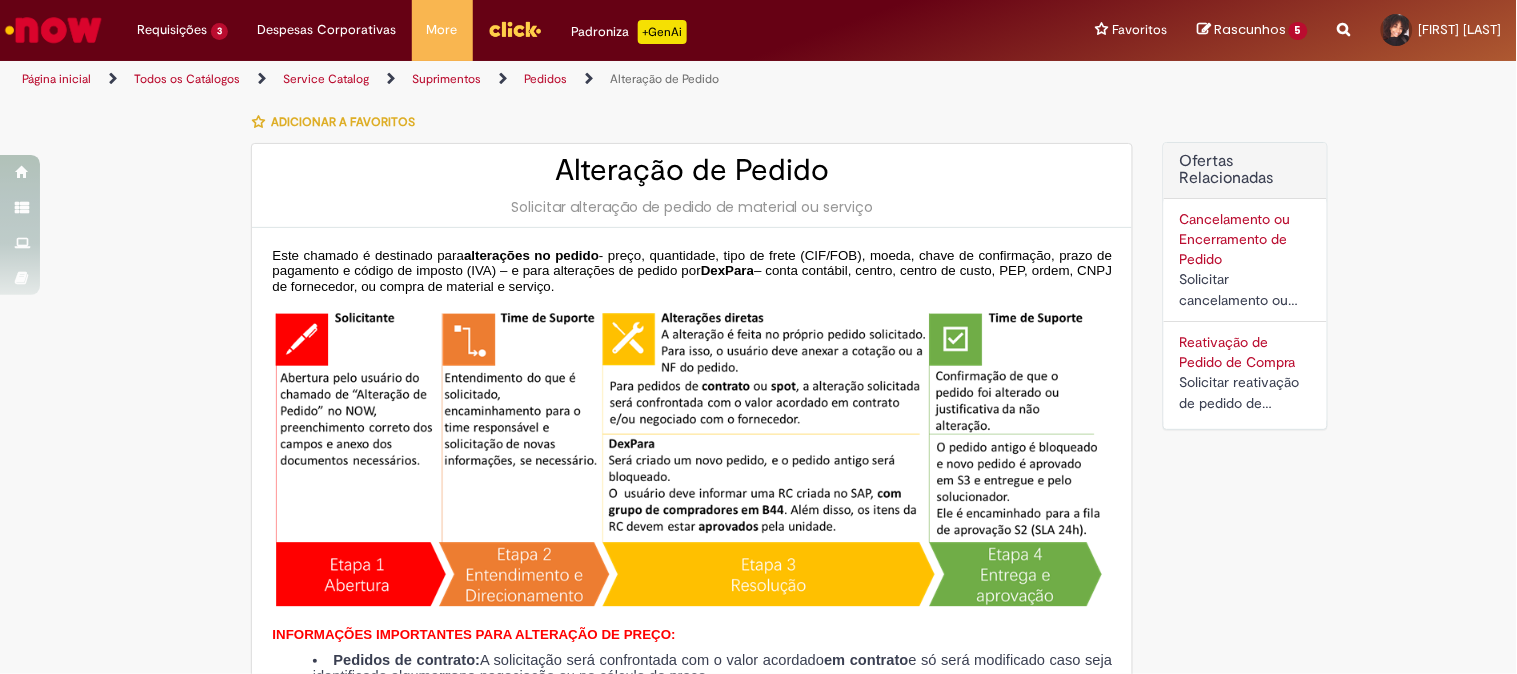 type on "********" 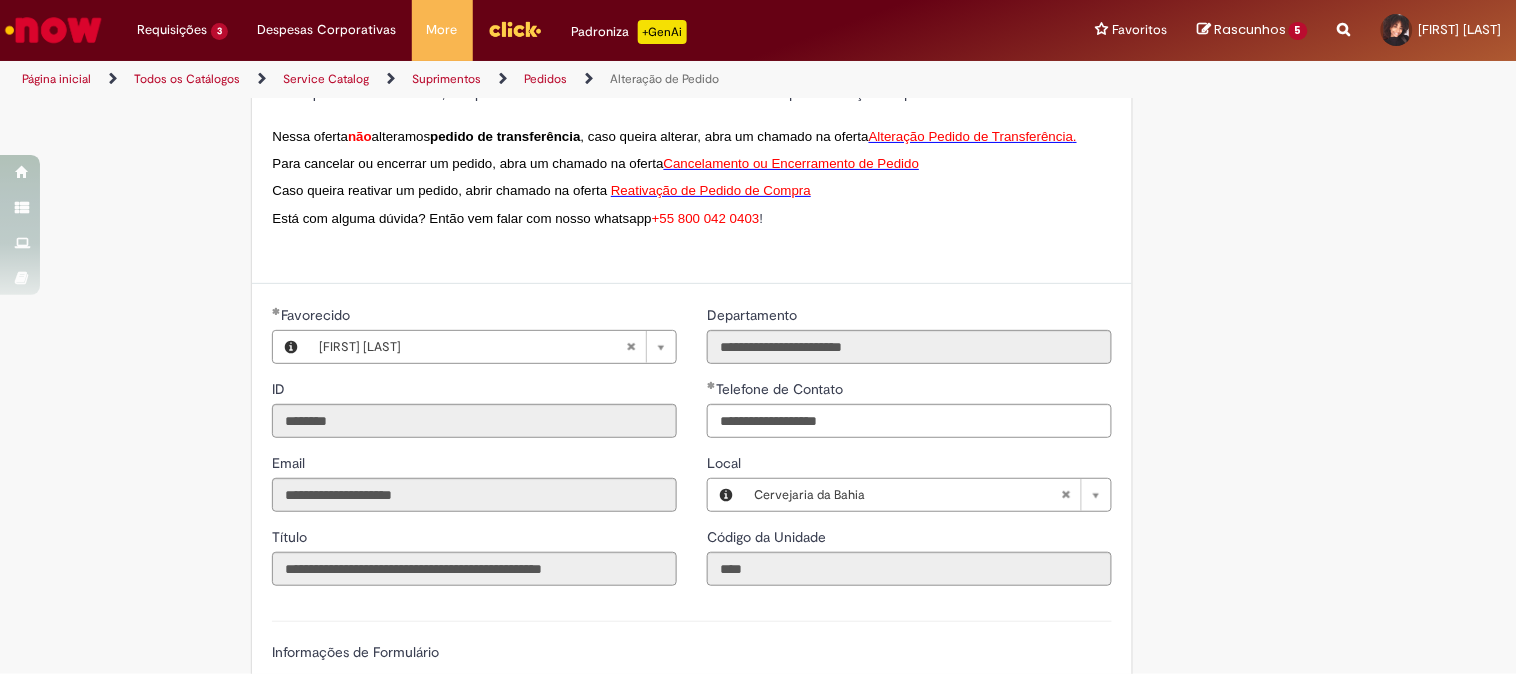 scroll, scrollTop: 888, scrollLeft: 0, axis: vertical 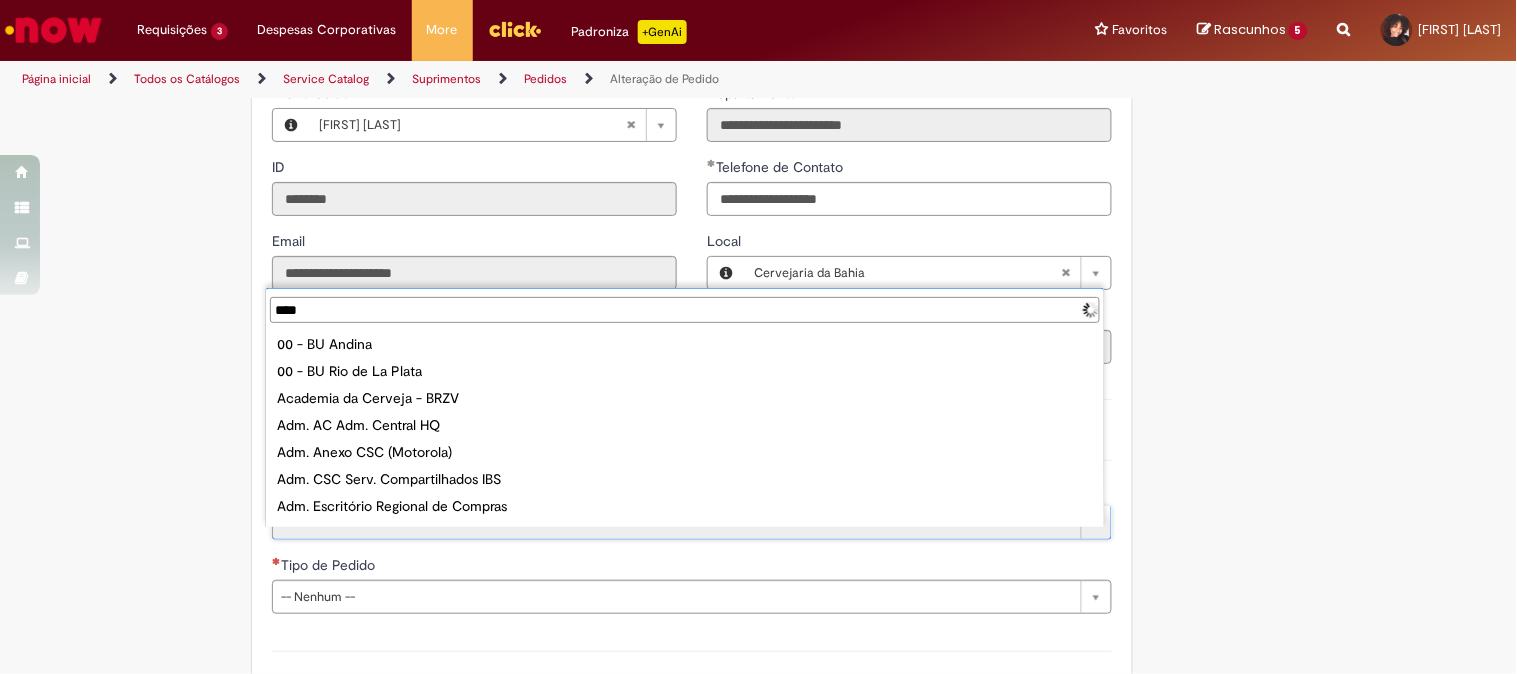 type on "*****" 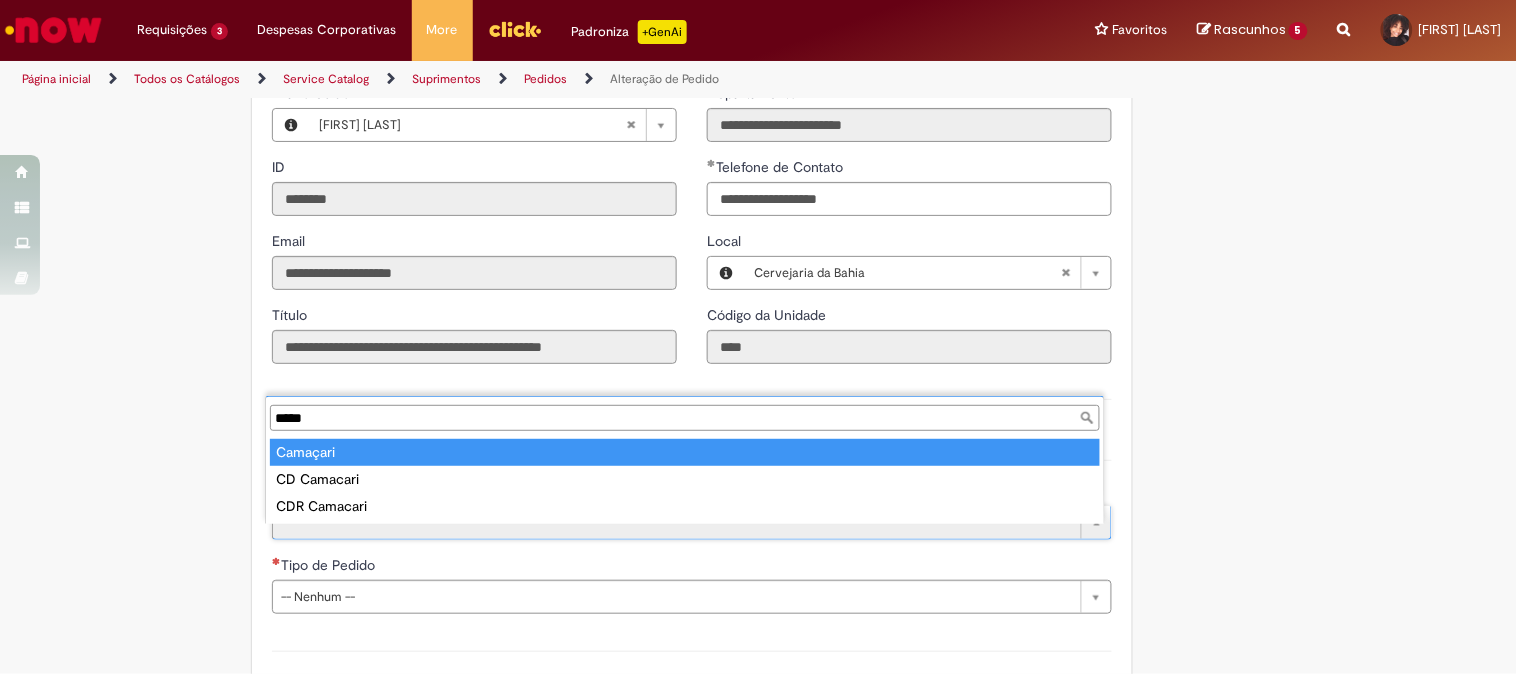 type on "********" 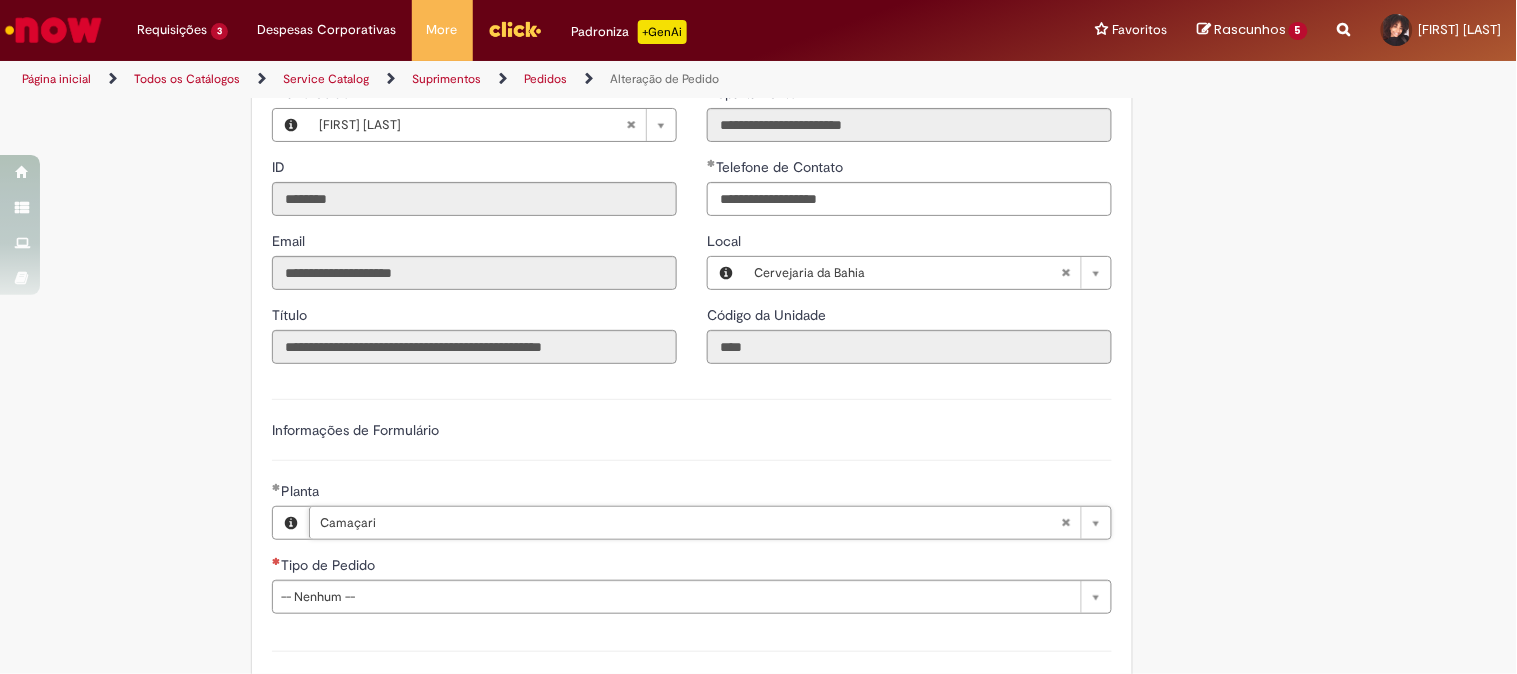 scroll, scrollTop: 1000, scrollLeft: 0, axis: vertical 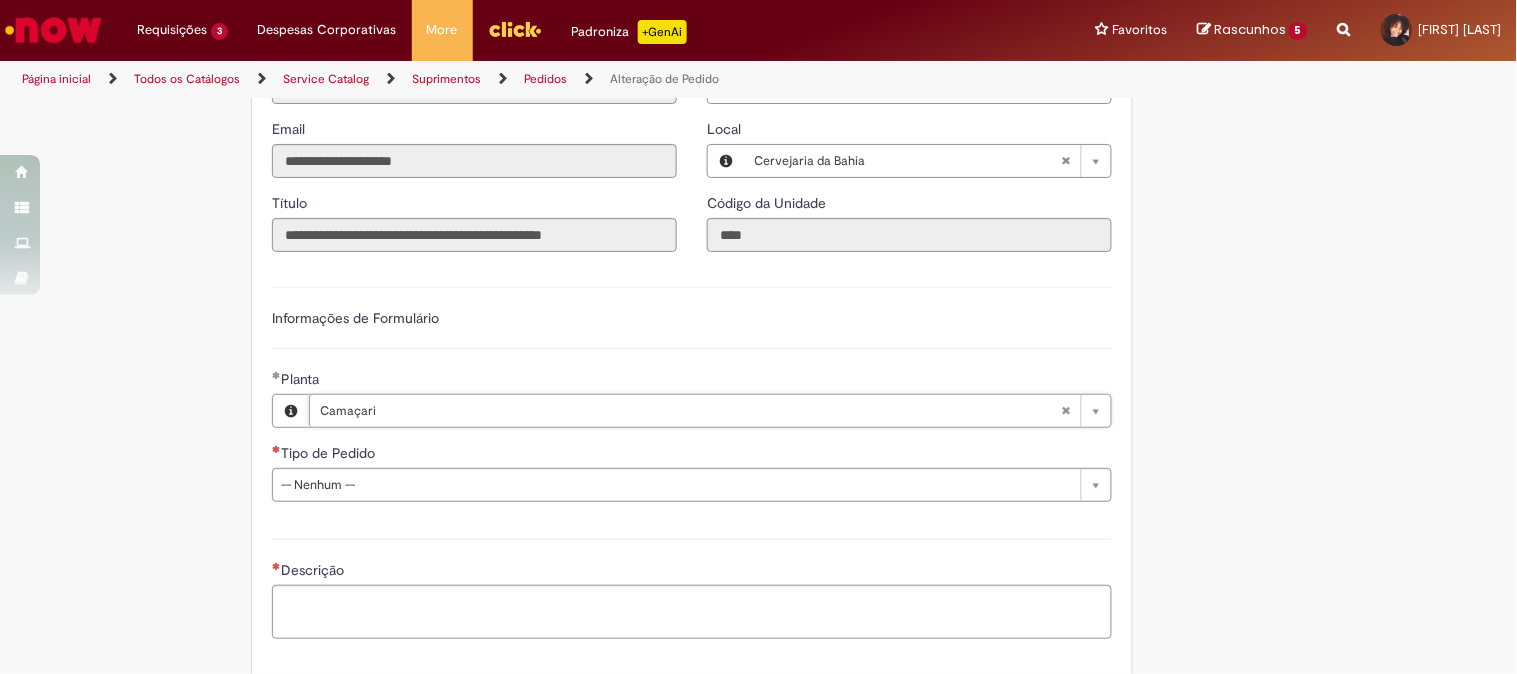 click on "**********" at bounding box center [692, 518] 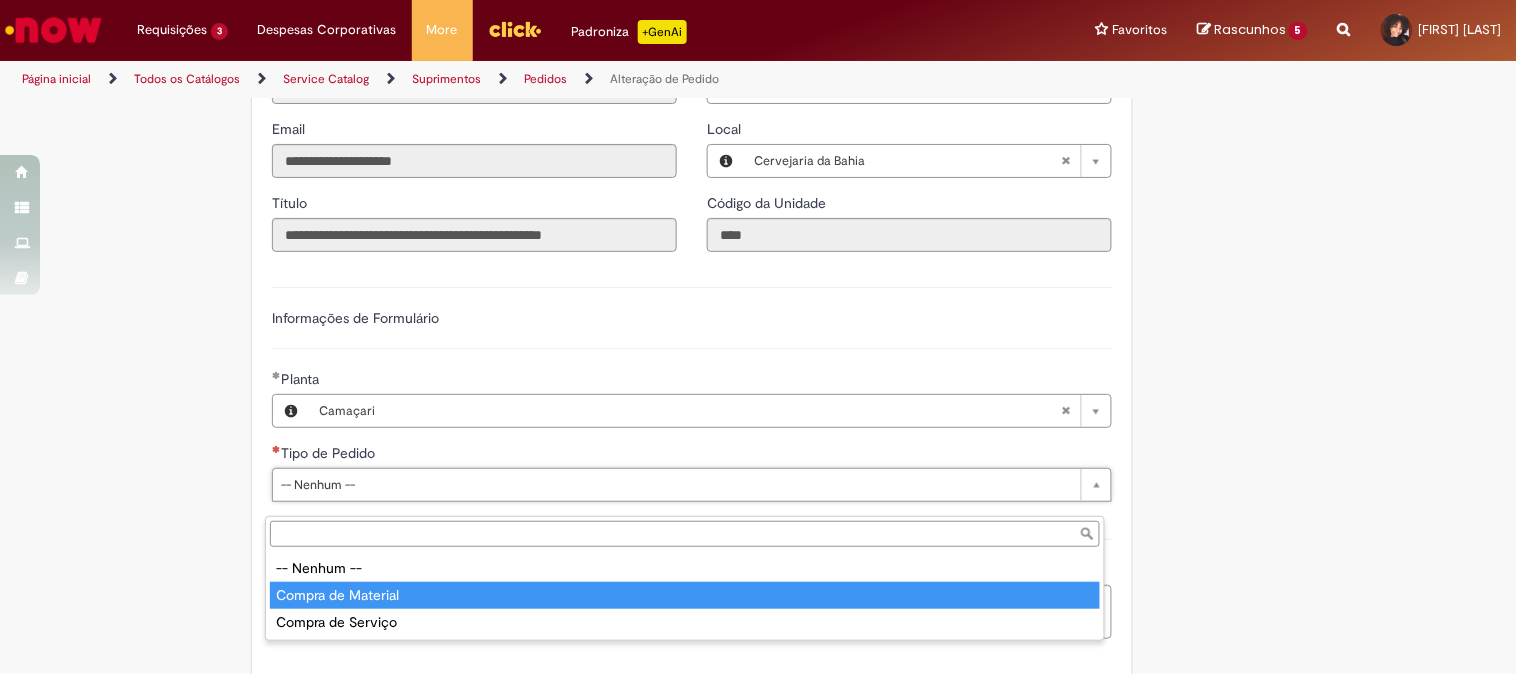 type on "**********" 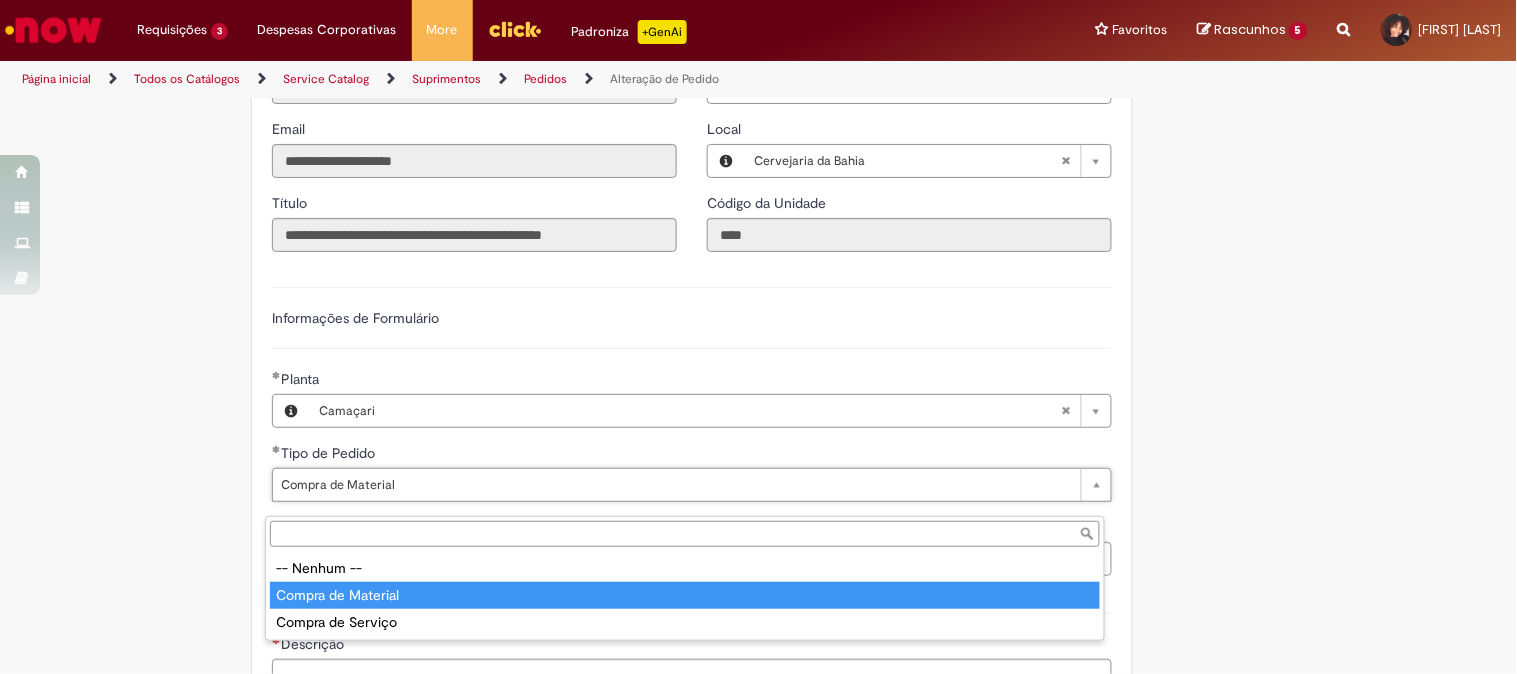 type on "**********" 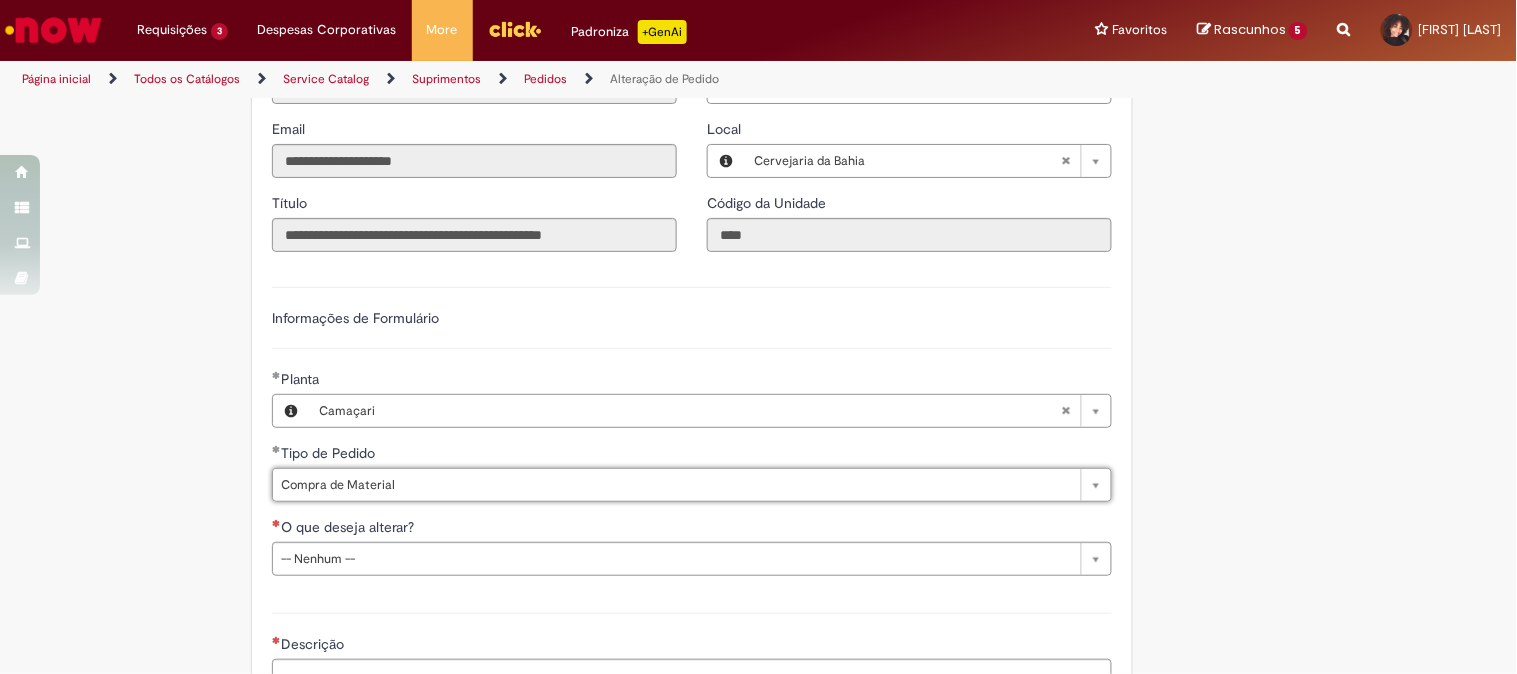 scroll, scrollTop: 0, scrollLeft: 121, axis: horizontal 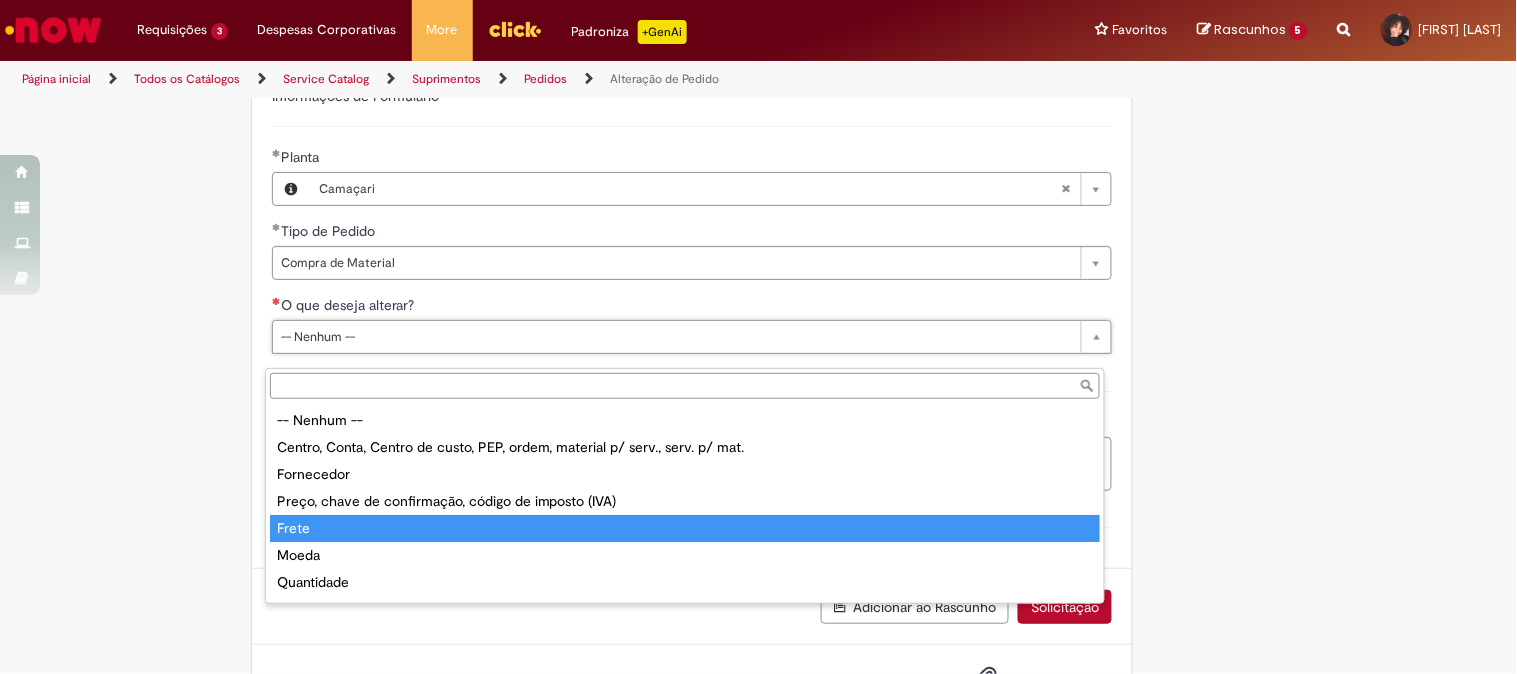 type on "*****" 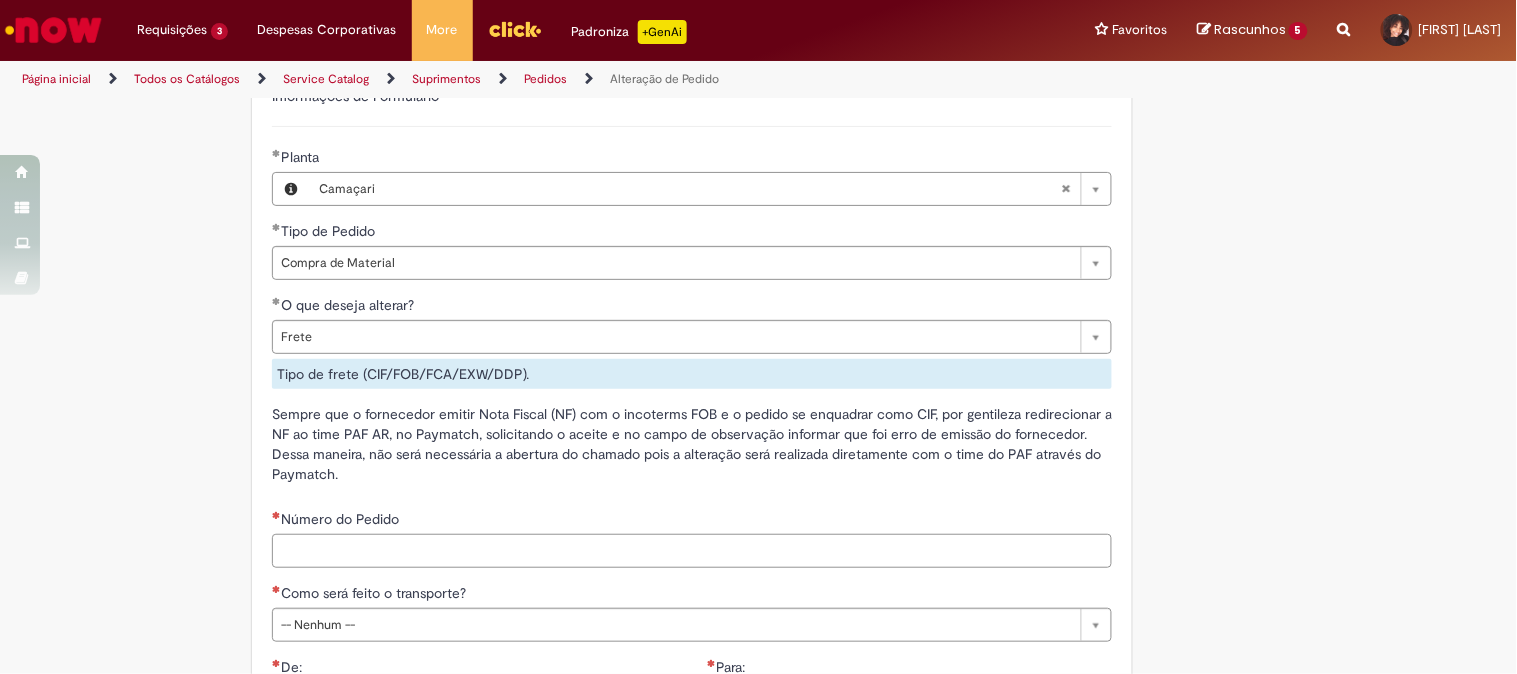 click on "Número do Pedido" at bounding box center [692, 551] 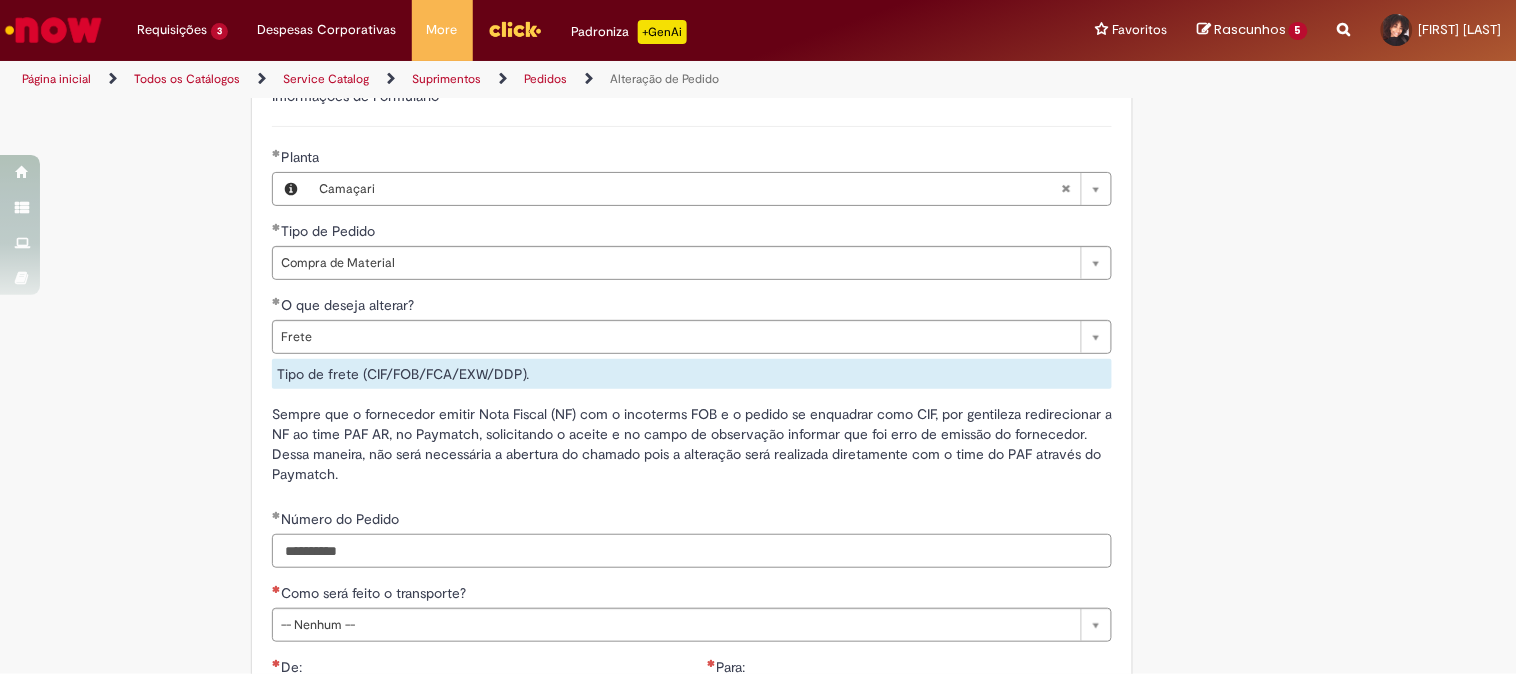 scroll, scrollTop: 1555, scrollLeft: 0, axis: vertical 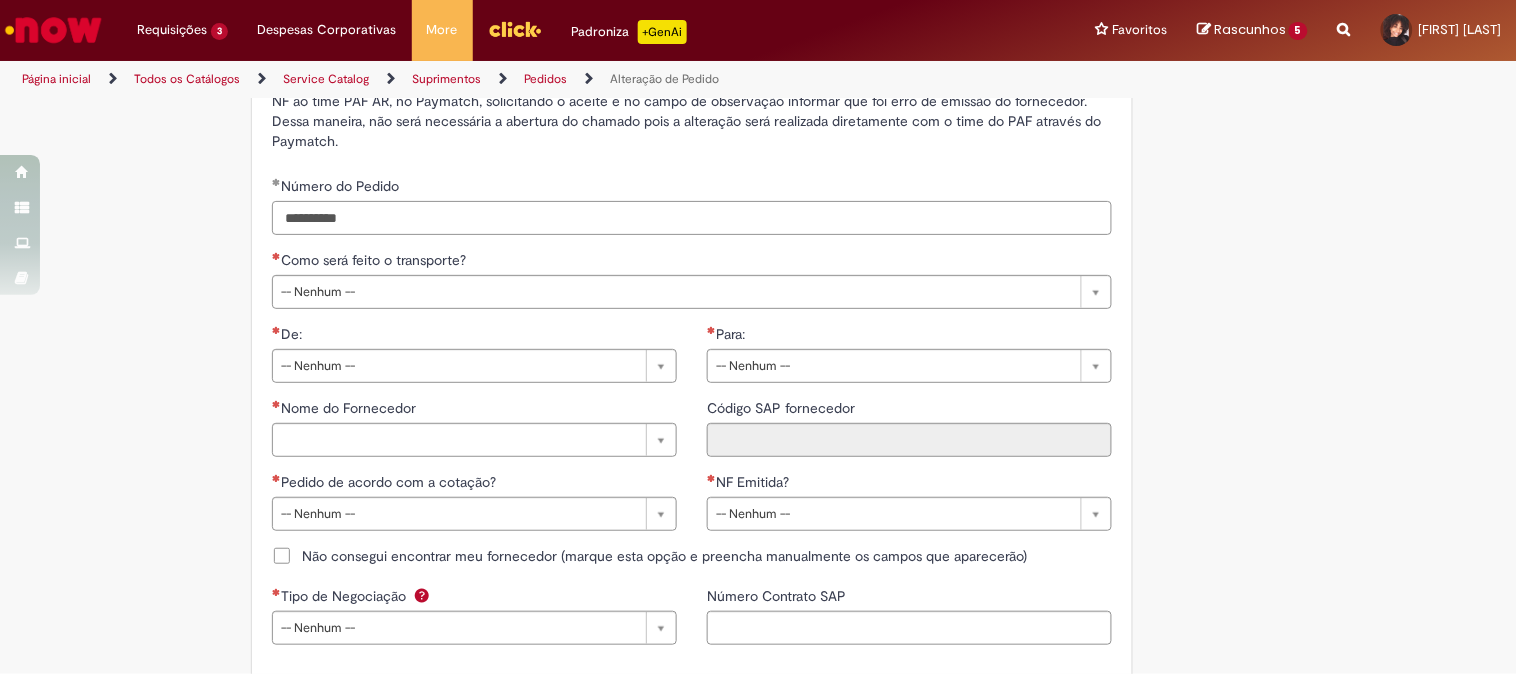 type on "**********" 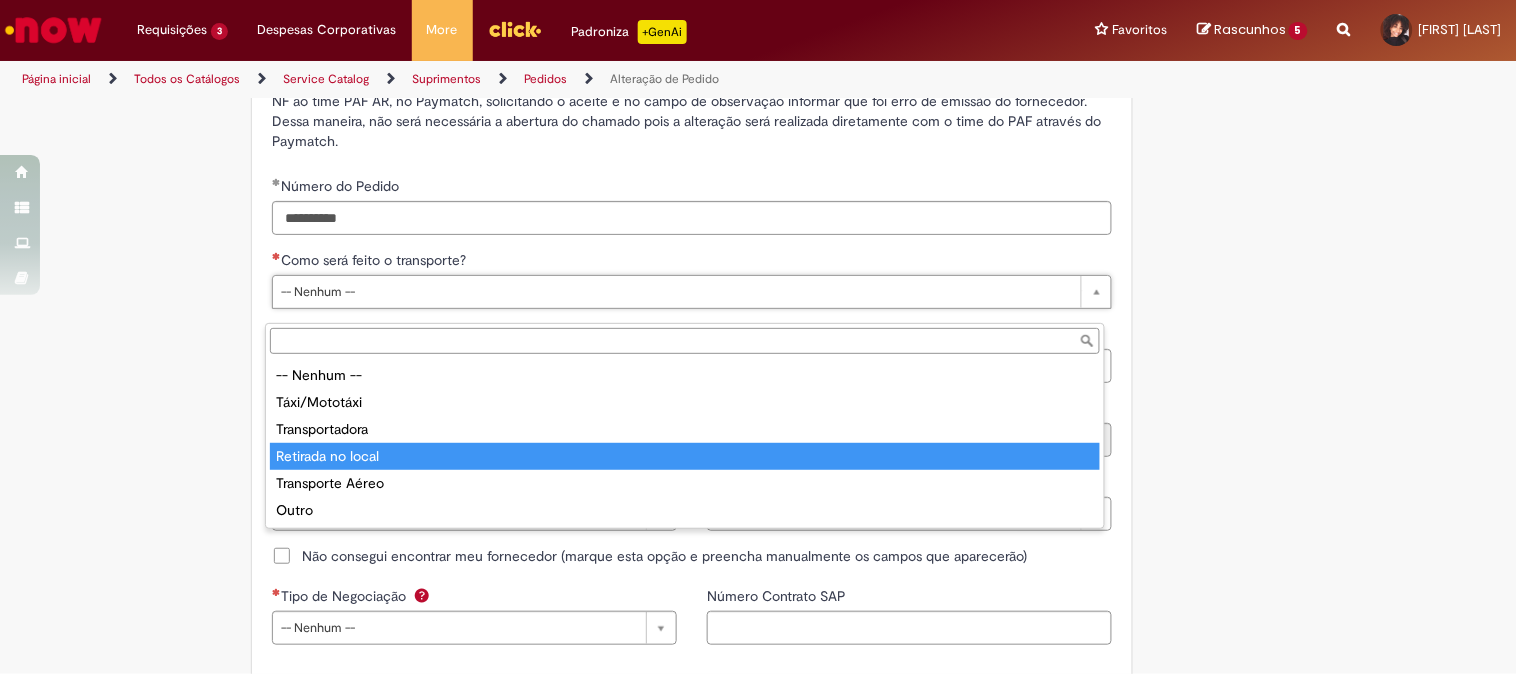 type on "**********" 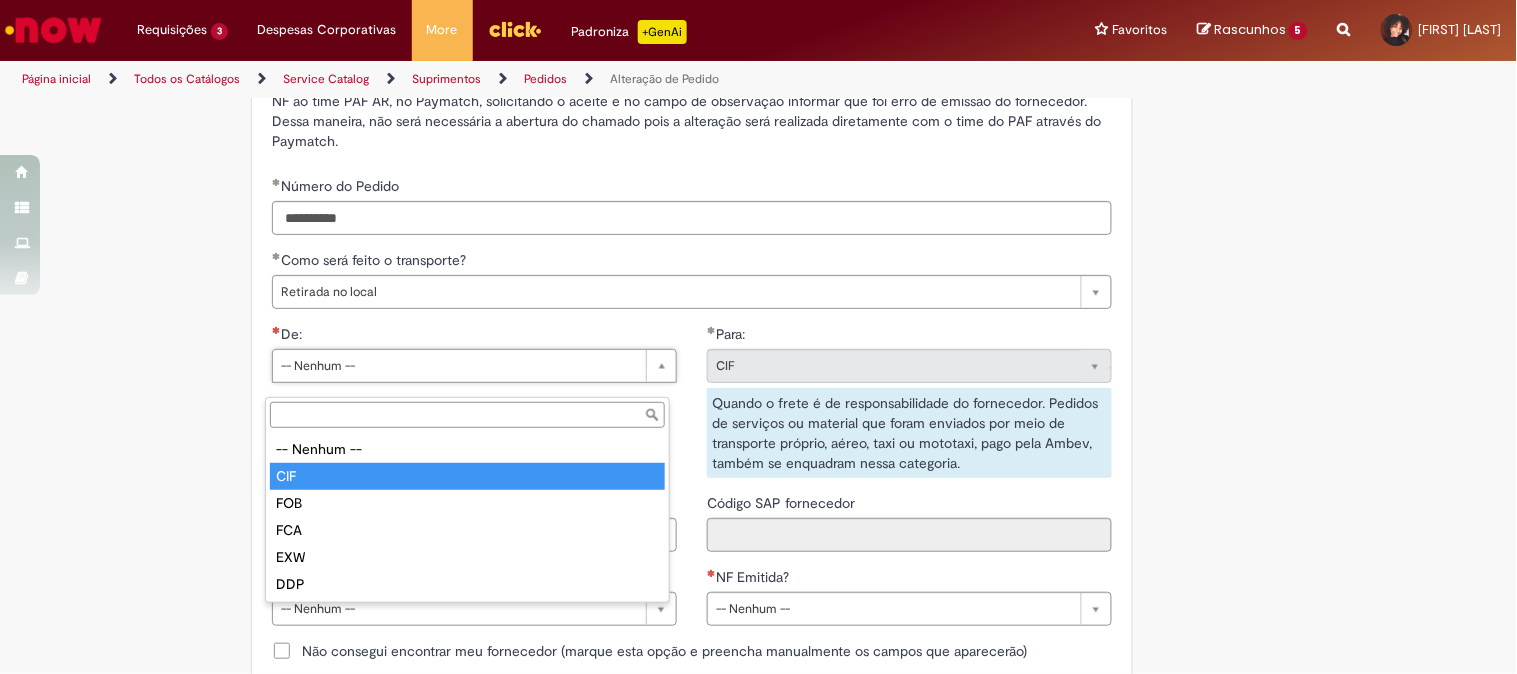 type on "***" 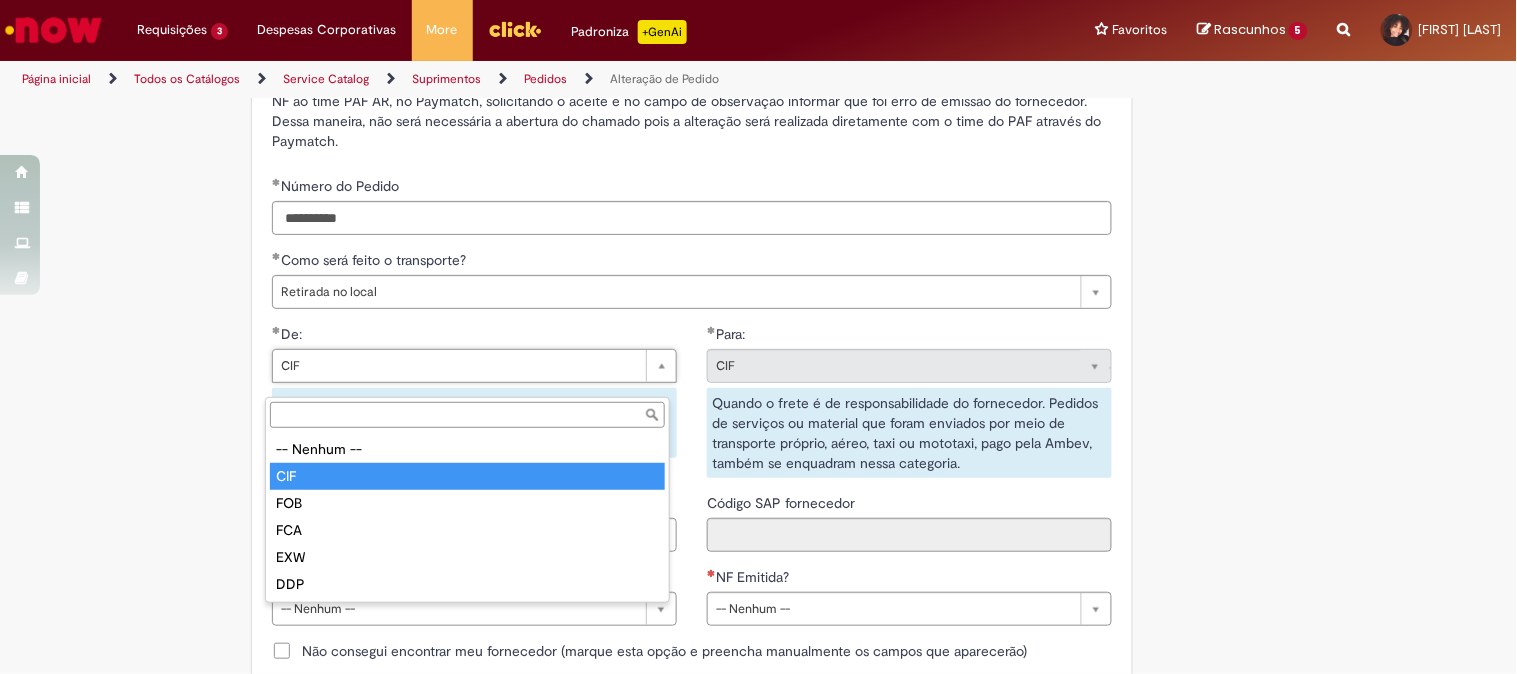 type on "***" 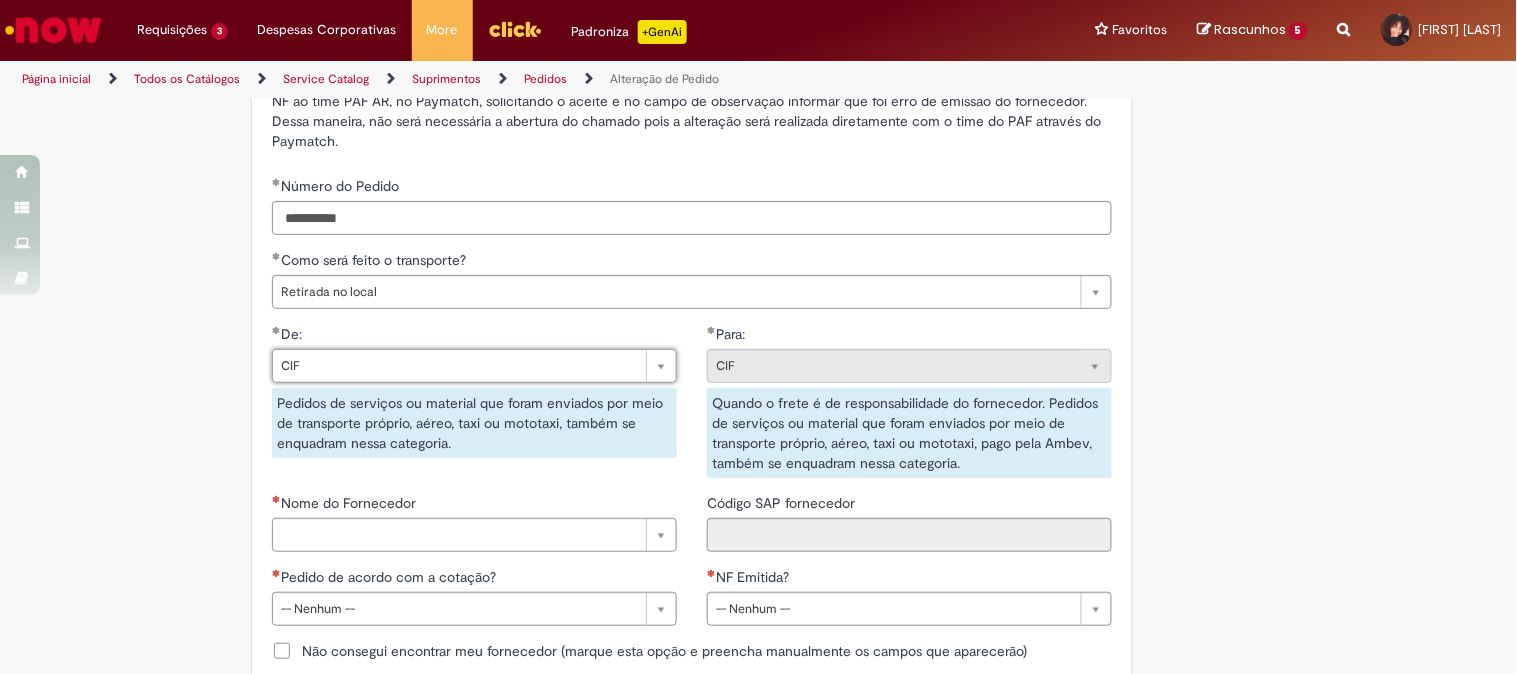 scroll, scrollTop: 0, scrollLeft: 20, axis: horizontal 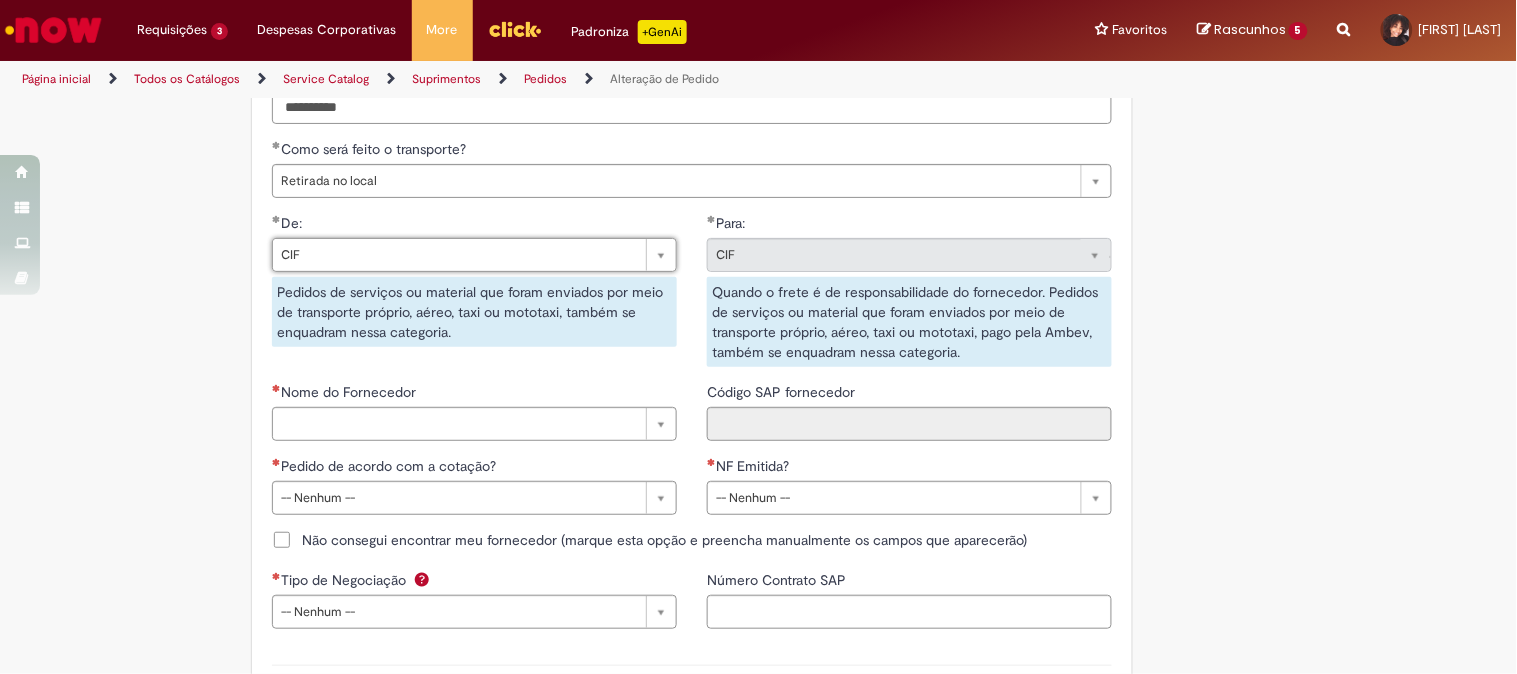 click on "Pedidos de serviços ou material que foram enviados por meio de transporte próprio, aéreo, taxi ou mototaxi, também se enquadram nessa categoria." at bounding box center [474, 312] 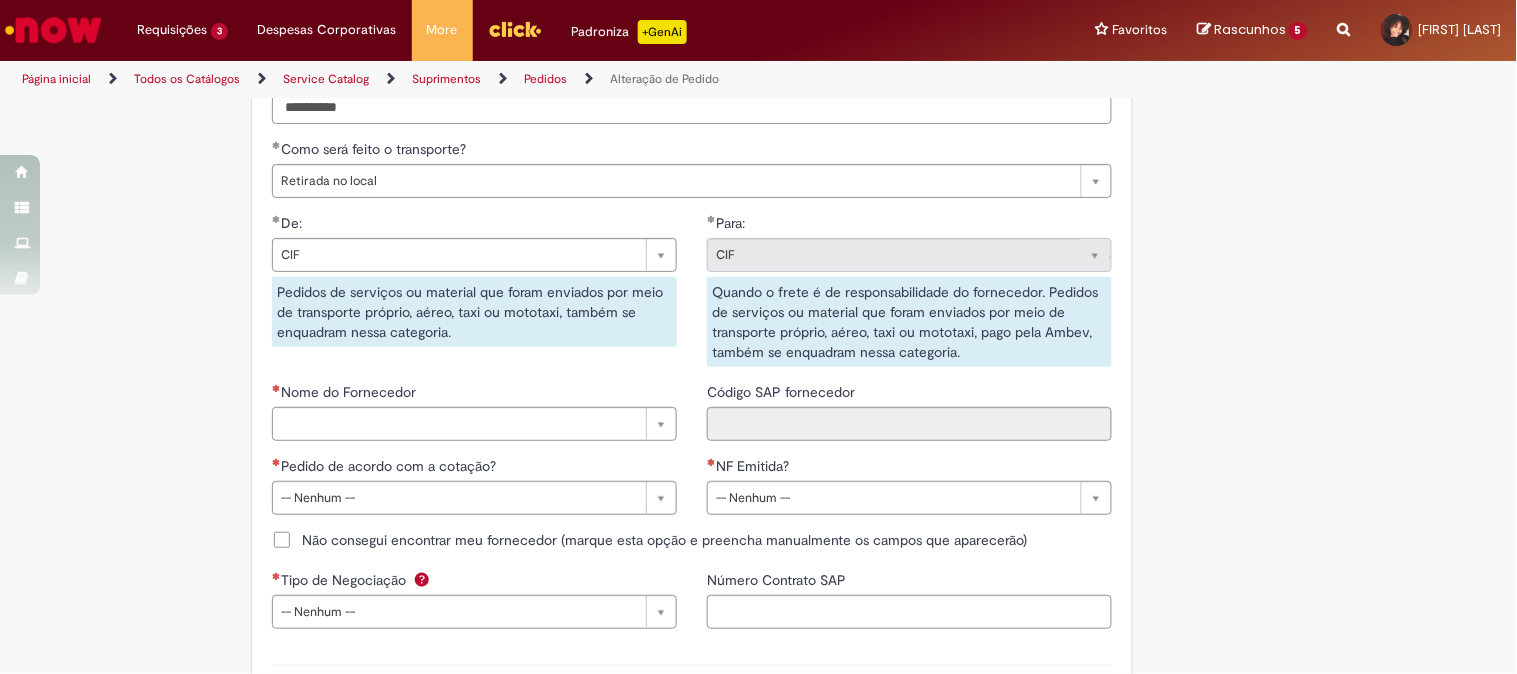 scroll, scrollTop: 0, scrollLeft: 0, axis: both 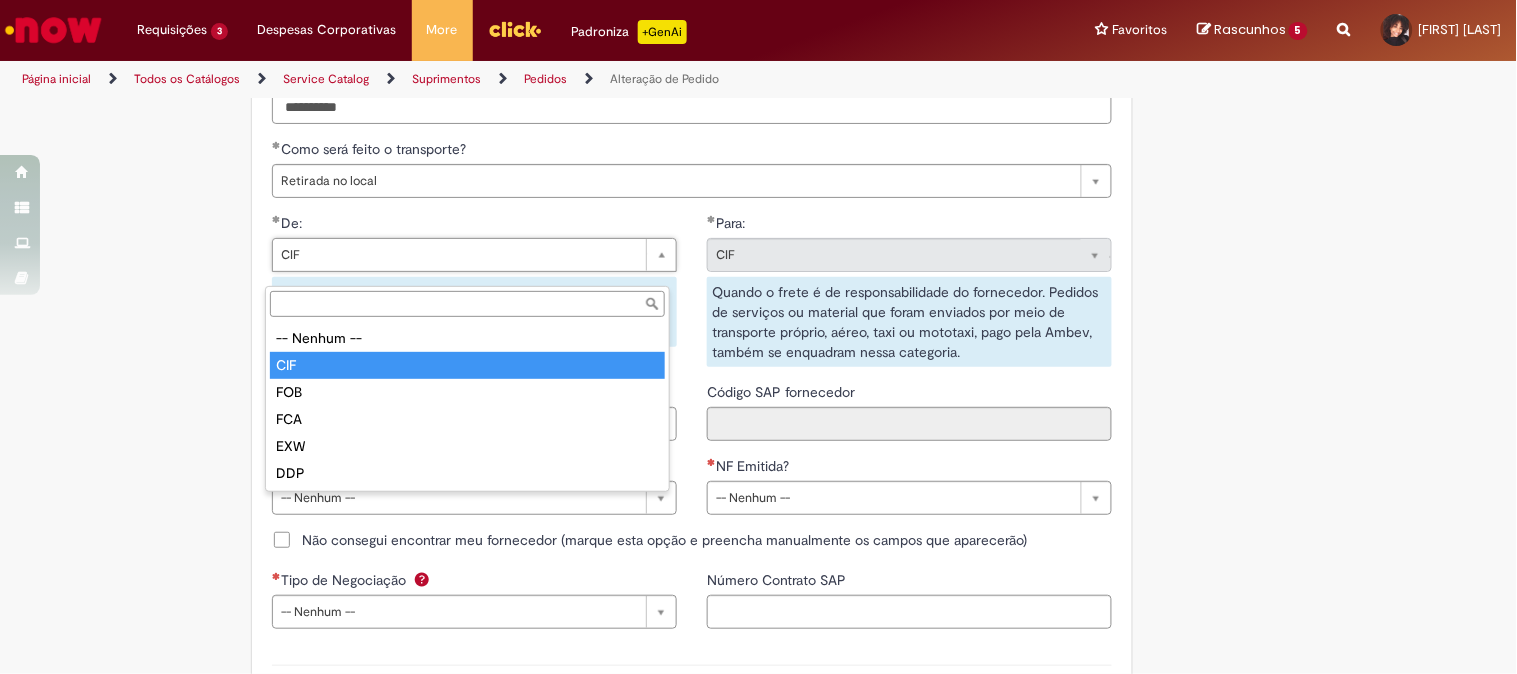 type on "***" 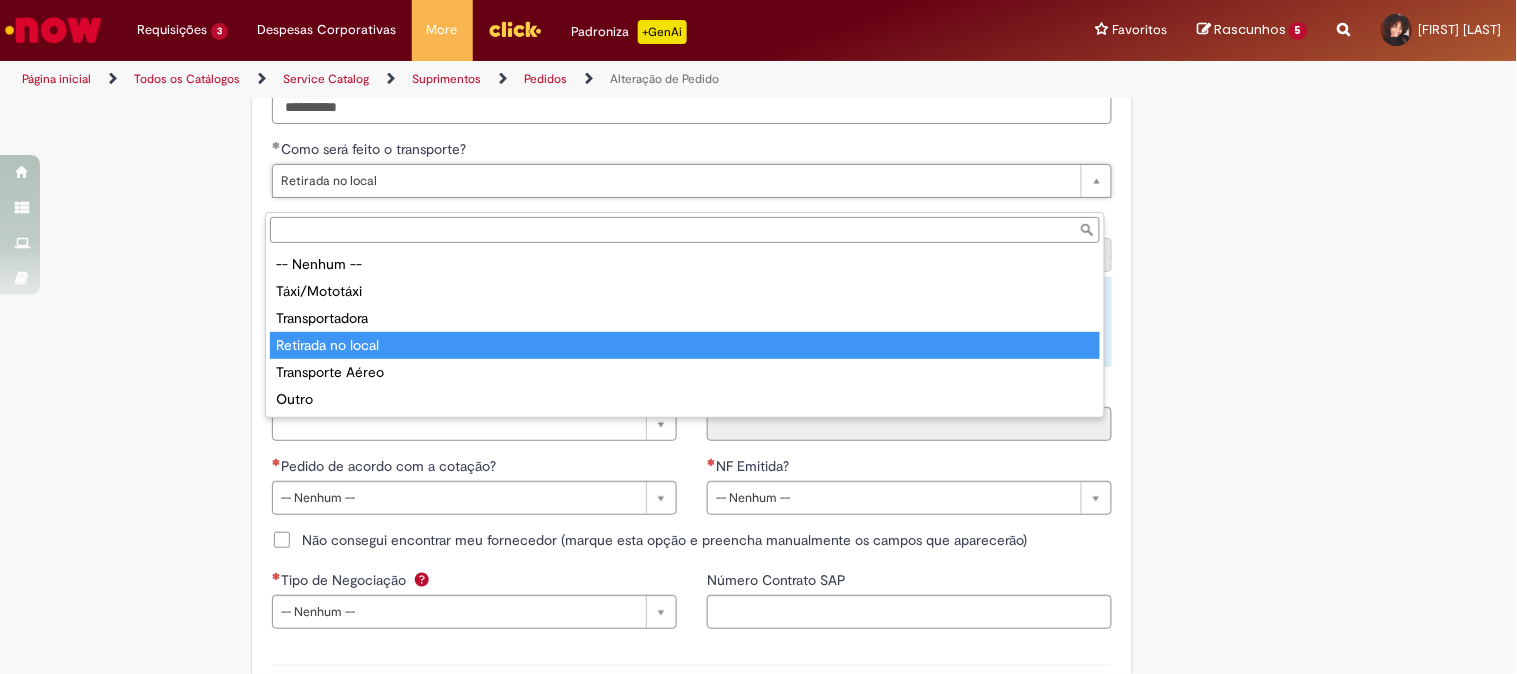 scroll, scrollTop: 0, scrollLeft: 0, axis: both 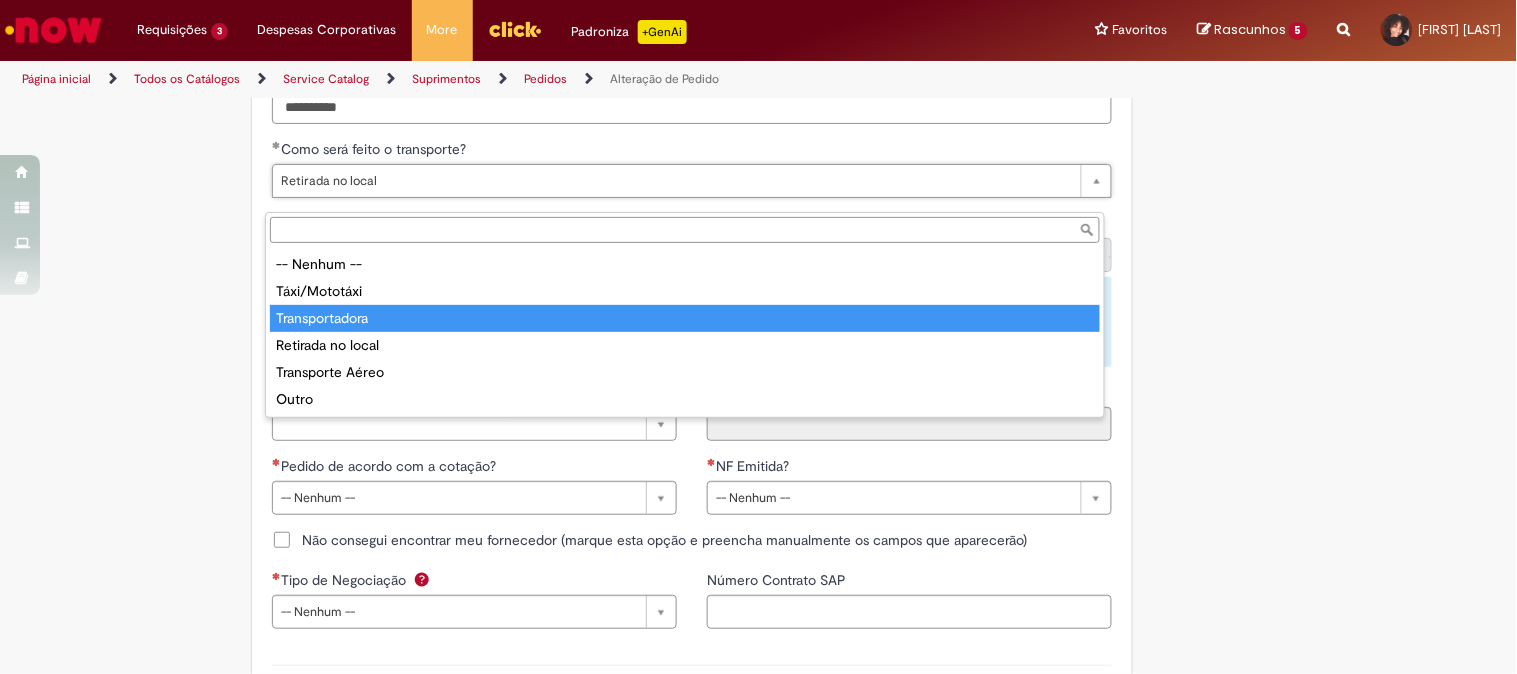 type on "**********" 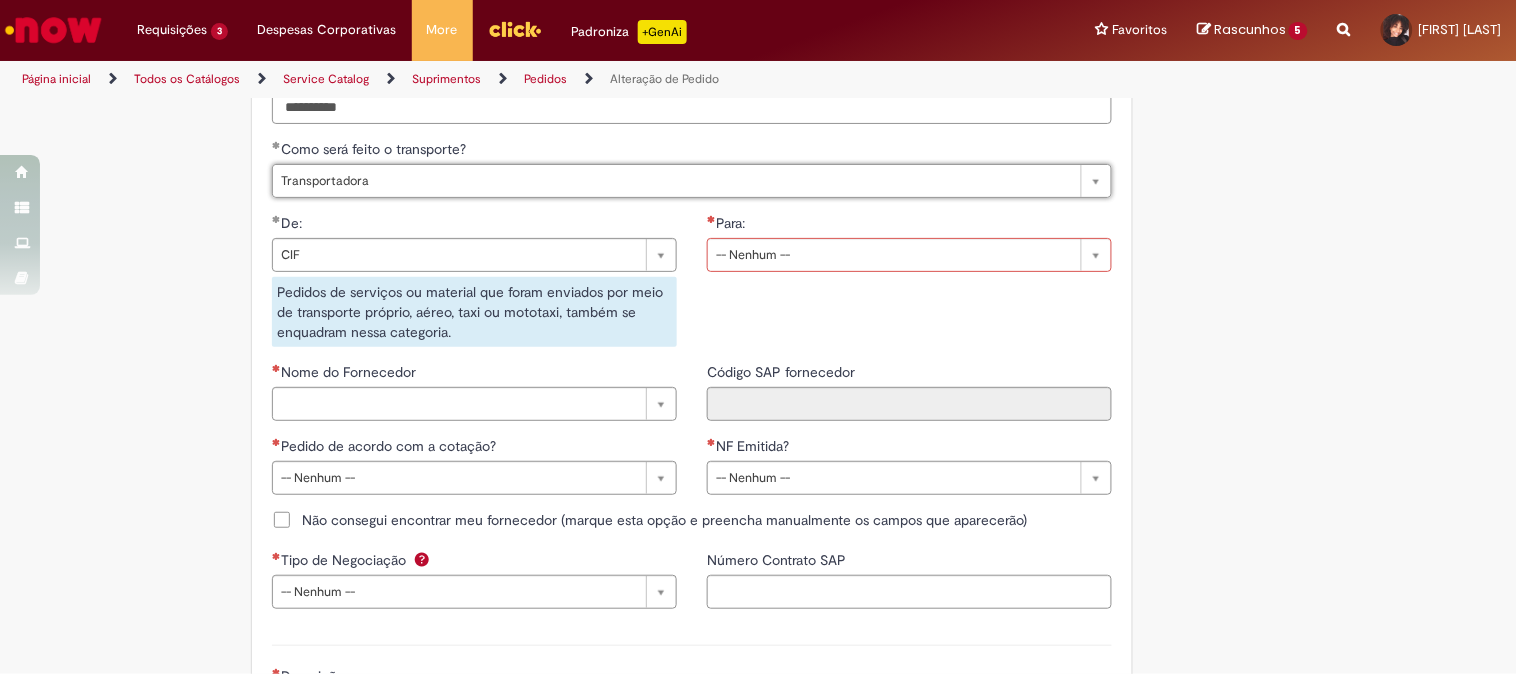 scroll, scrollTop: 0, scrollLeft: 94, axis: horizontal 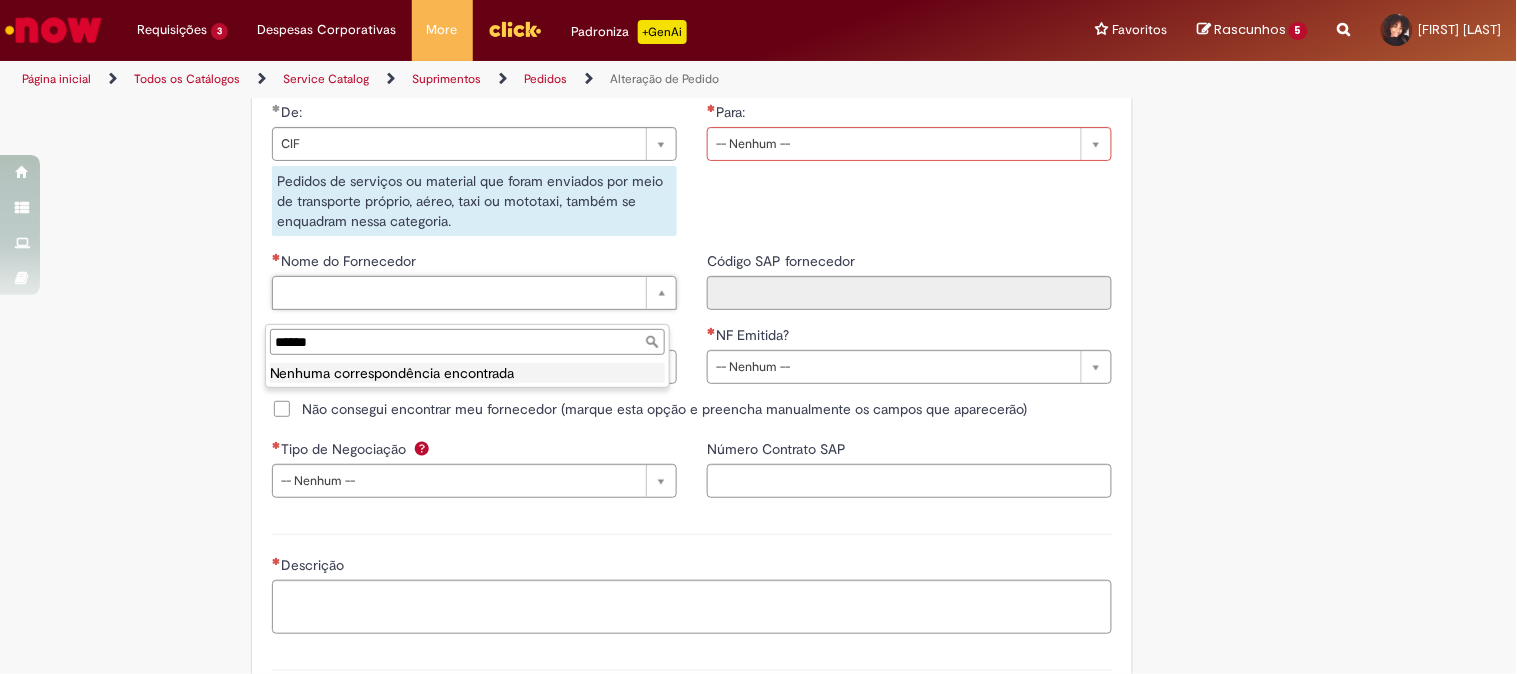 drag, startPoint x: 370, startPoint y: 335, endPoint x: 0, endPoint y: 322, distance: 370.2283 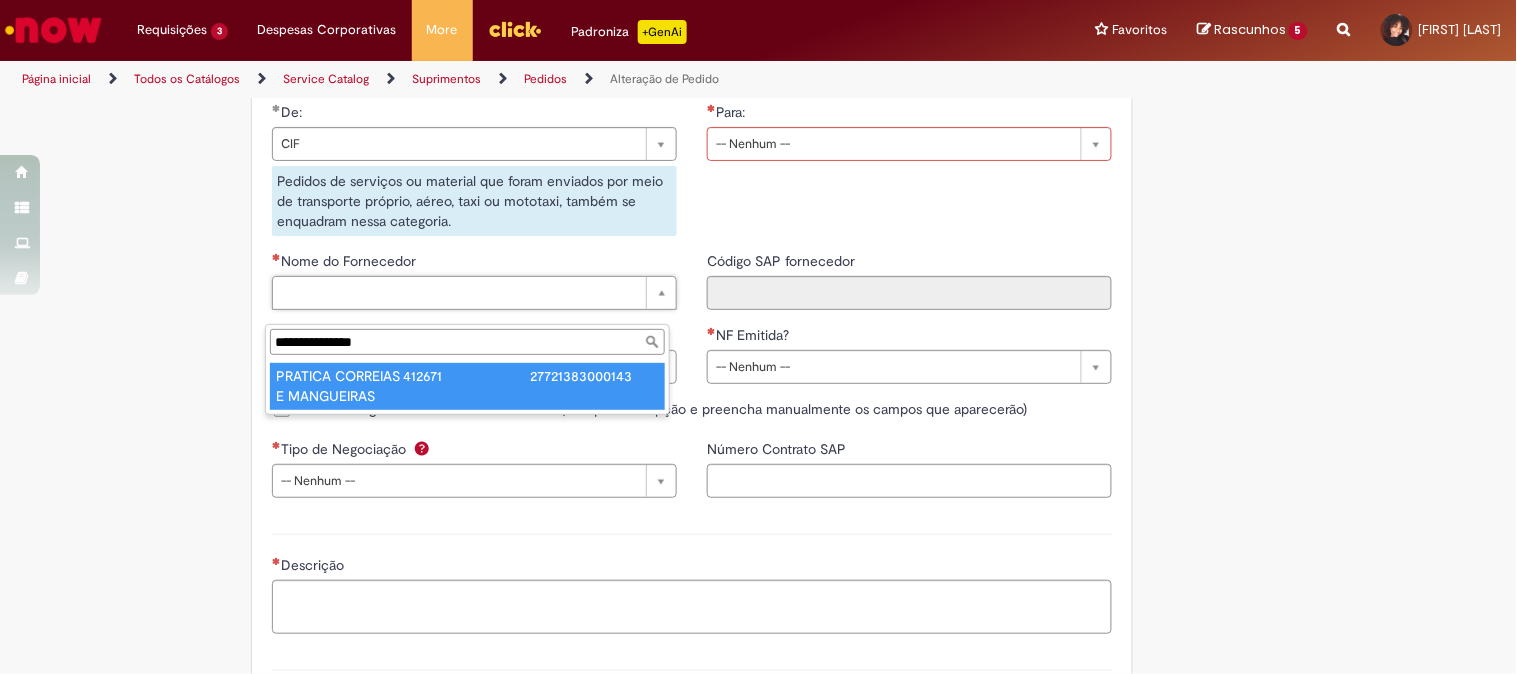 type on "**********" 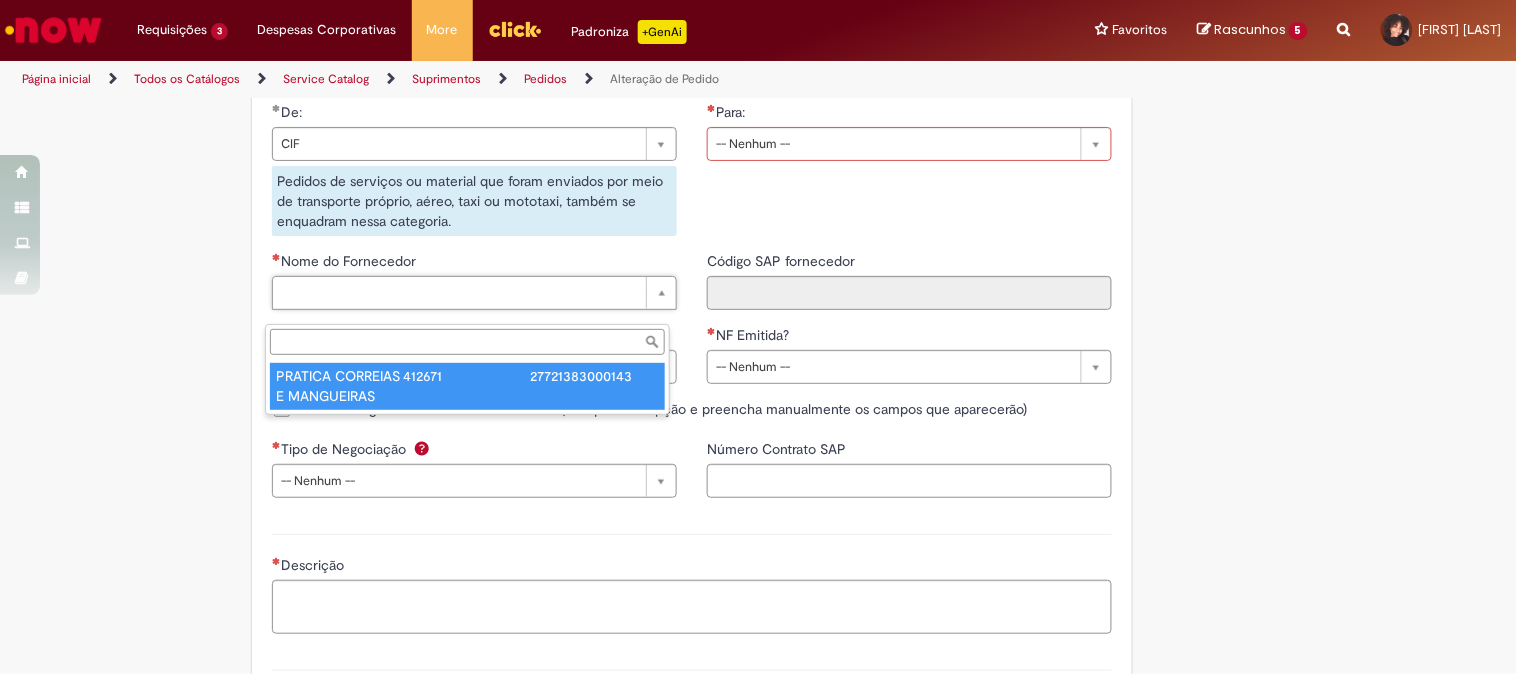 type on "******" 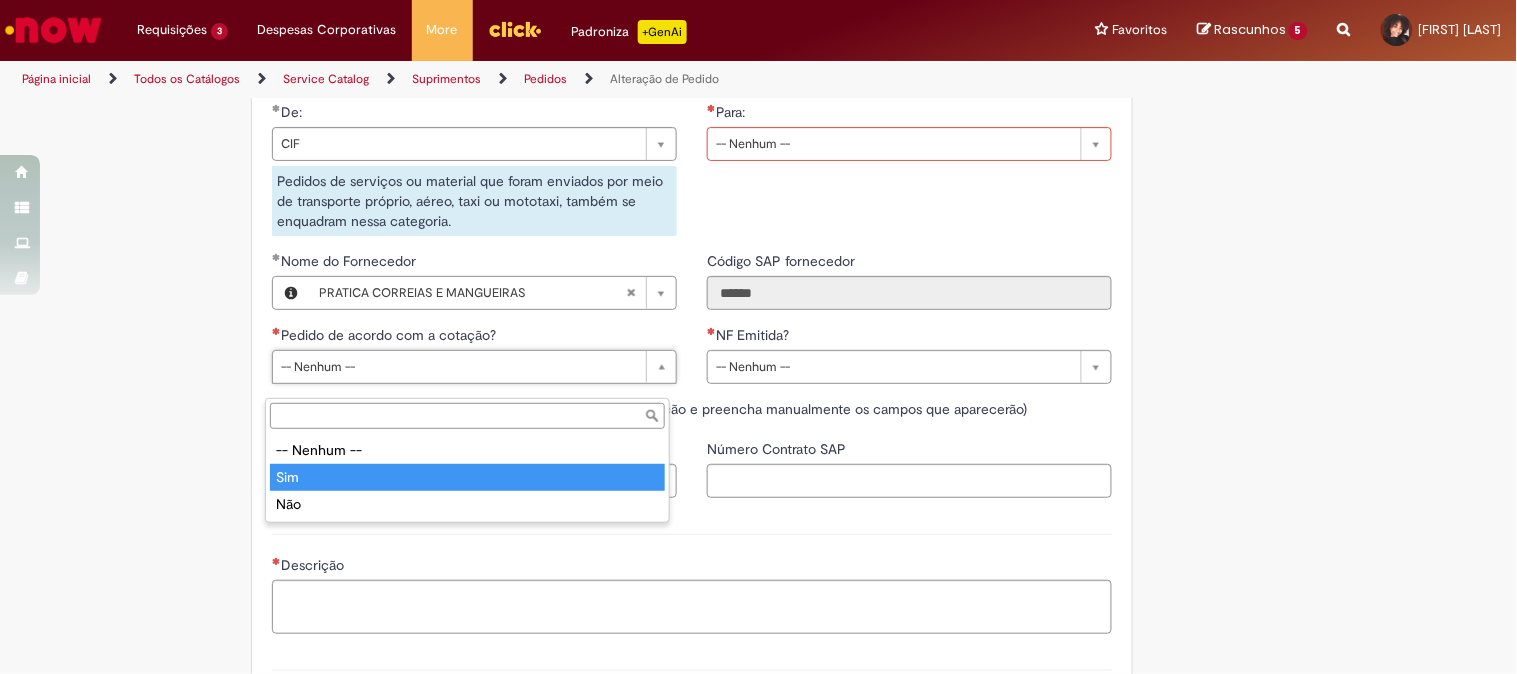 type on "***" 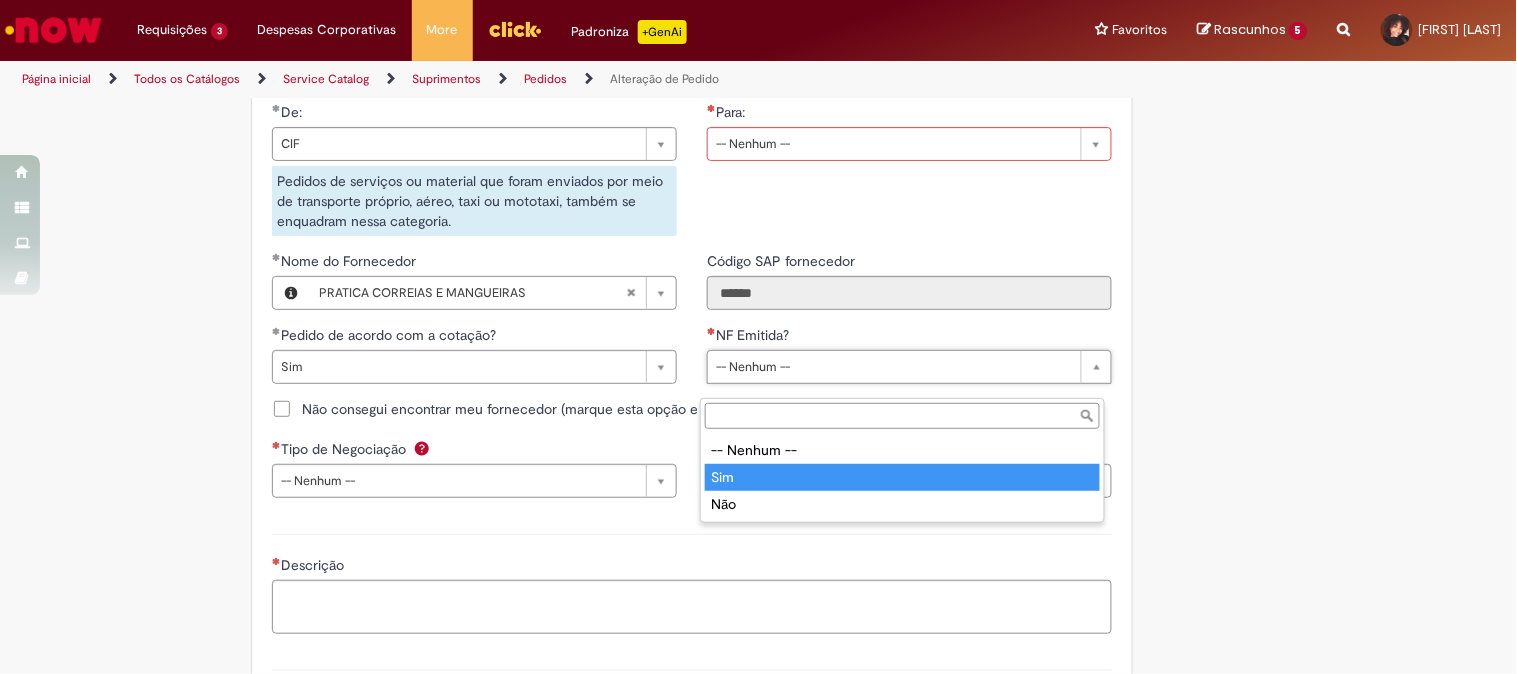 type on "***" 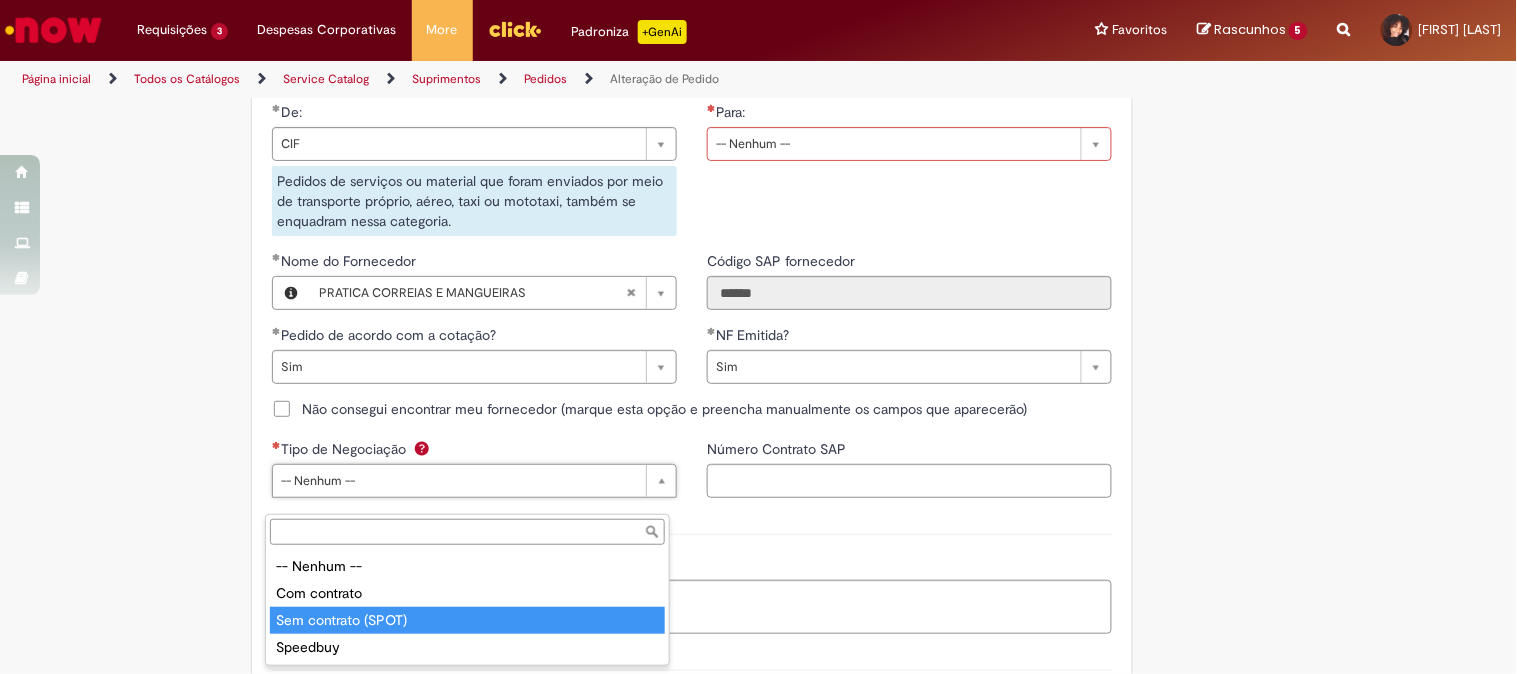 type on "**********" 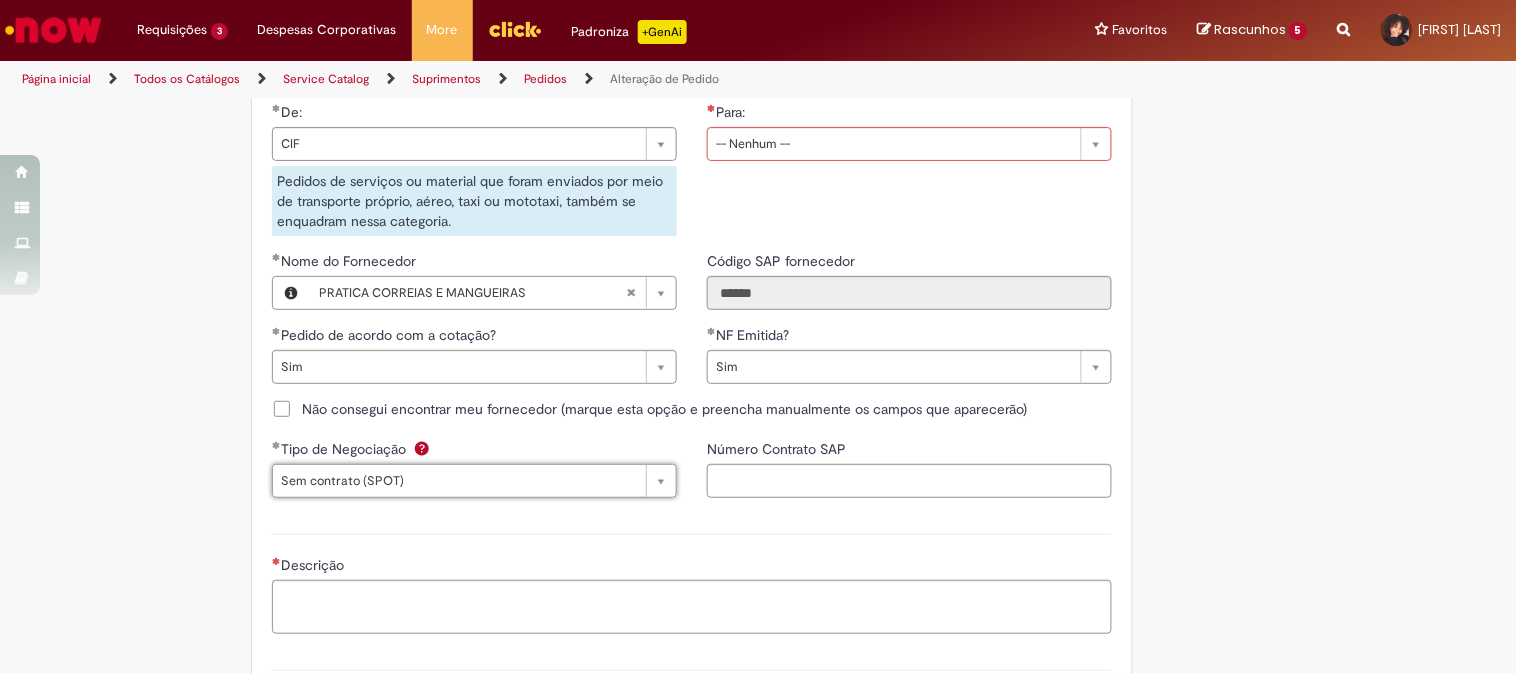 scroll, scrollTop: 1888, scrollLeft: 0, axis: vertical 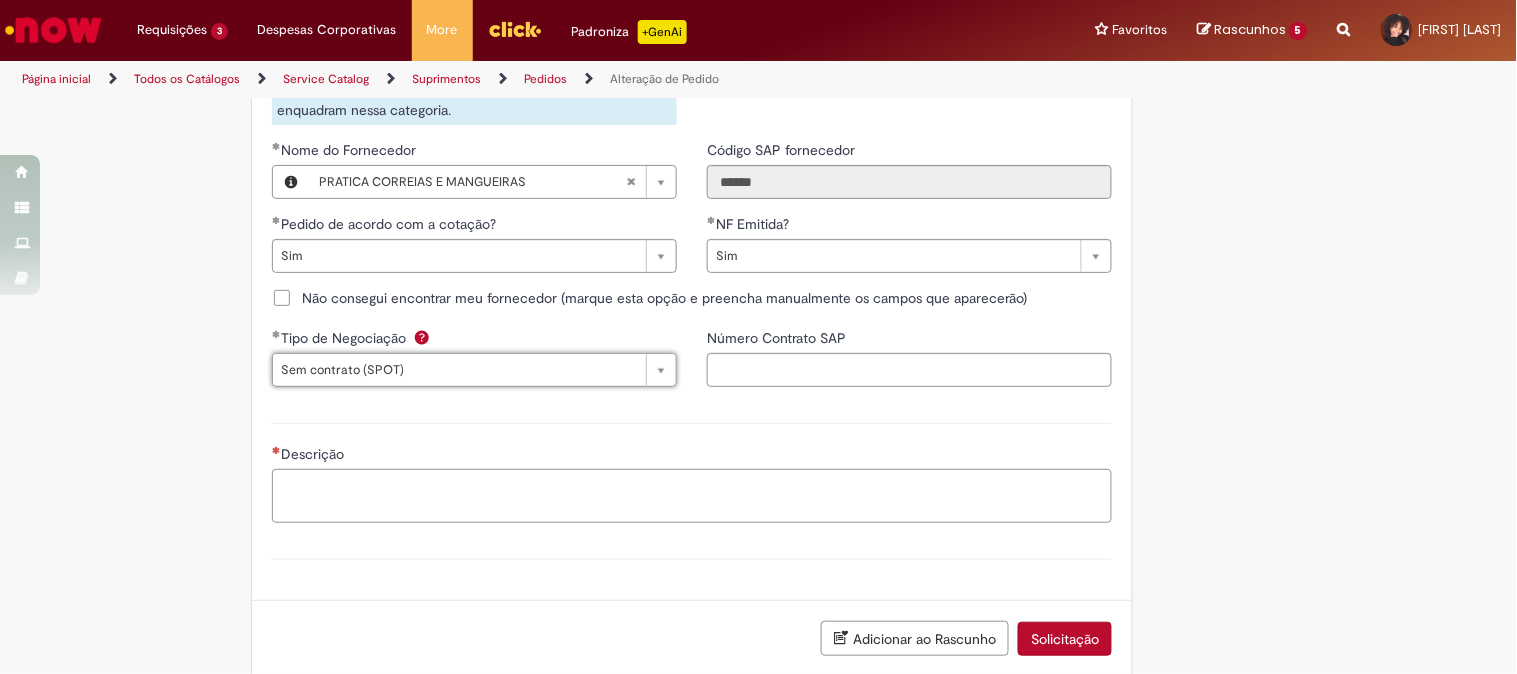 click on "Descrição" at bounding box center (692, 496) 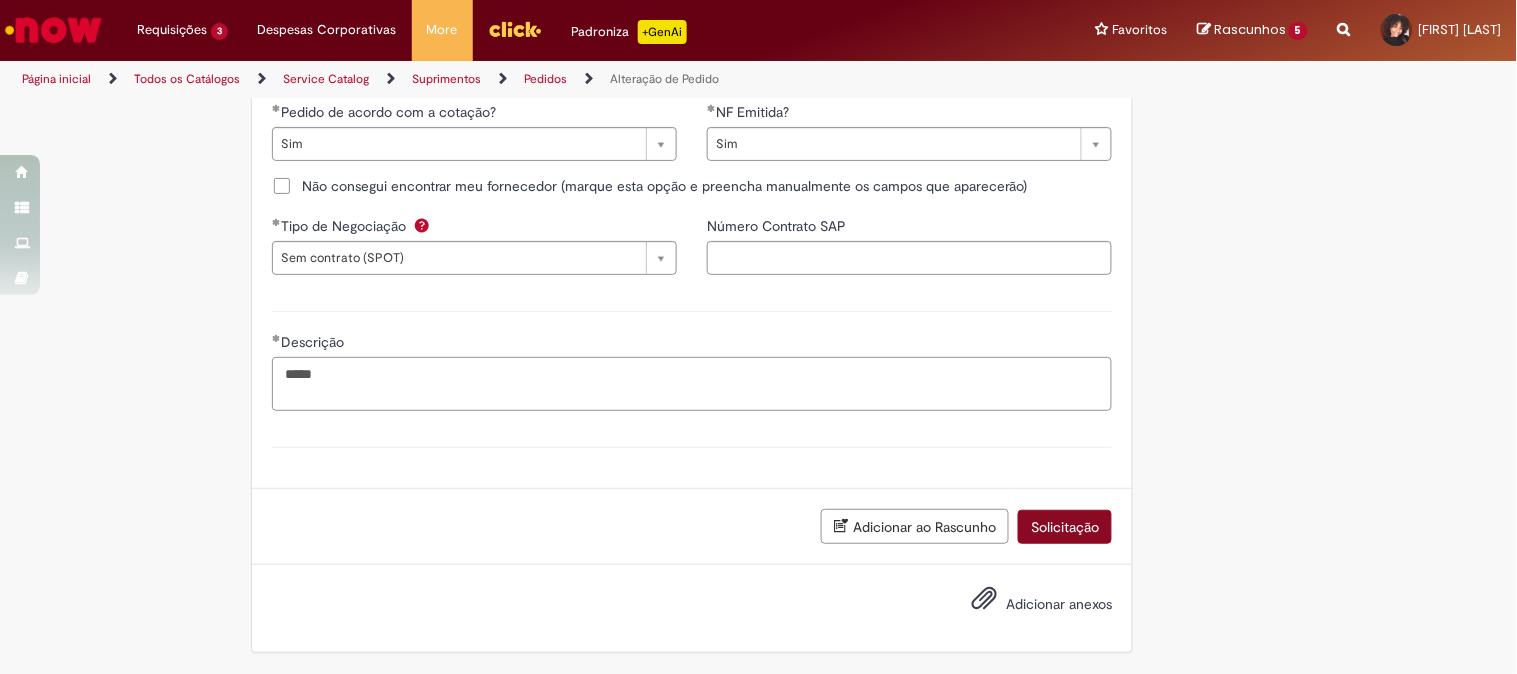 type on "*****" 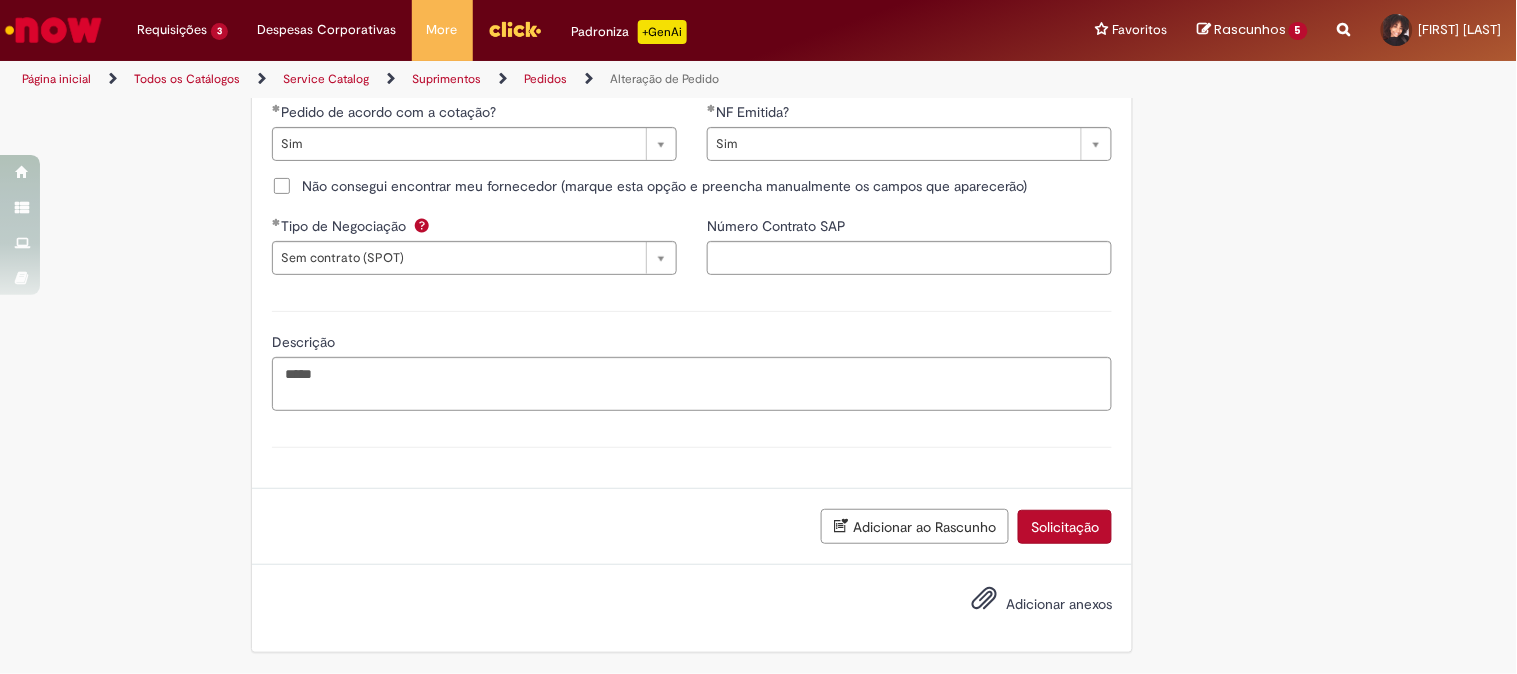 click on "Solicitação" at bounding box center [1065, 527] 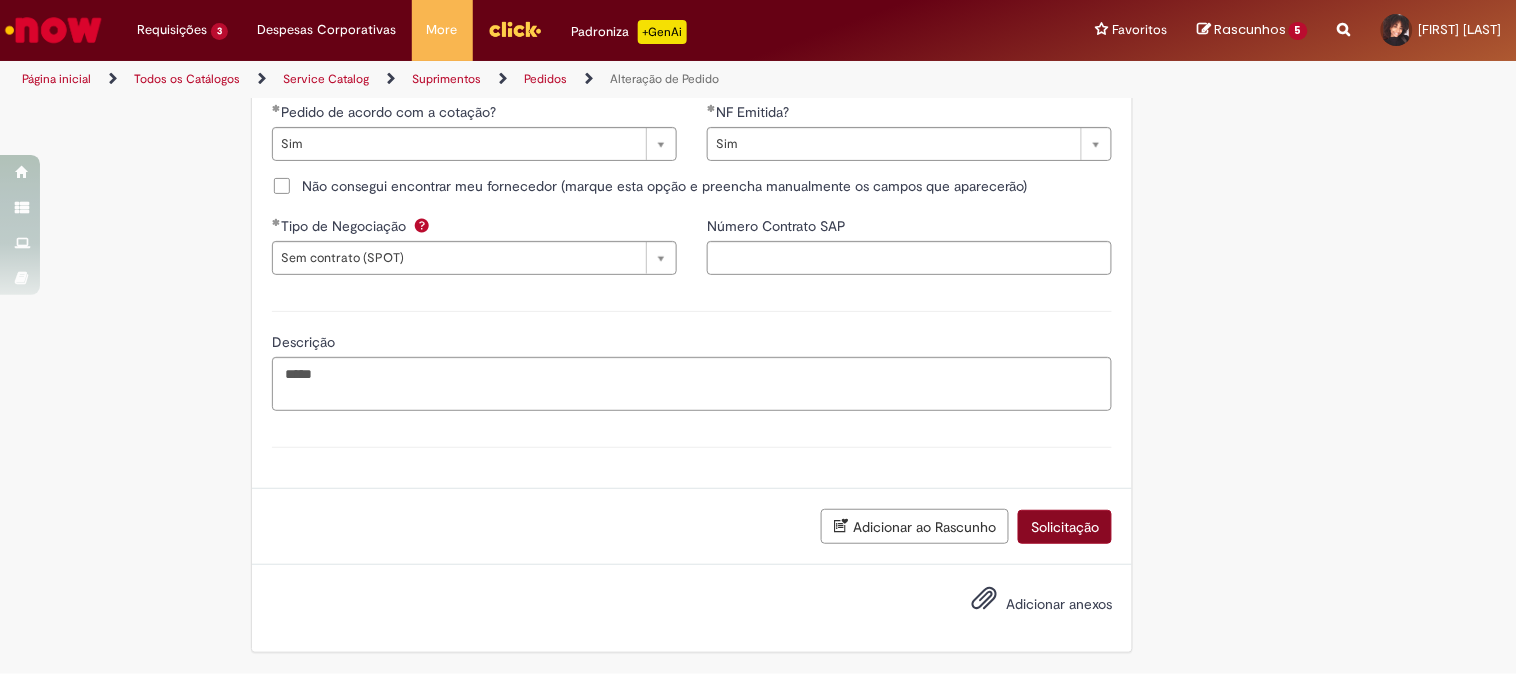 scroll, scrollTop: 1536, scrollLeft: 0, axis: vertical 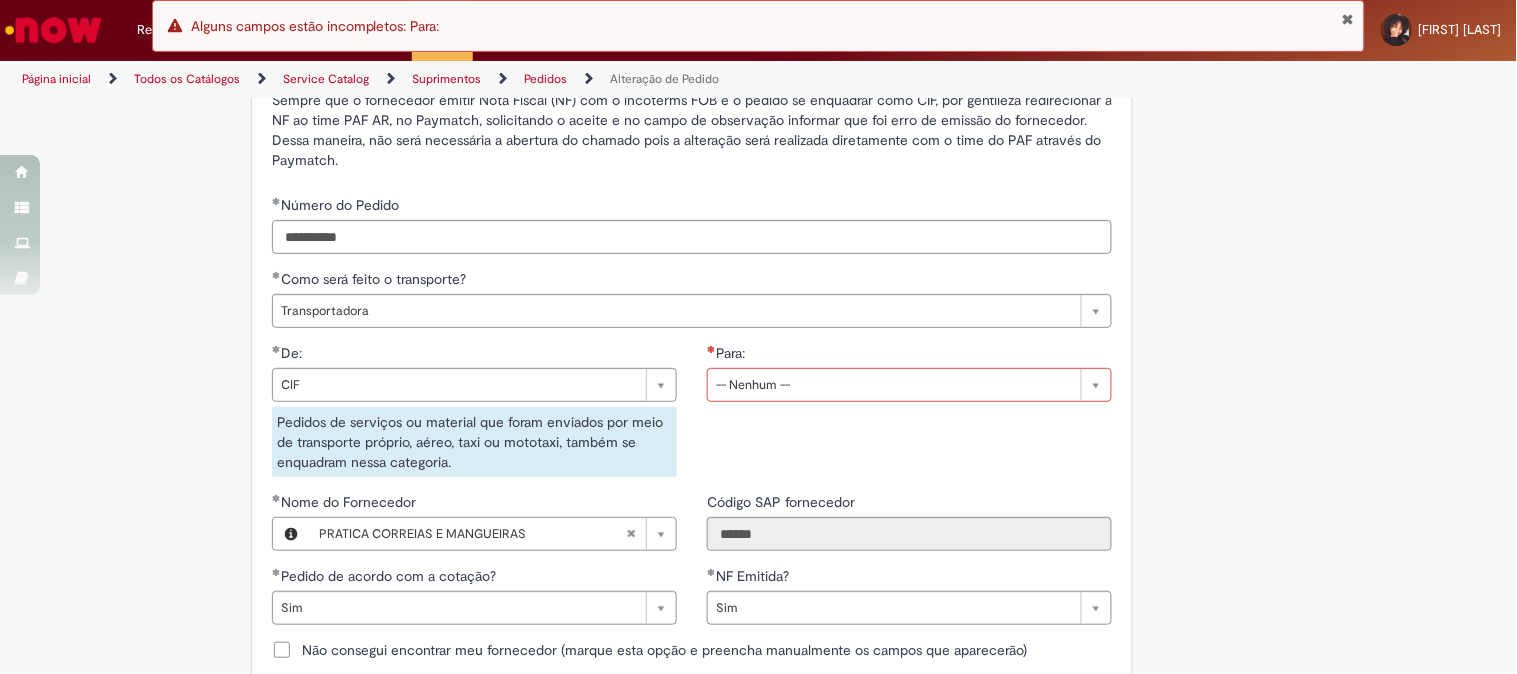 click on "Para:" at bounding box center [909, 355] 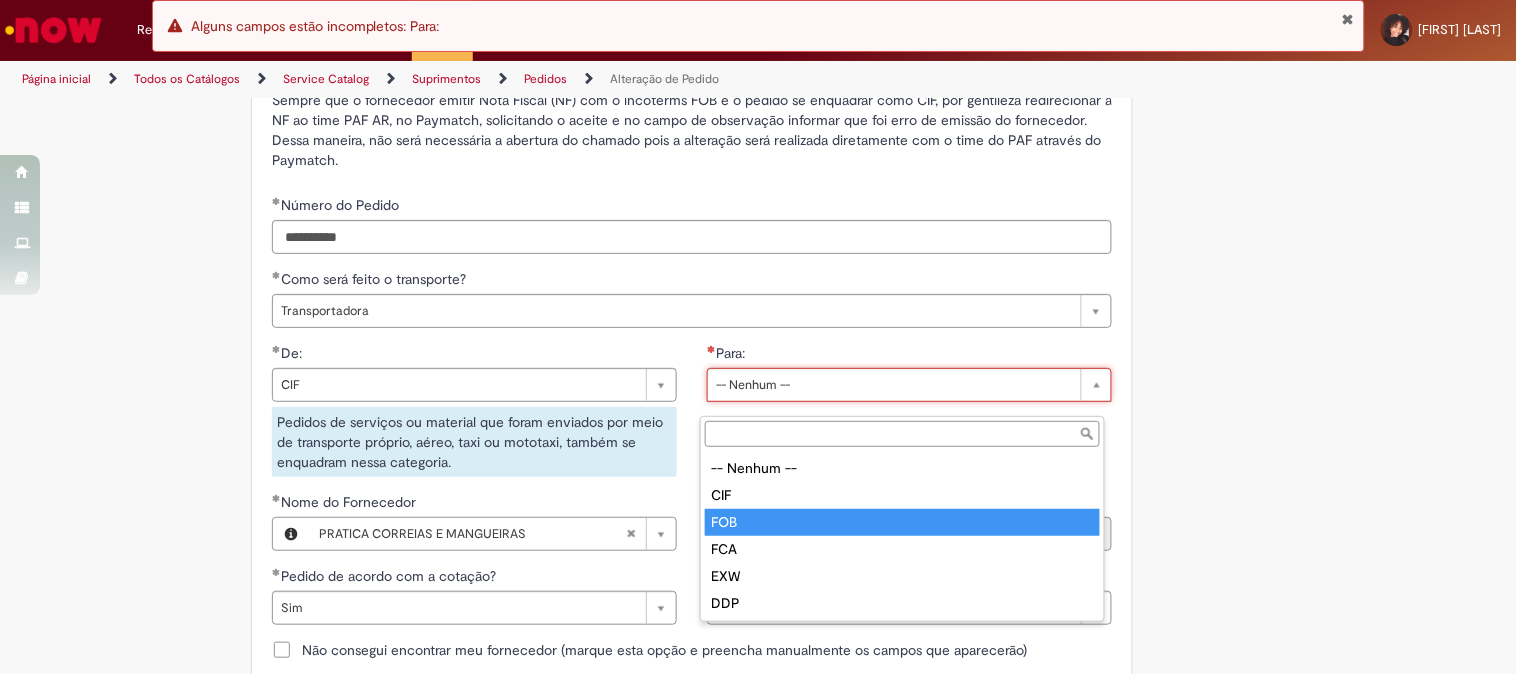 type on "***" 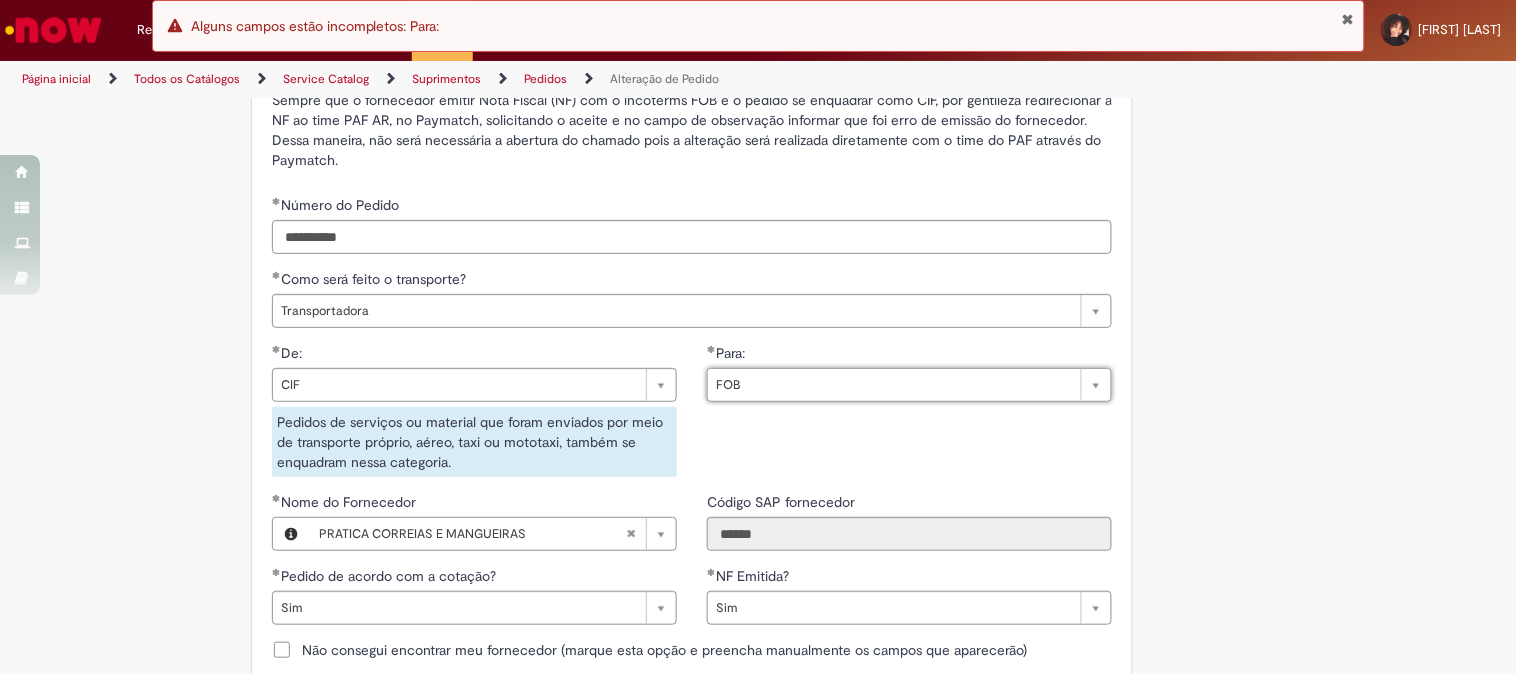 scroll, scrollTop: 0, scrollLeft: 25, axis: horizontal 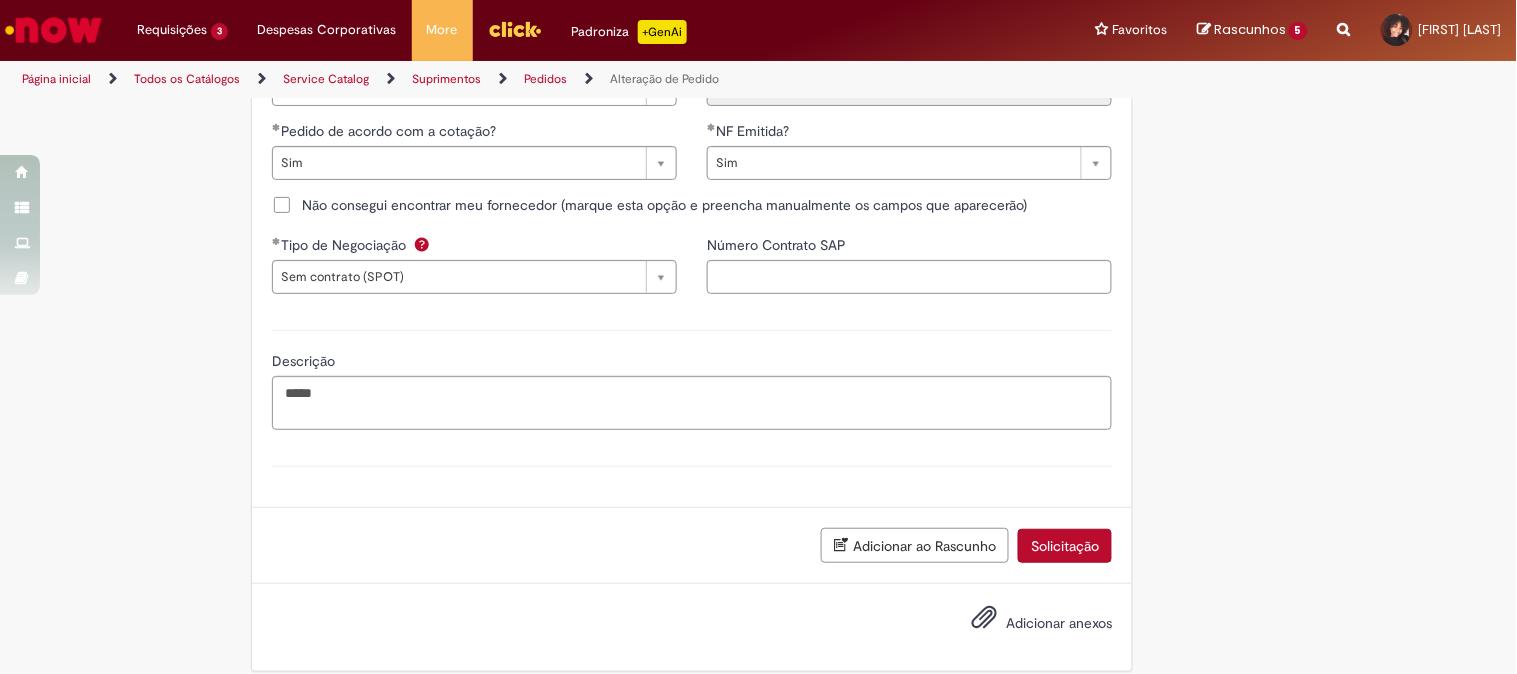 click on "Solicitação" at bounding box center (1065, 546) 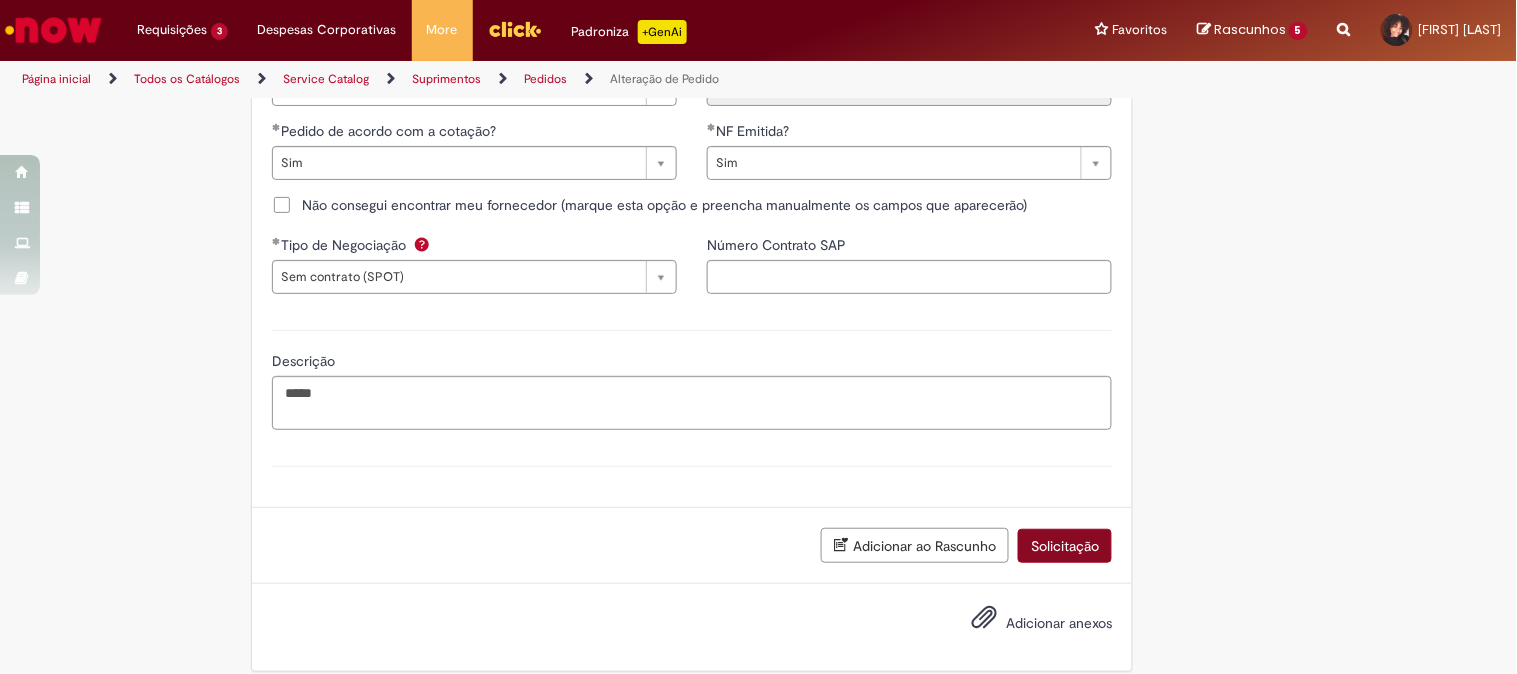 scroll, scrollTop: 0, scrollLeft: 0, axis: both 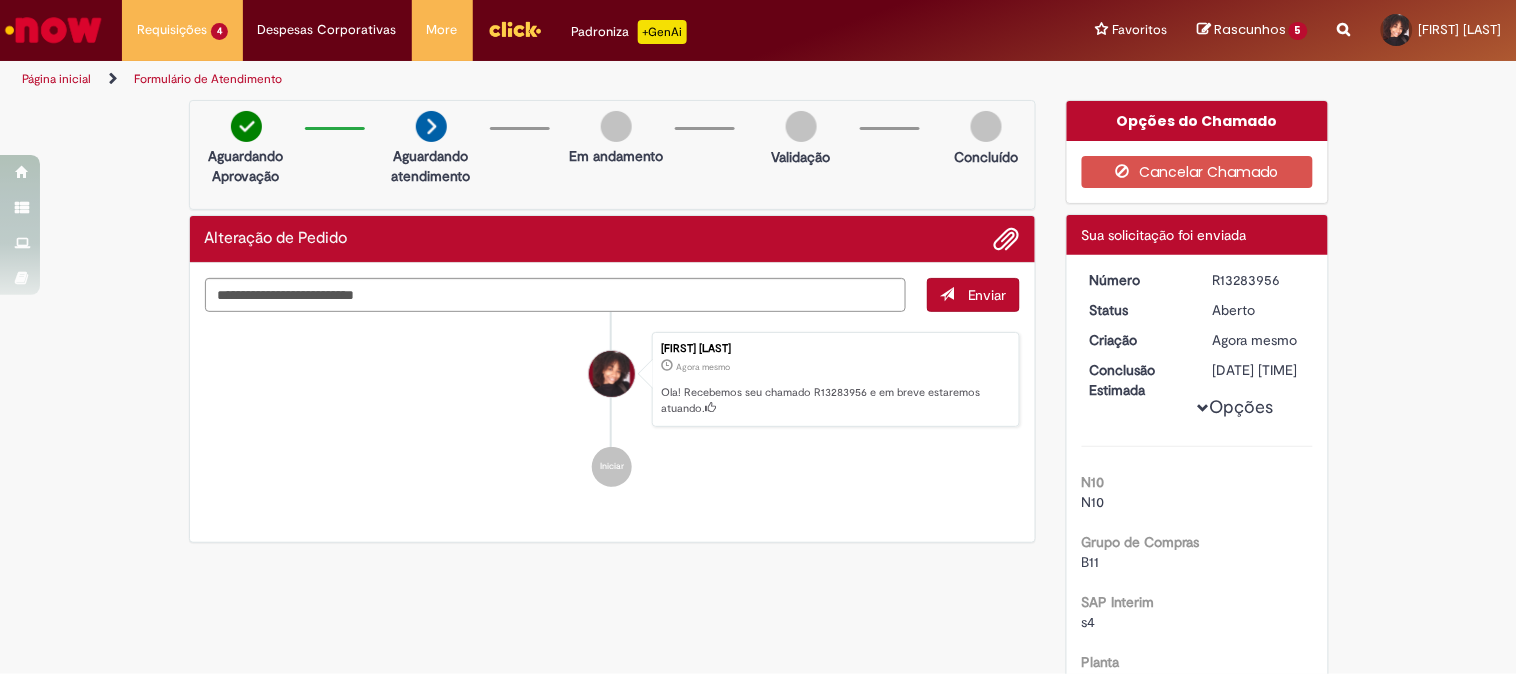 drag, startPoint x: 1295, startPoint y: 271, endPoint x: 1198, endPoint y: 272, distance: 97.00516 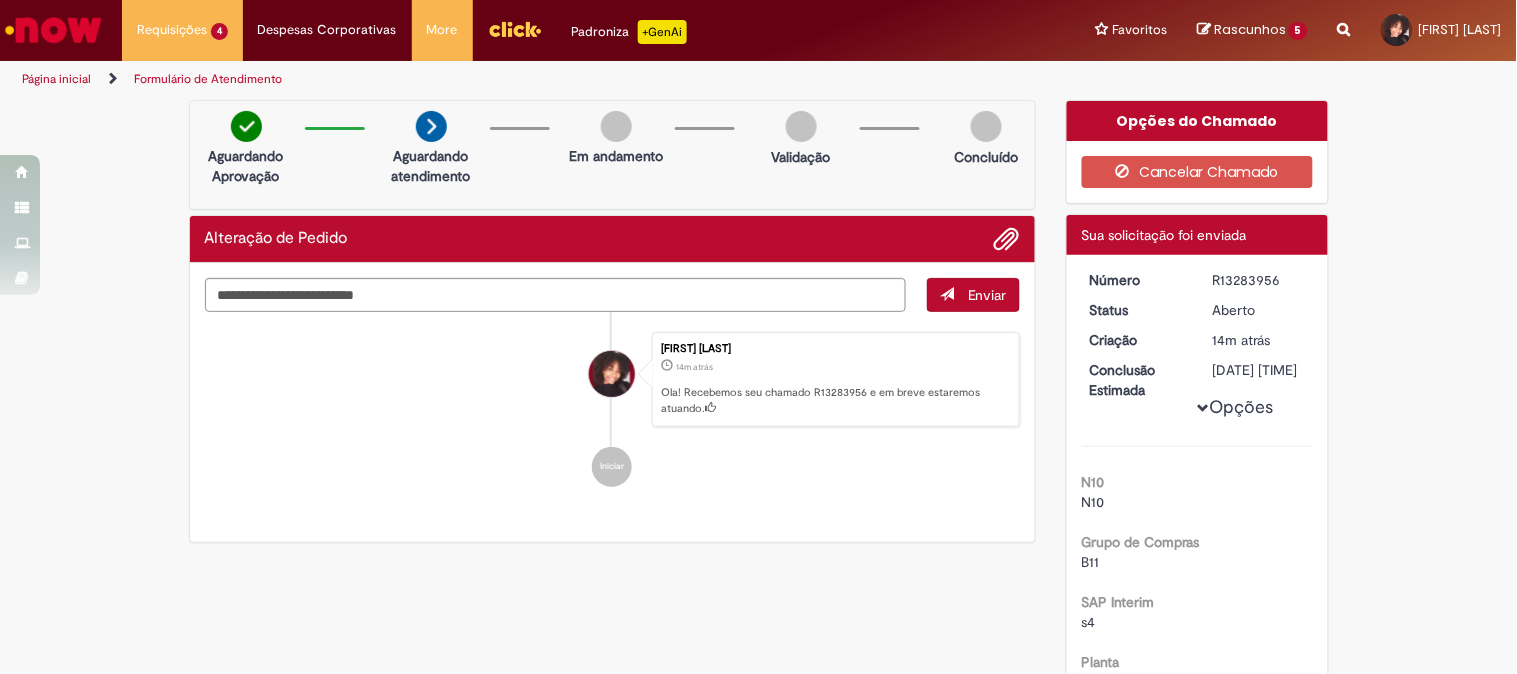 click at bounding box center (53, 30) 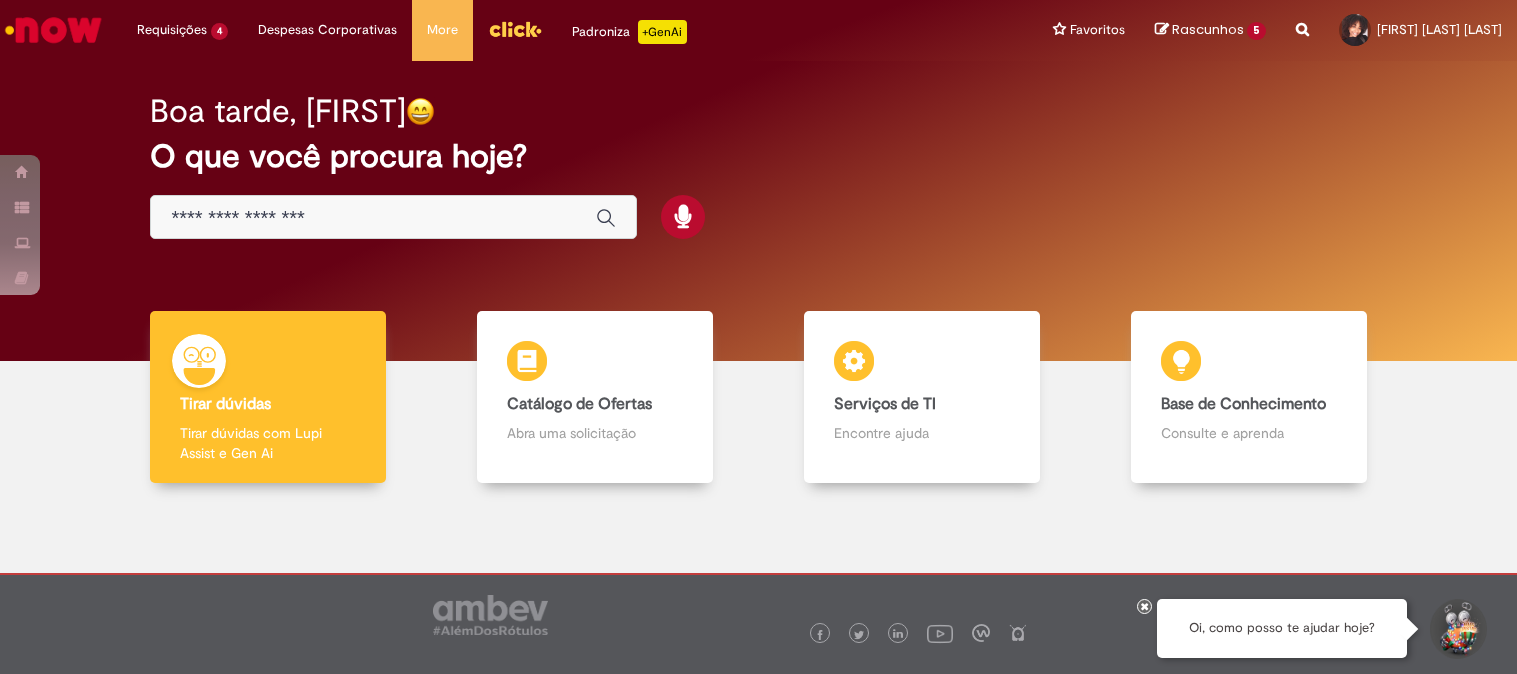 scroll, scrollTop: 0, scrollLeft: 0, axis: both 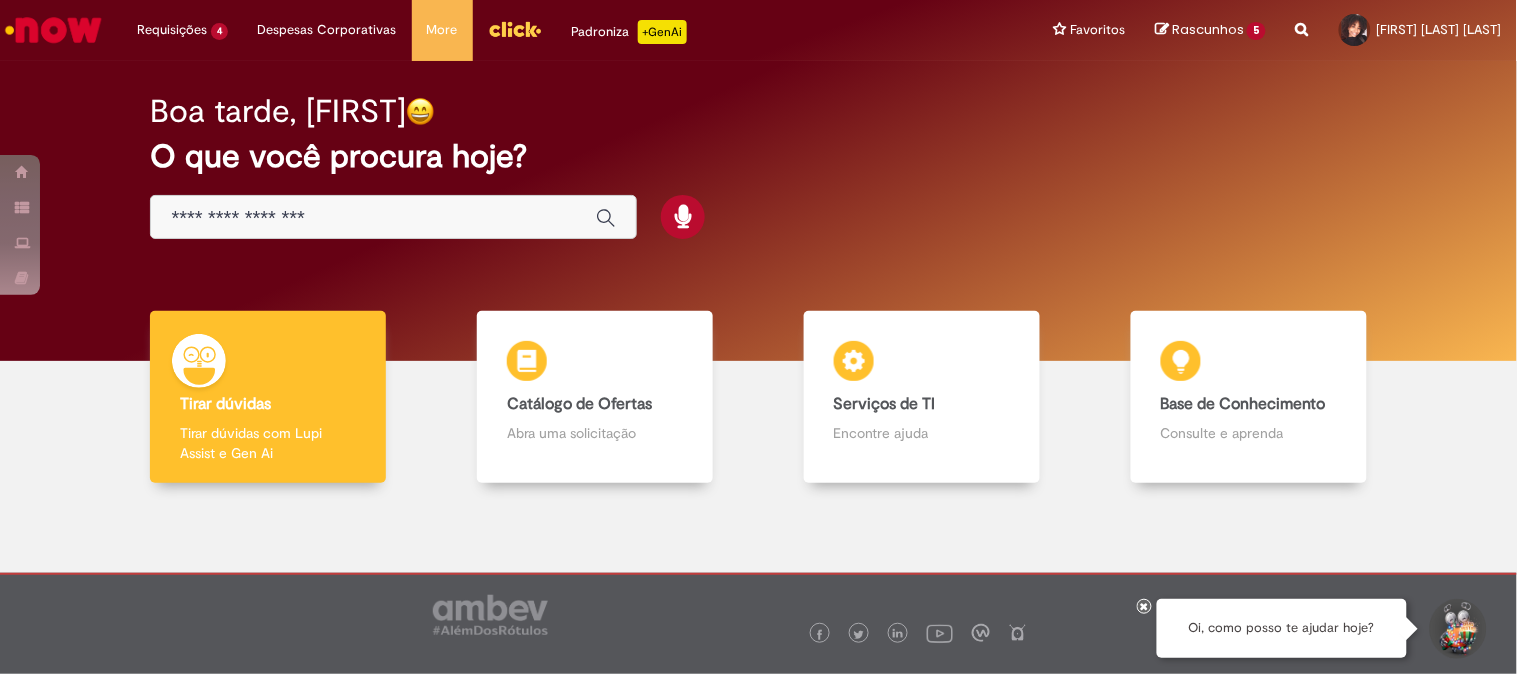 drag, startPoint x: 0, startPoint y: 0, endPoint x: 401, endPoint y: 200, distance: 448.10825 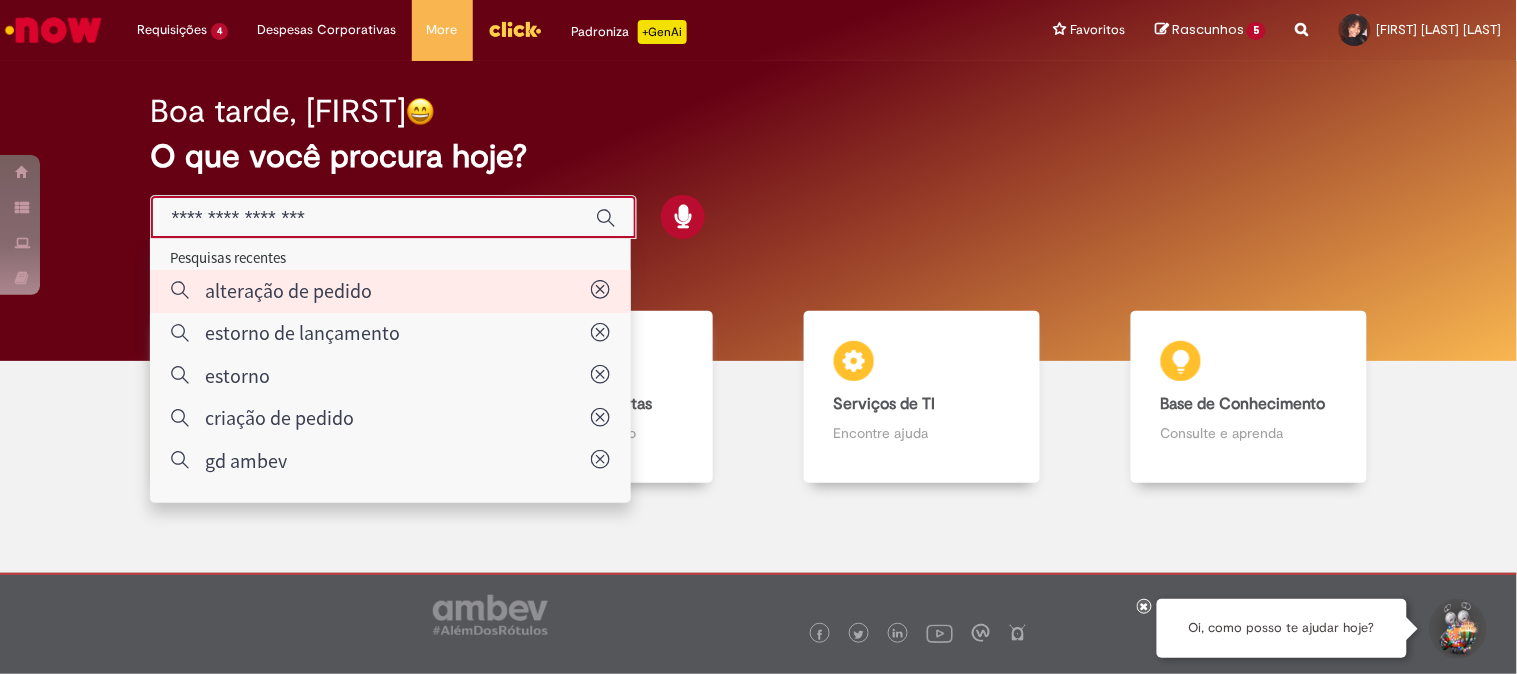 type on "**********" 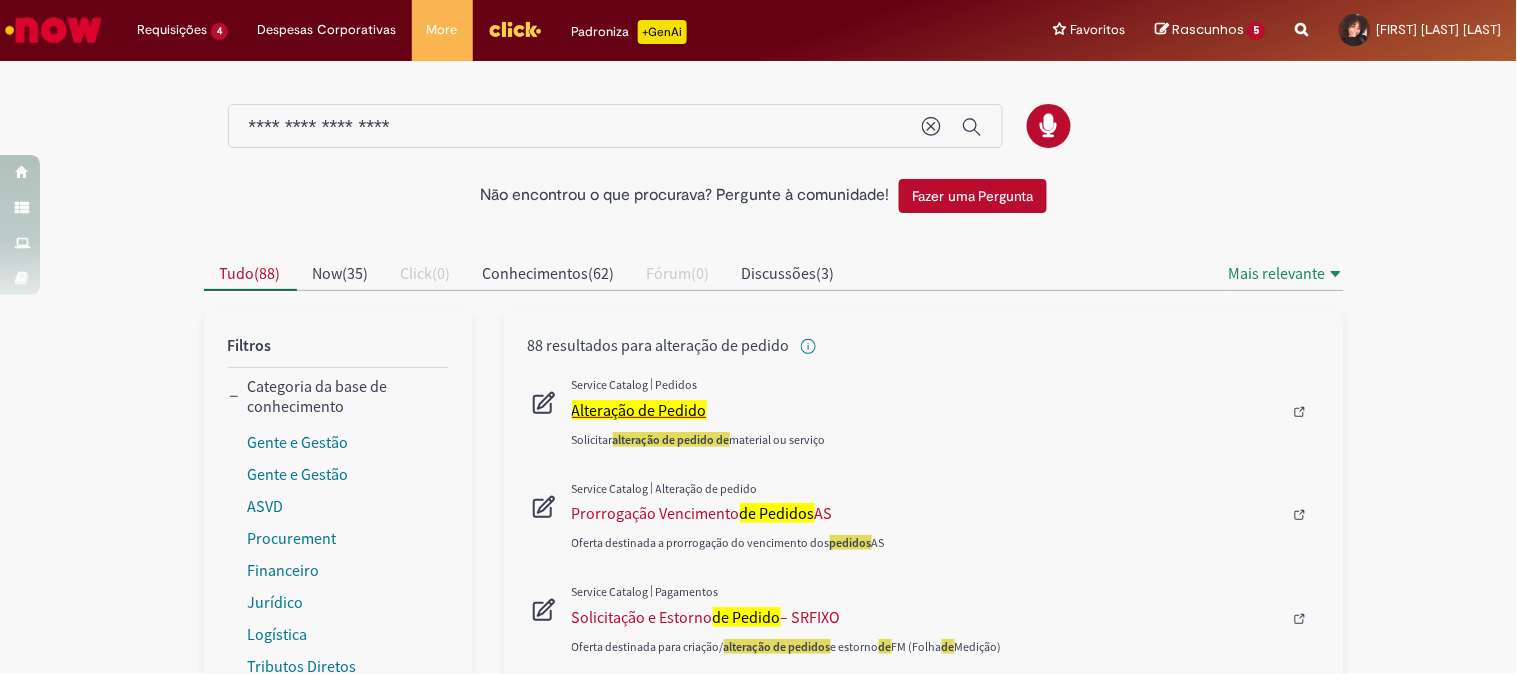 click on "Alteração de Pedido" at bounding box center (639, 410) 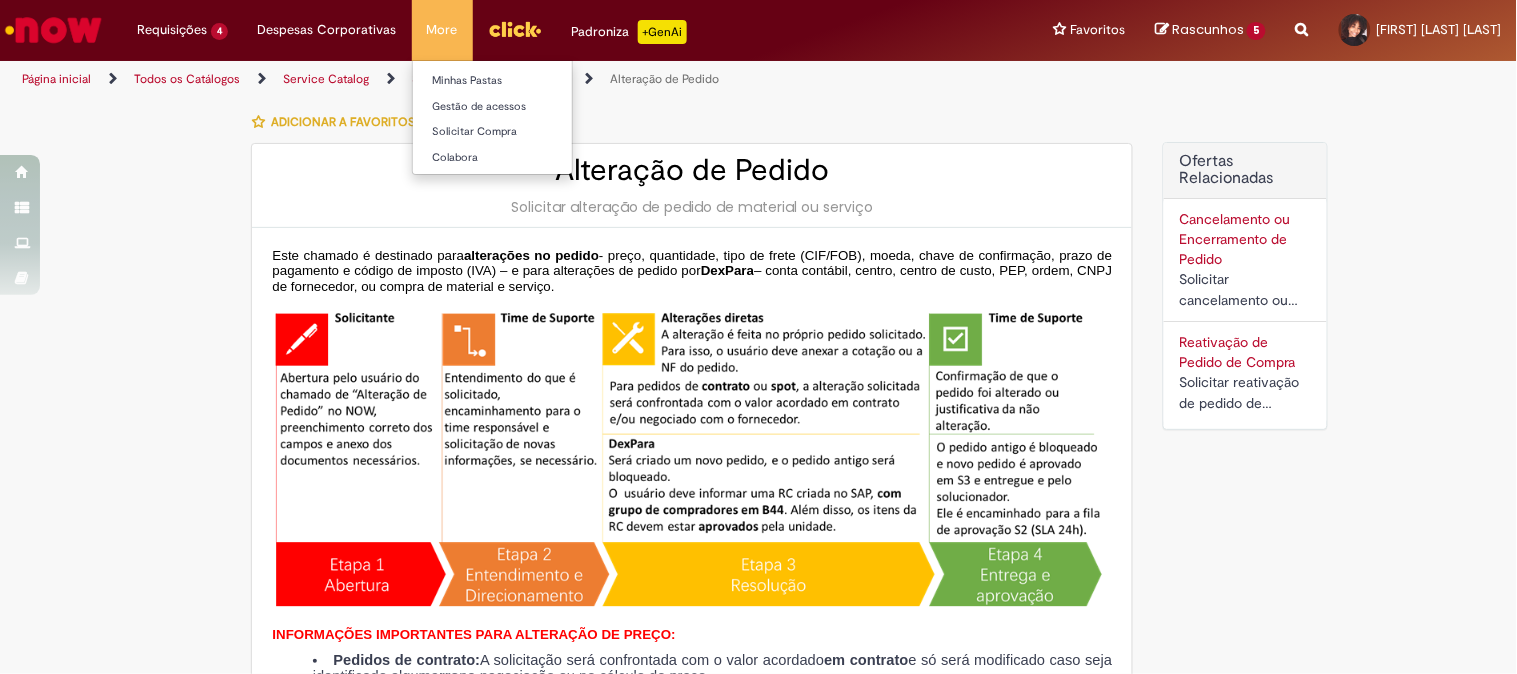 type on "********" 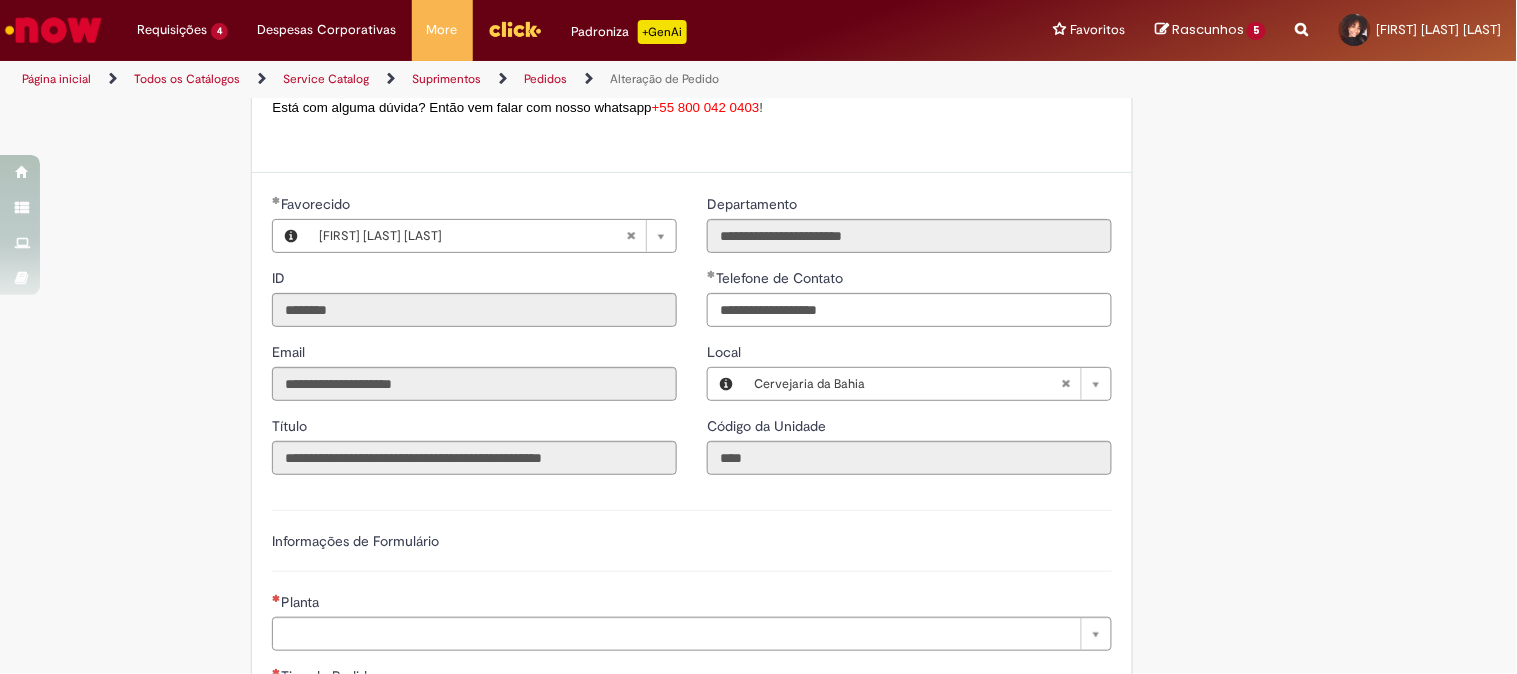 scroll, scrollTop: 1111, scrollLeft: 0, axis: vertical 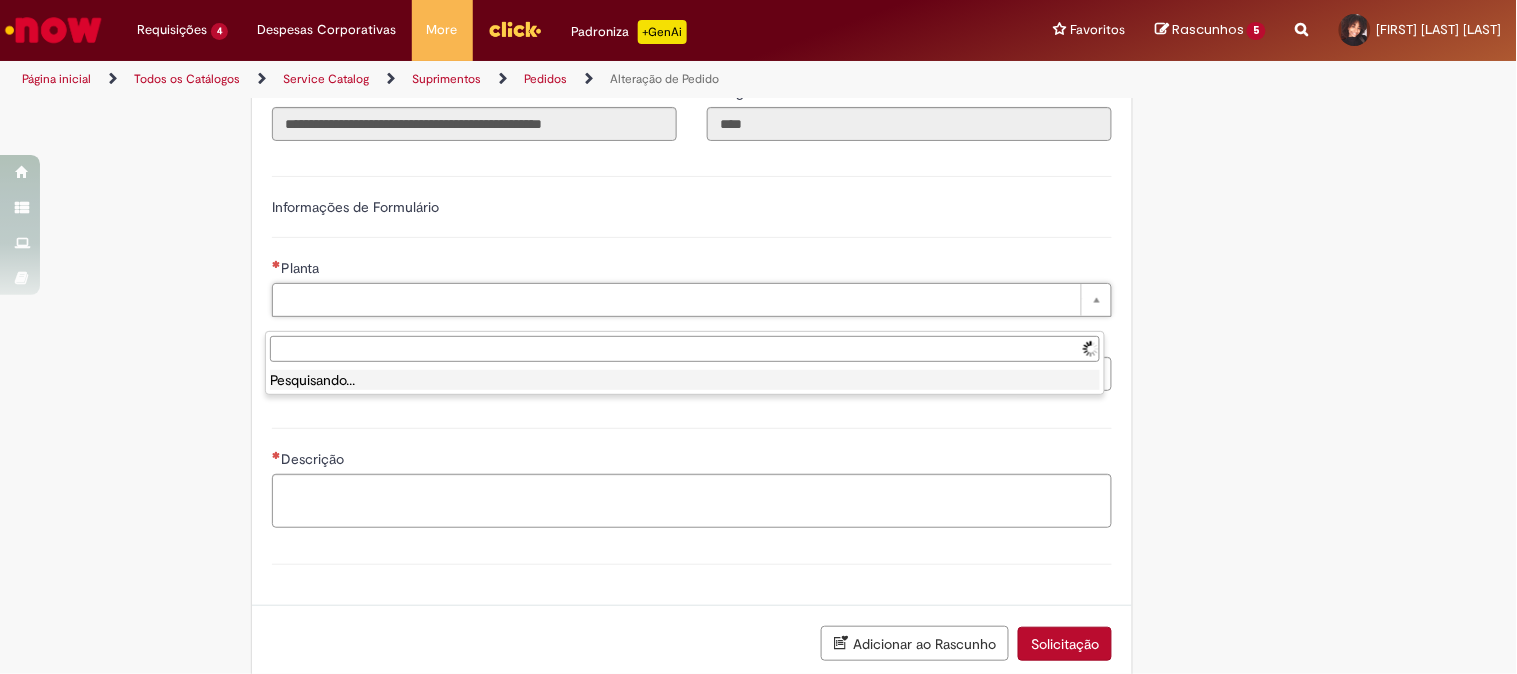 type on "**********" 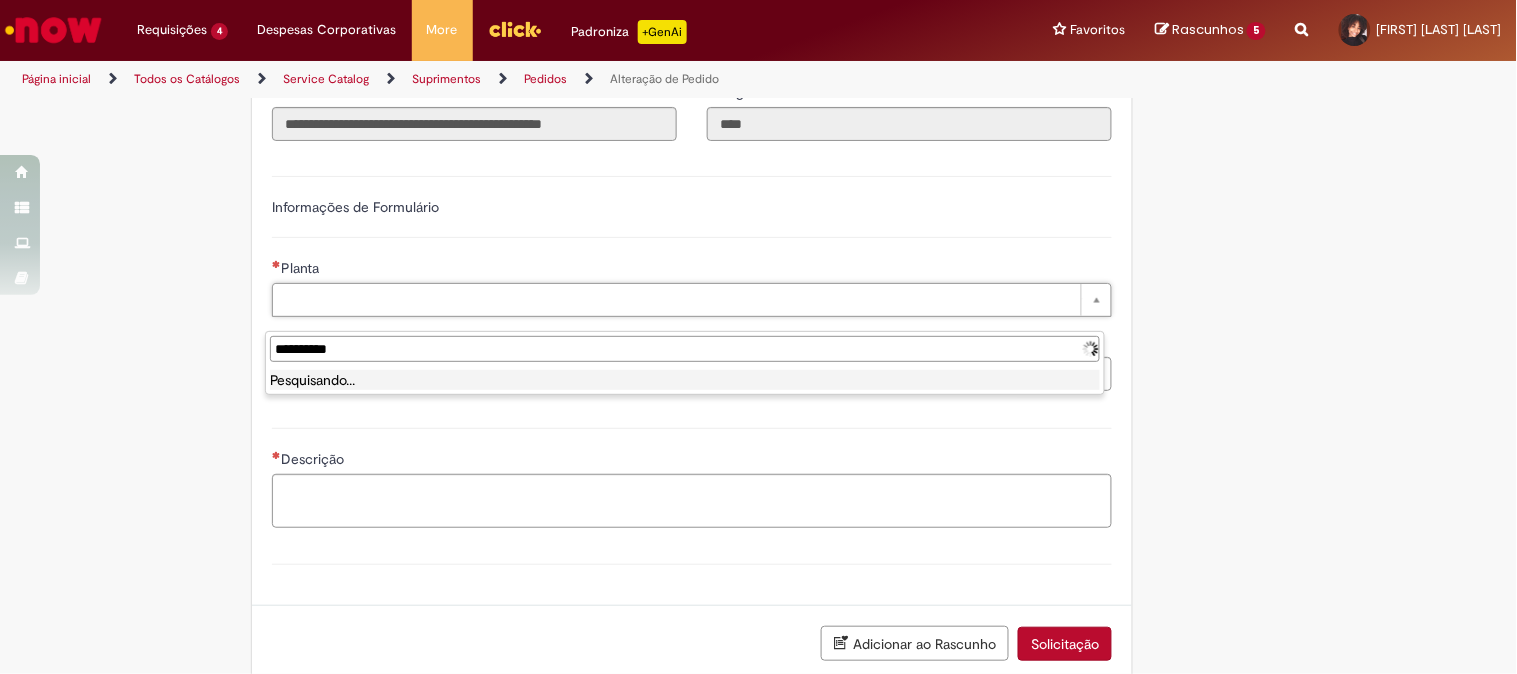 type 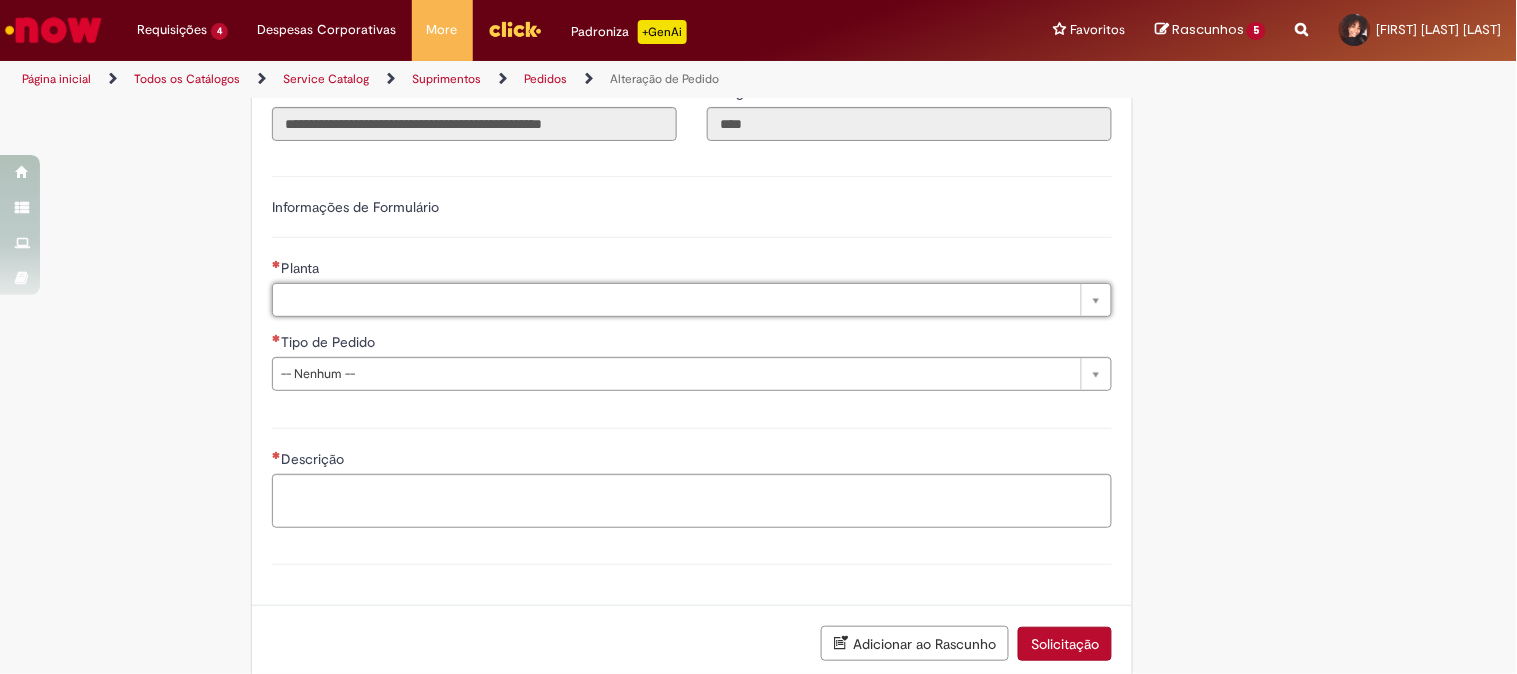 type on "*" 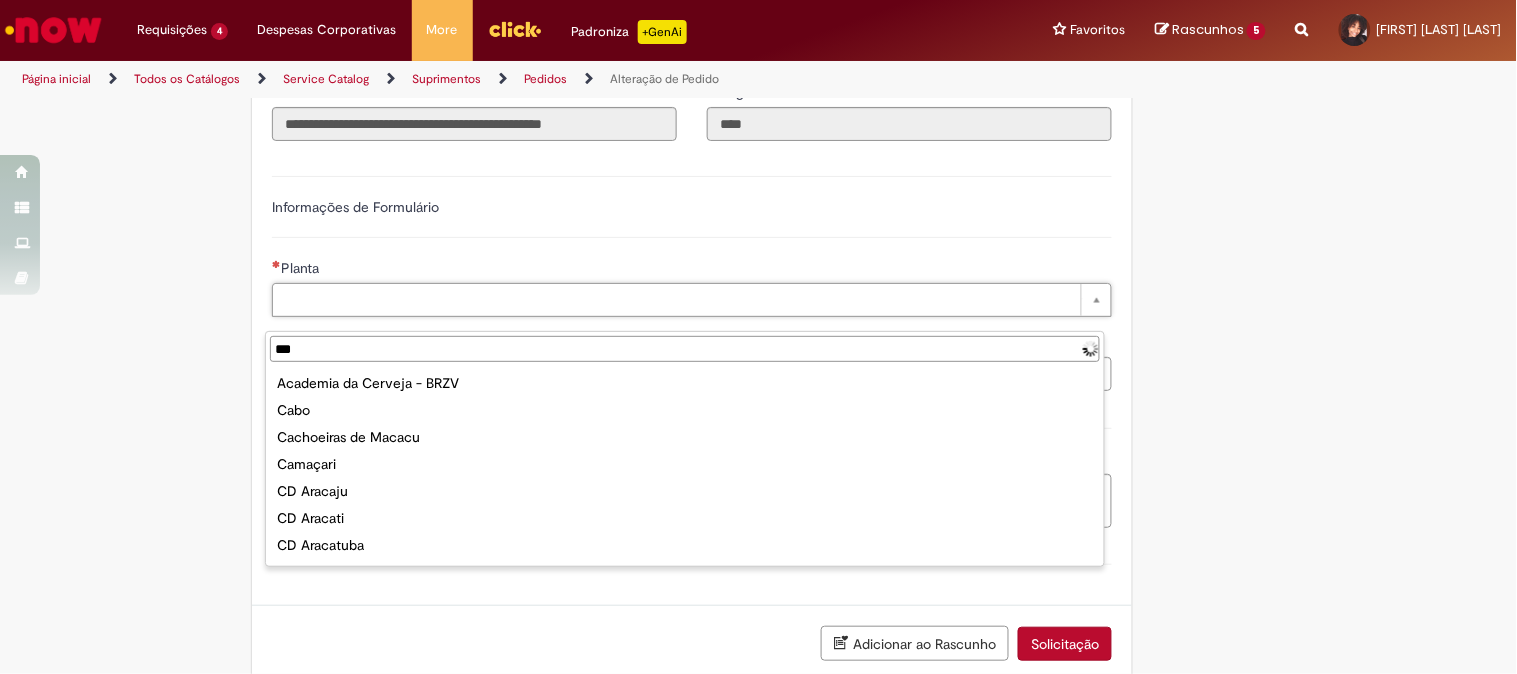 type on "****" 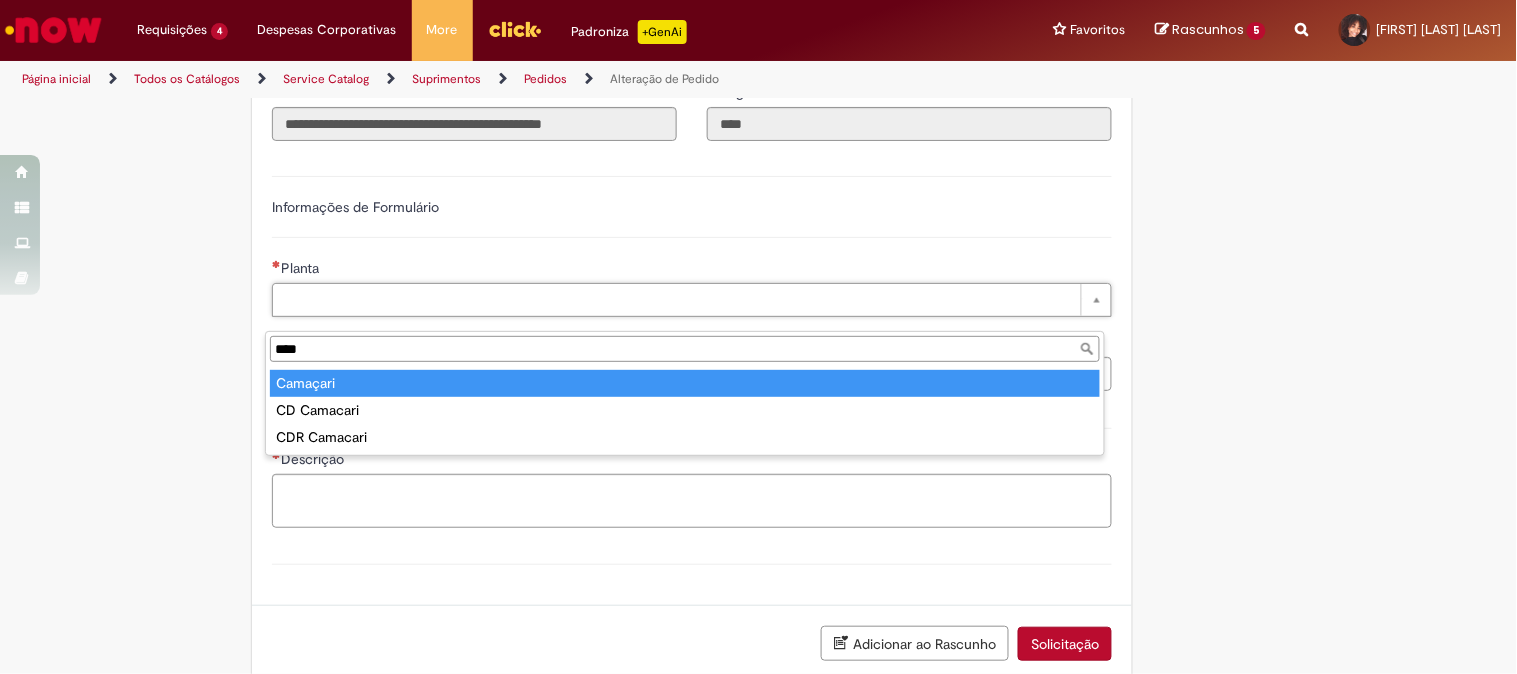 type on "********" 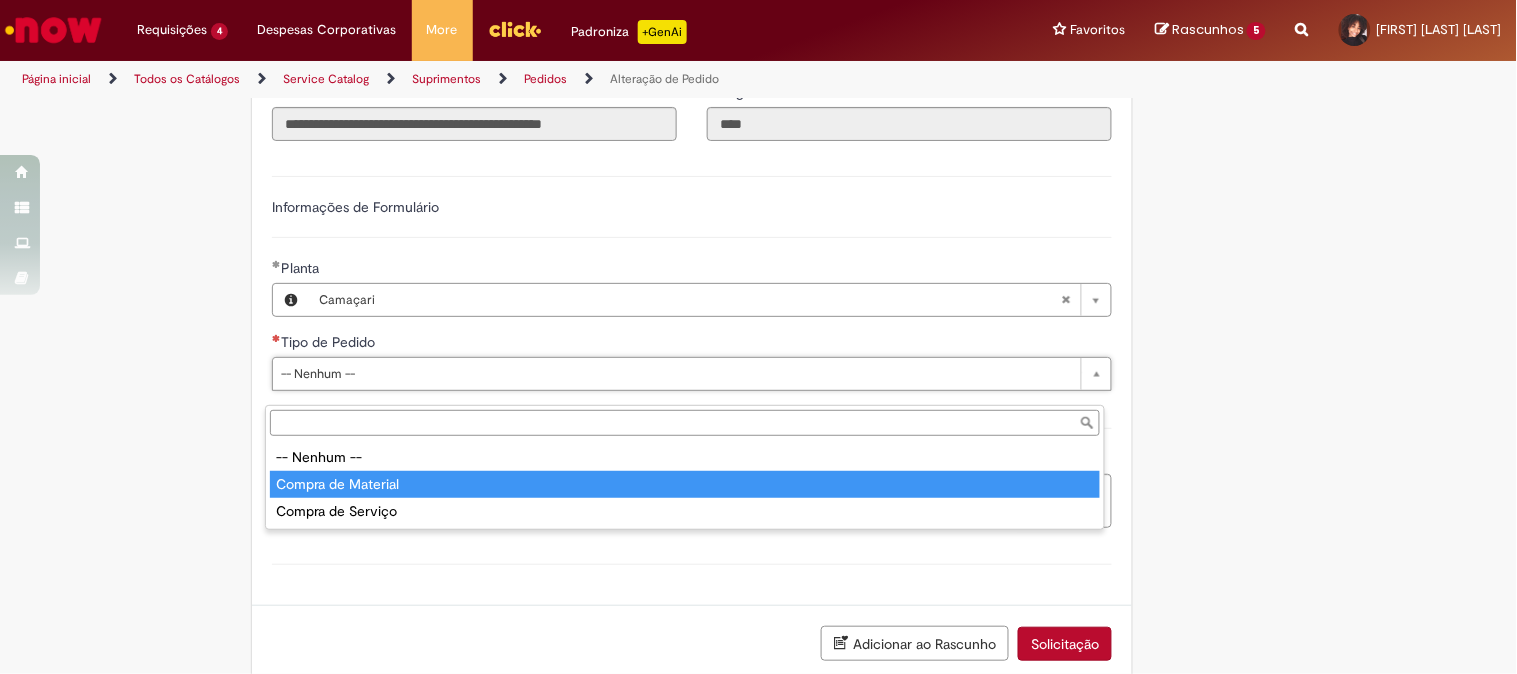 type on "**********" 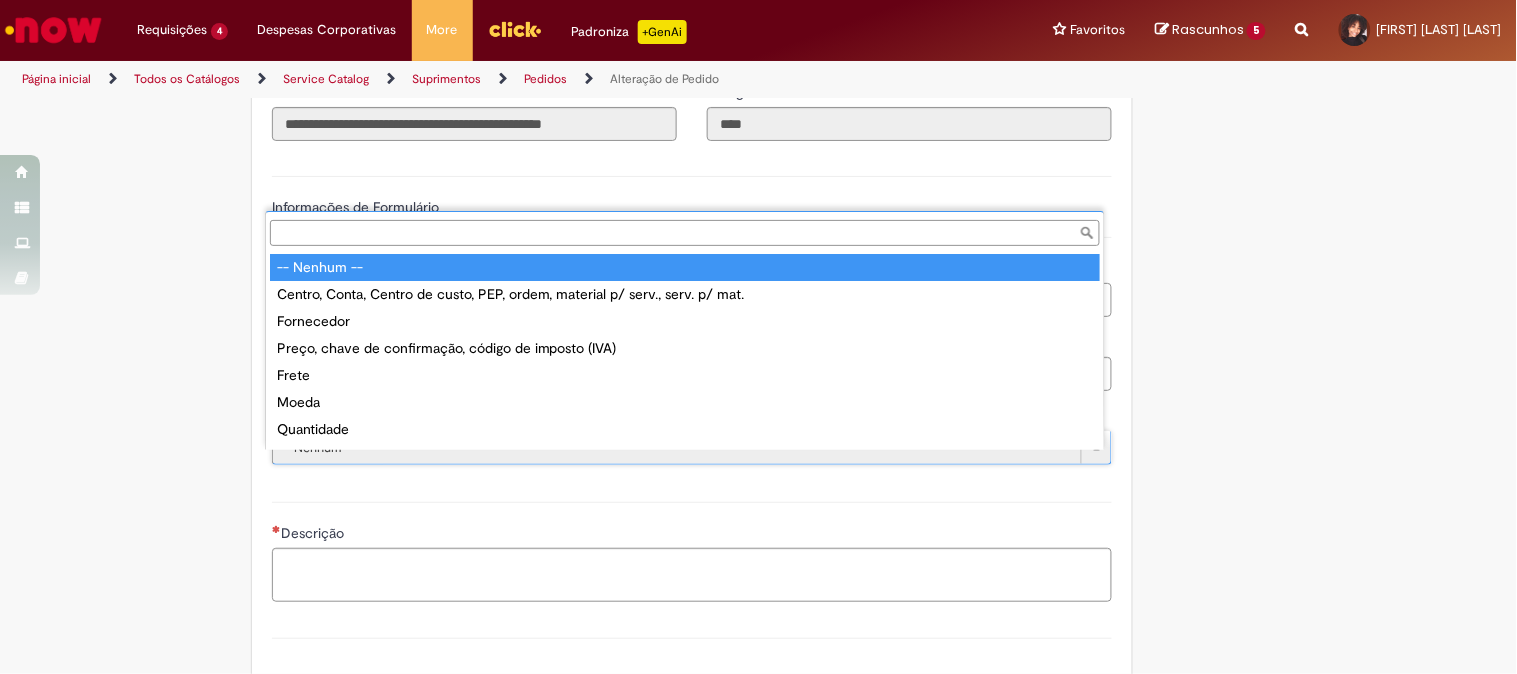 scroll, scrollTop: 15, scrollLeft: 0, axis: vertical 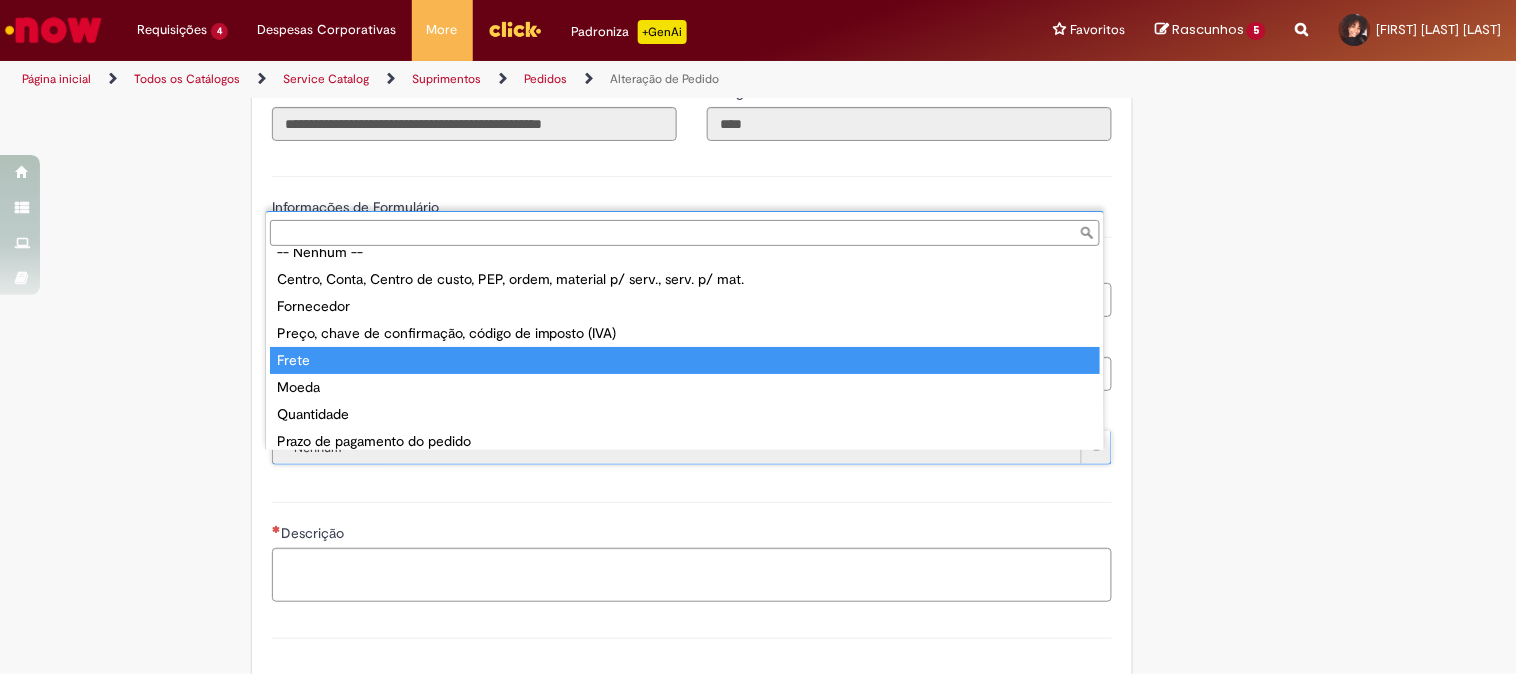 type on "*****" 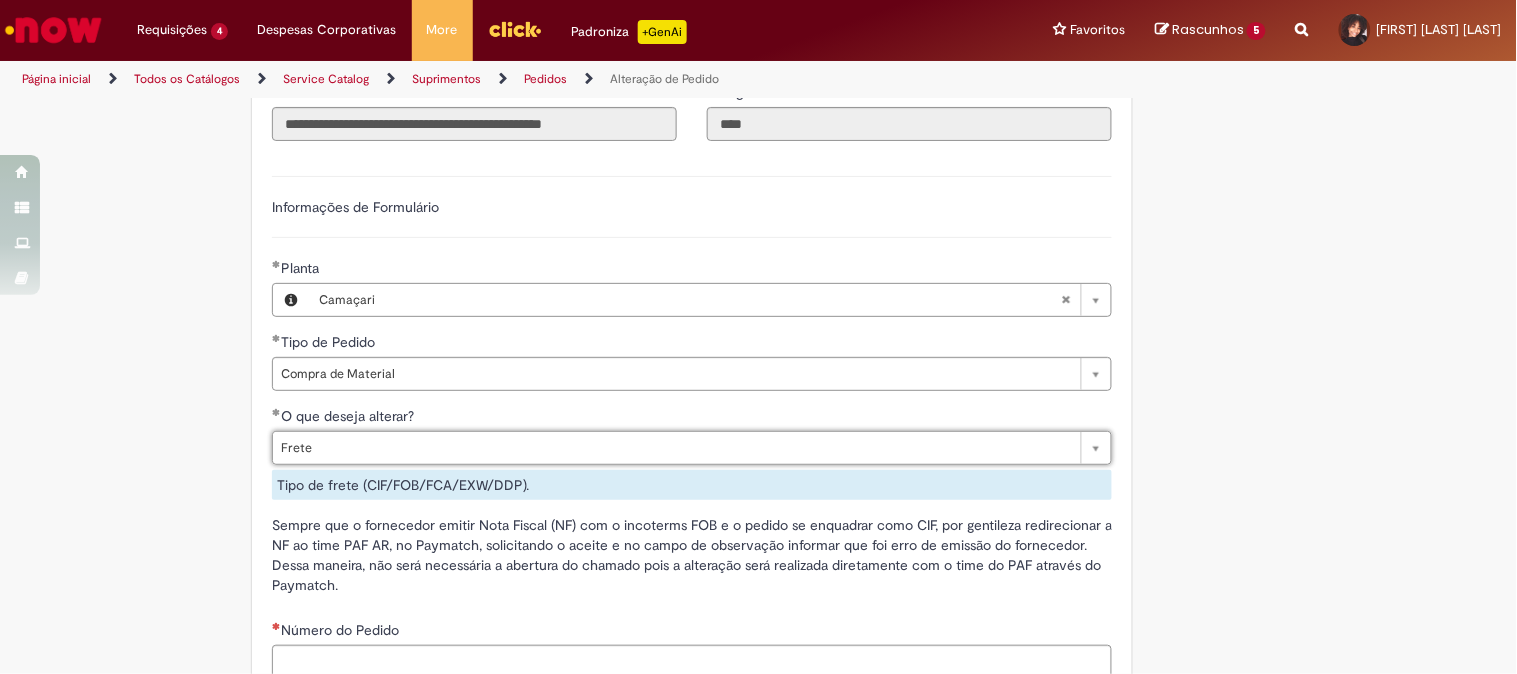 click on "Tipo de frete (CIF/FOB/FCA/EXW/DDP)." at bounding box center (692, 485) 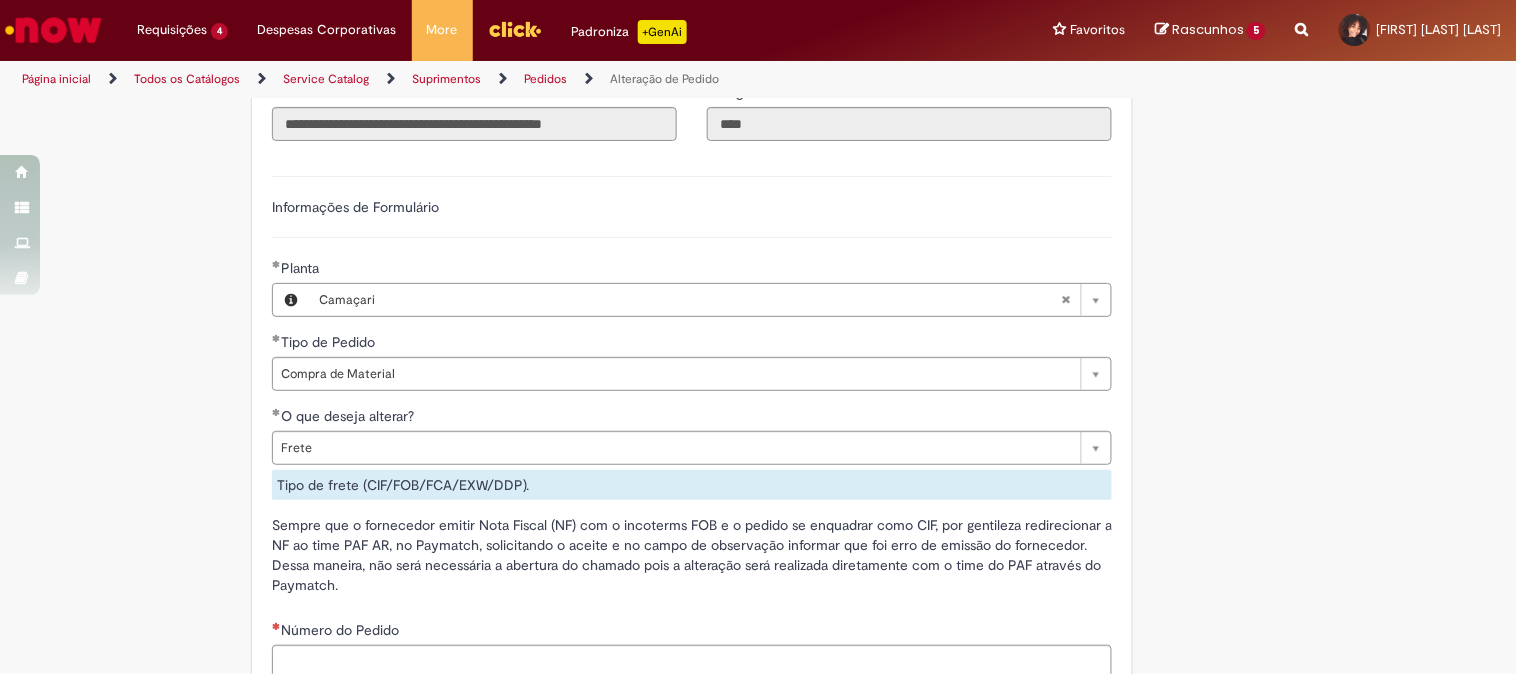 scroll, scrollTop: 1333, scrollLeft: 0, axis: vertical 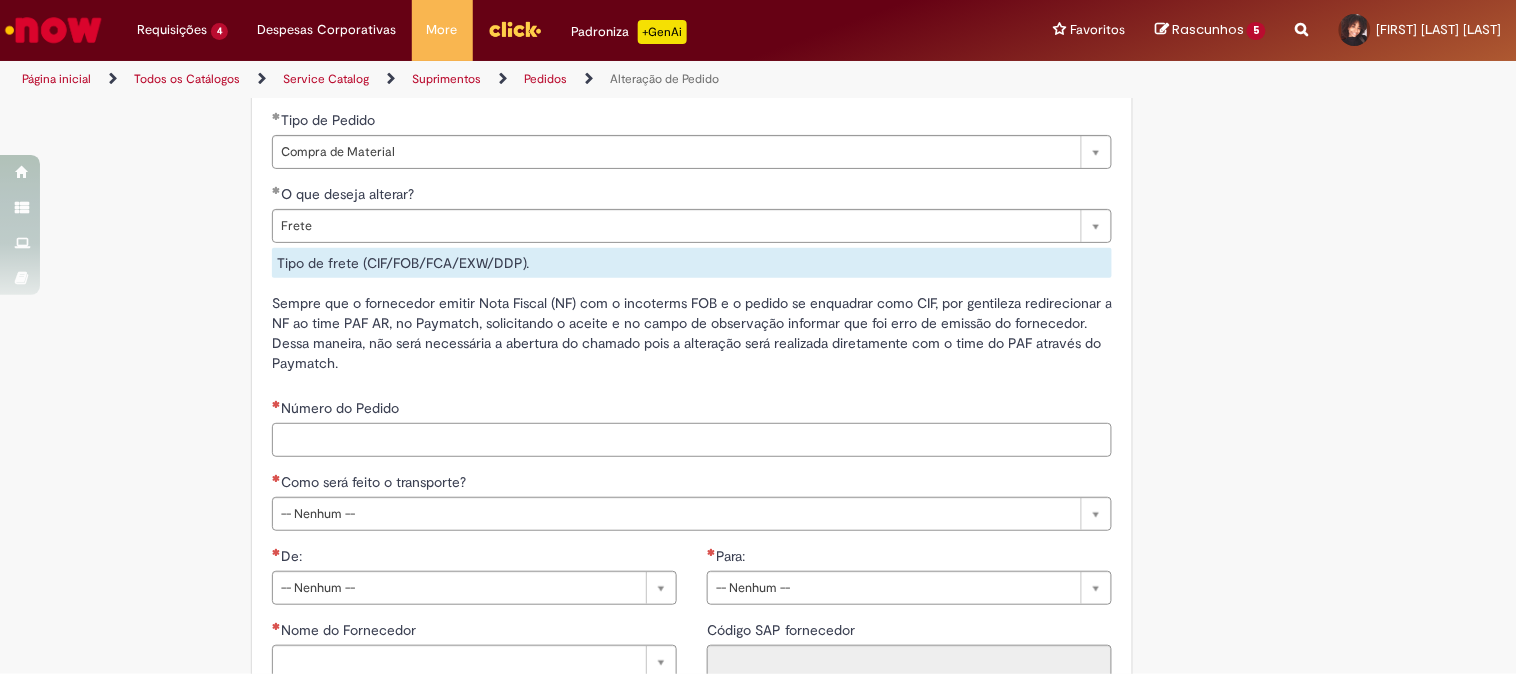 click on "Número do Pedido" at bounding box center (692, 440) 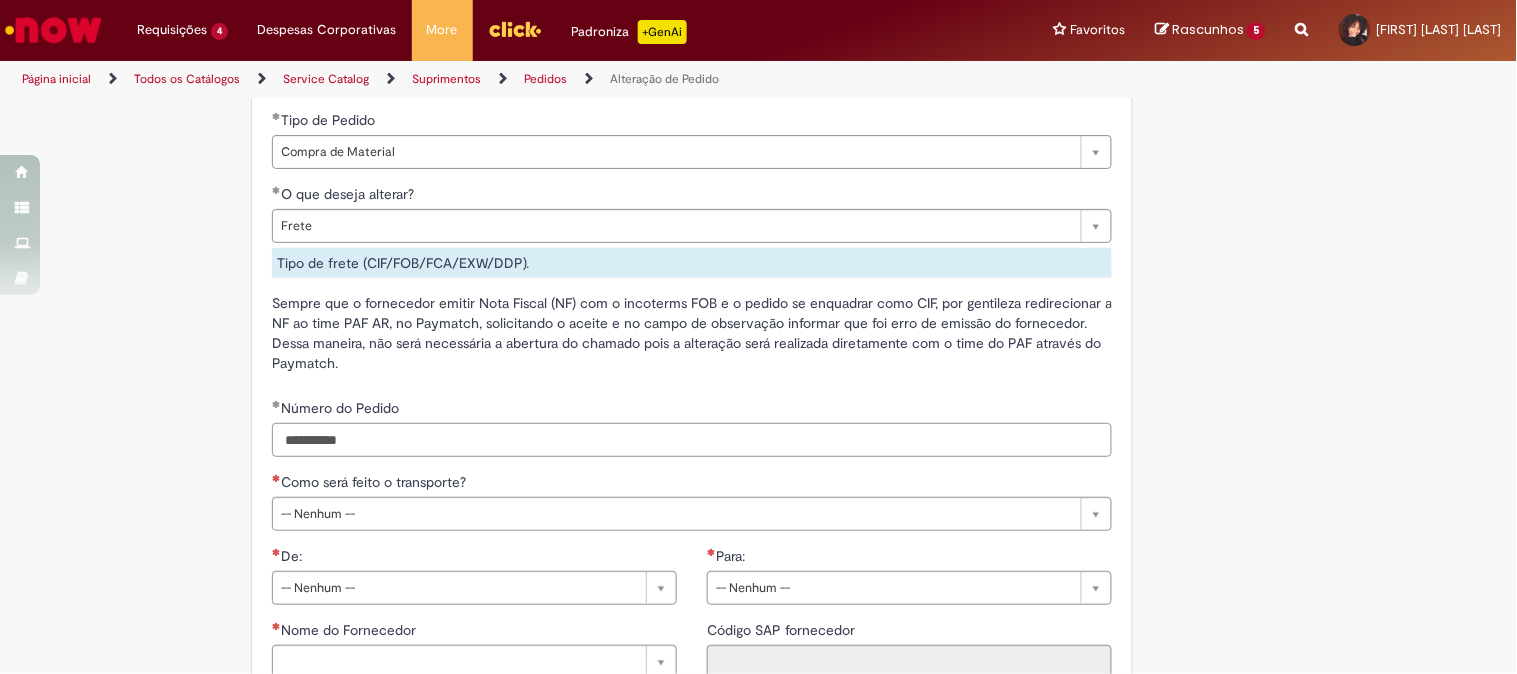 type on "**********" 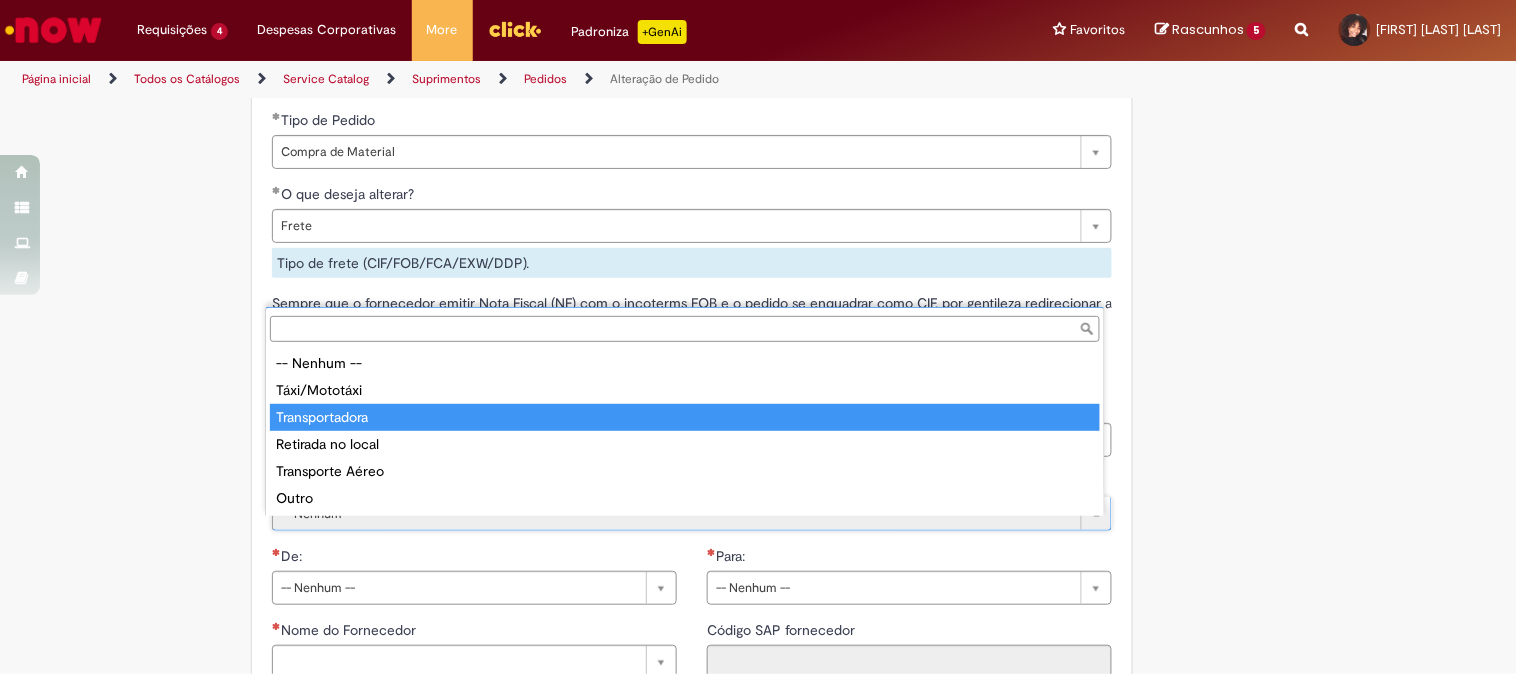 type on "**********" 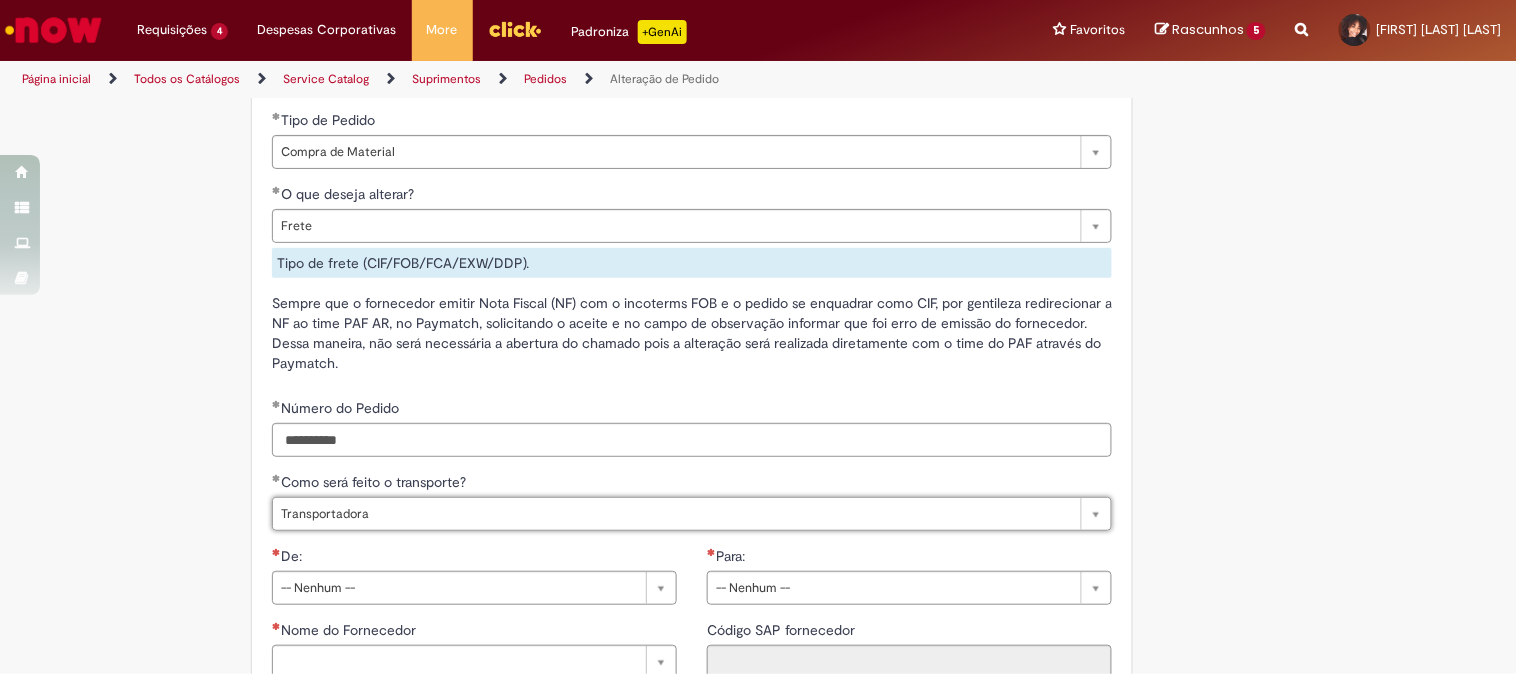 scroll, scrollTop: 1444, scrollLeft: 0, axis: vertical 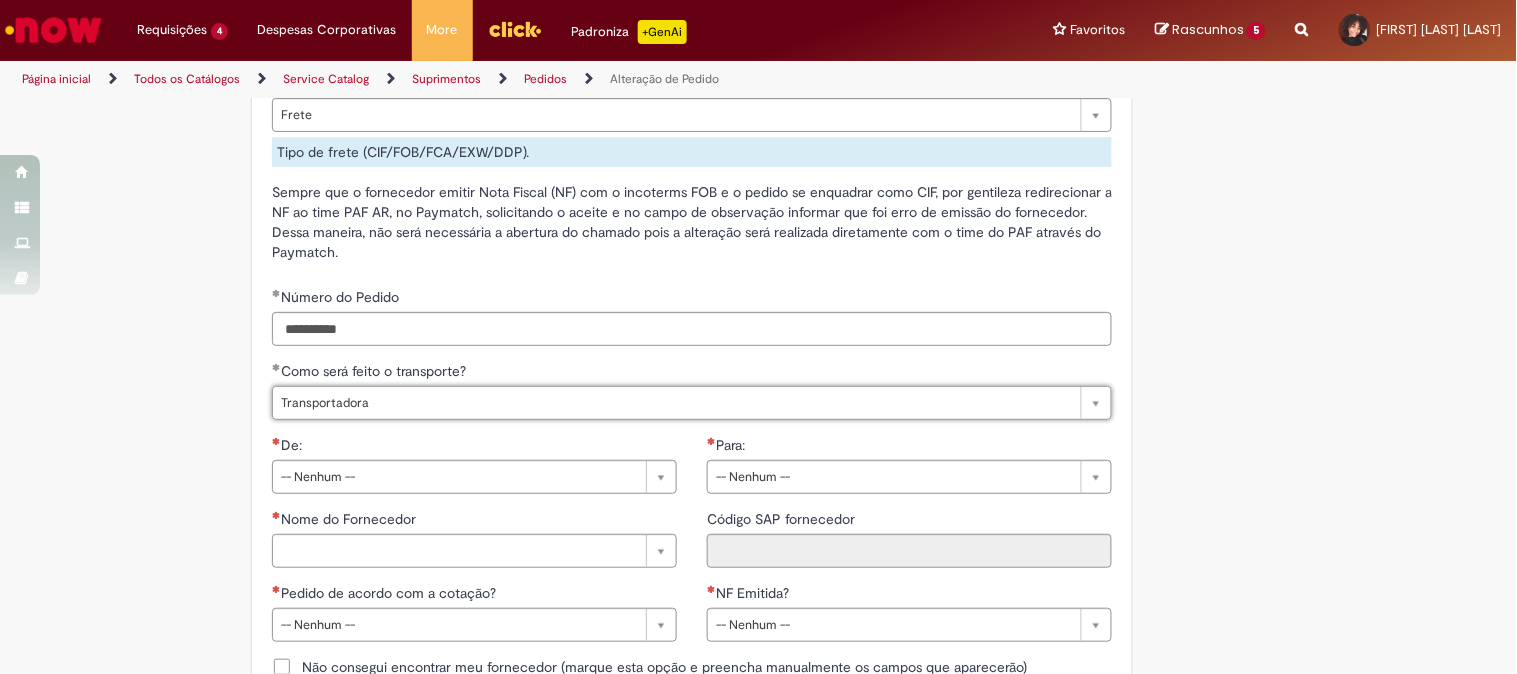 click on "De:" at bounding box center (474, 447) 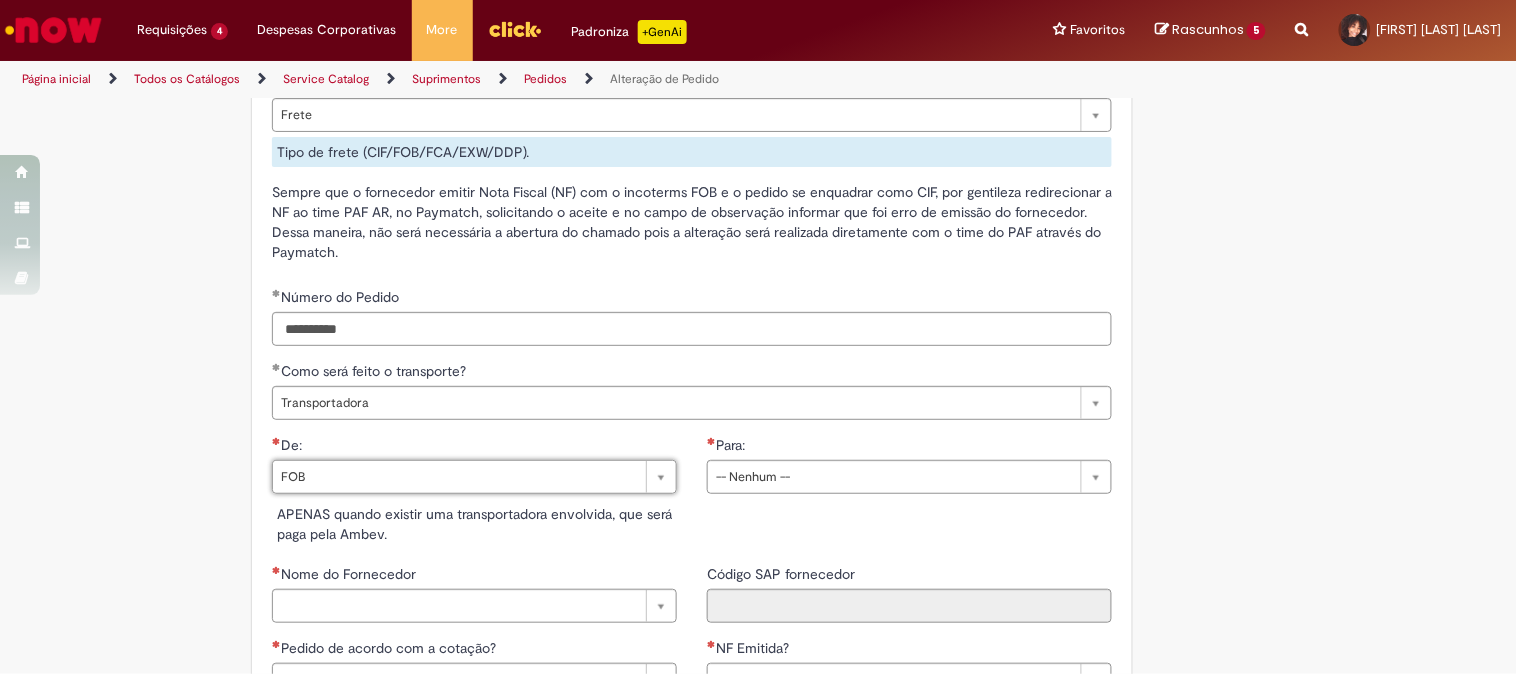 type on "***" 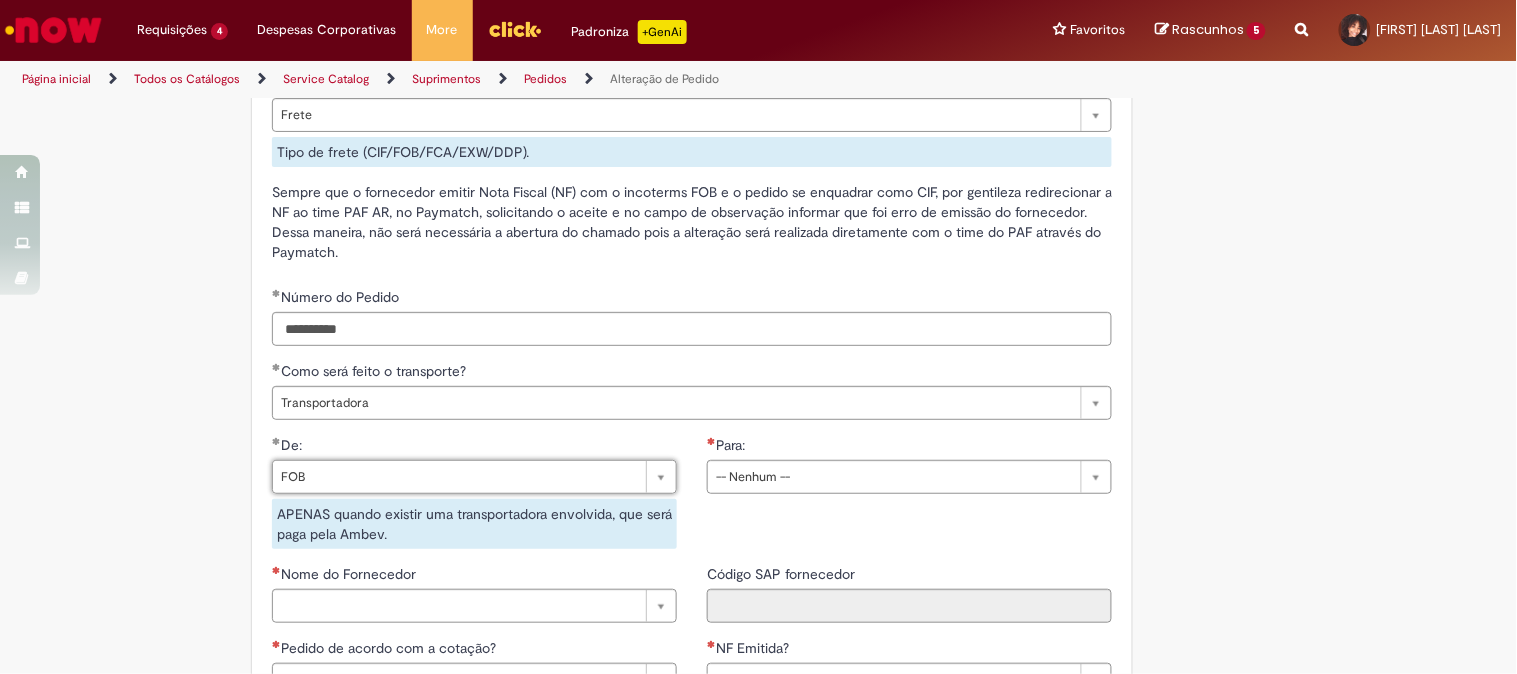 scroll, scrollTop: 1666, scrollLeft: 0, axis: vertical 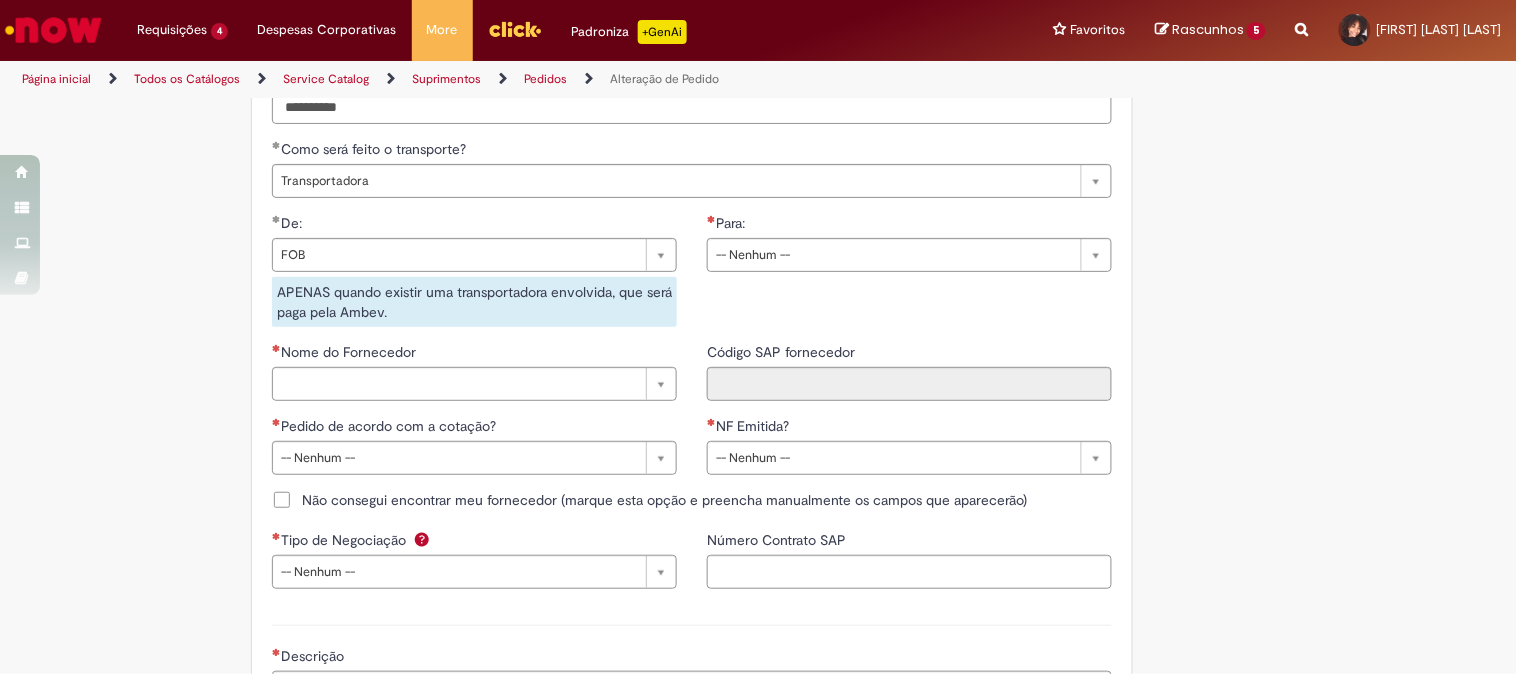 click on "**********" at bounding box center (692, -93) 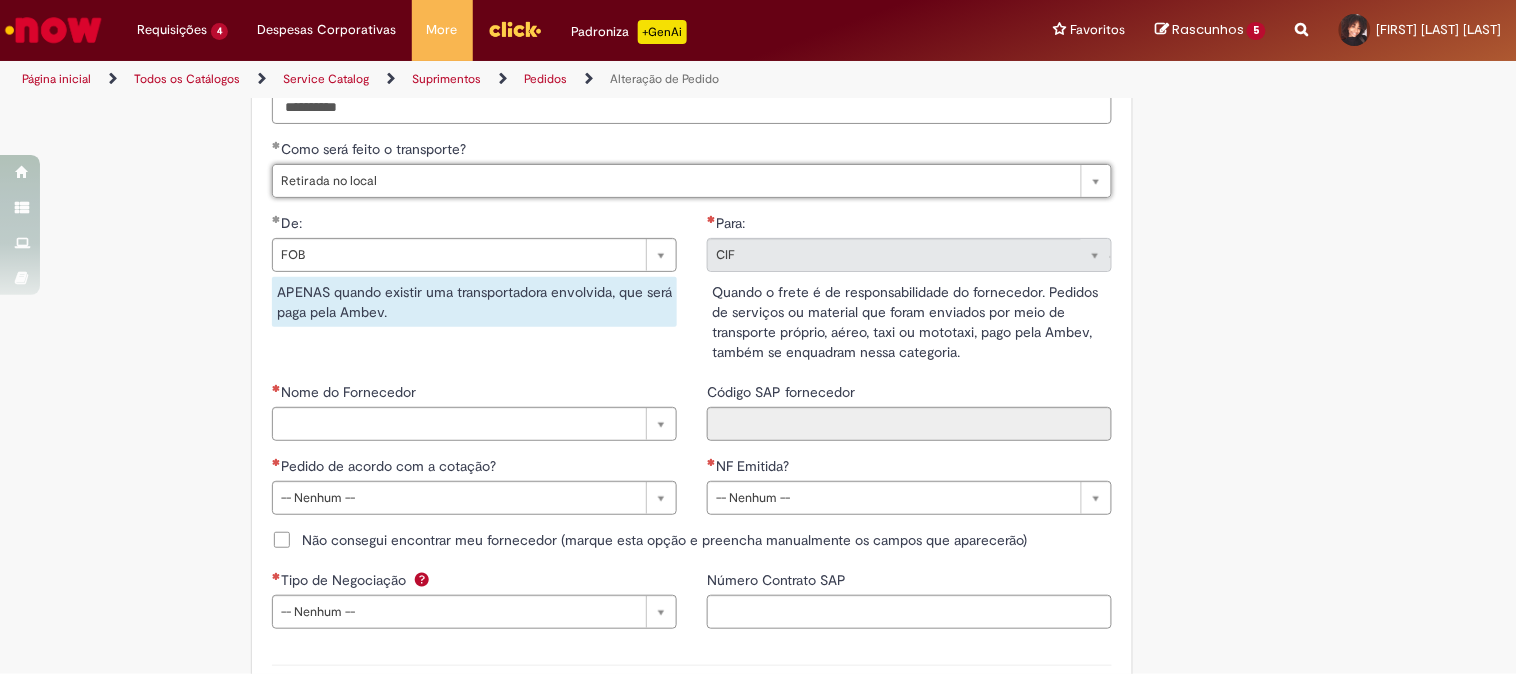 type on "**********" 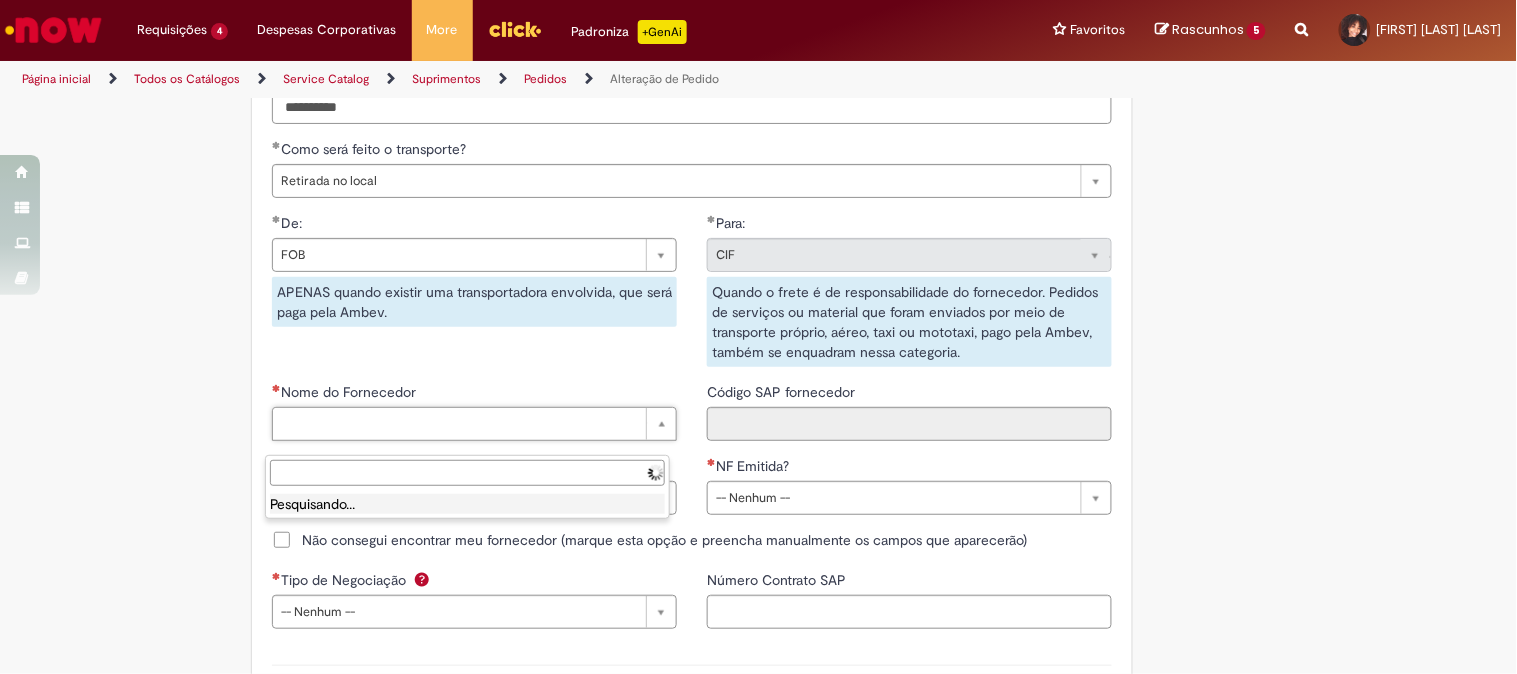 scroll, scrollTop: 0, scrollLeft: 0, axis: both 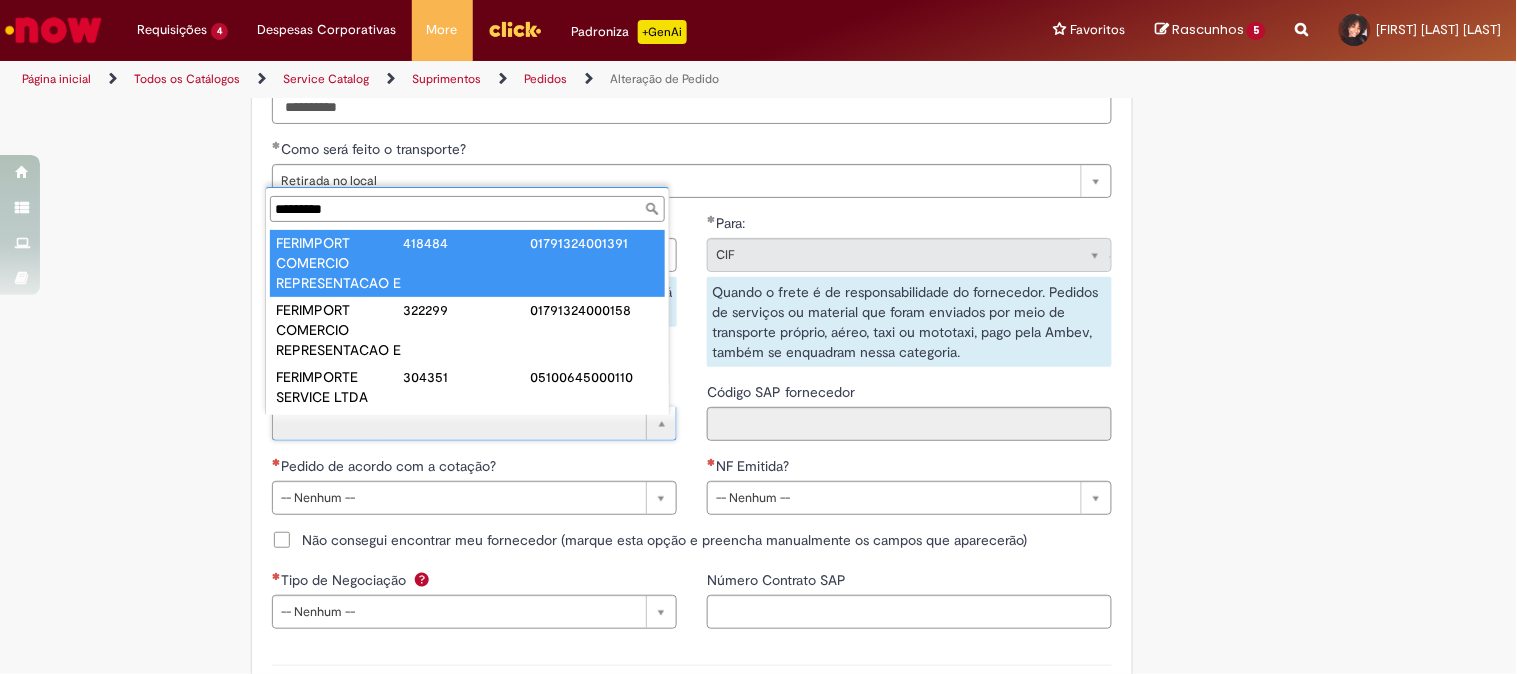 type on "*********" 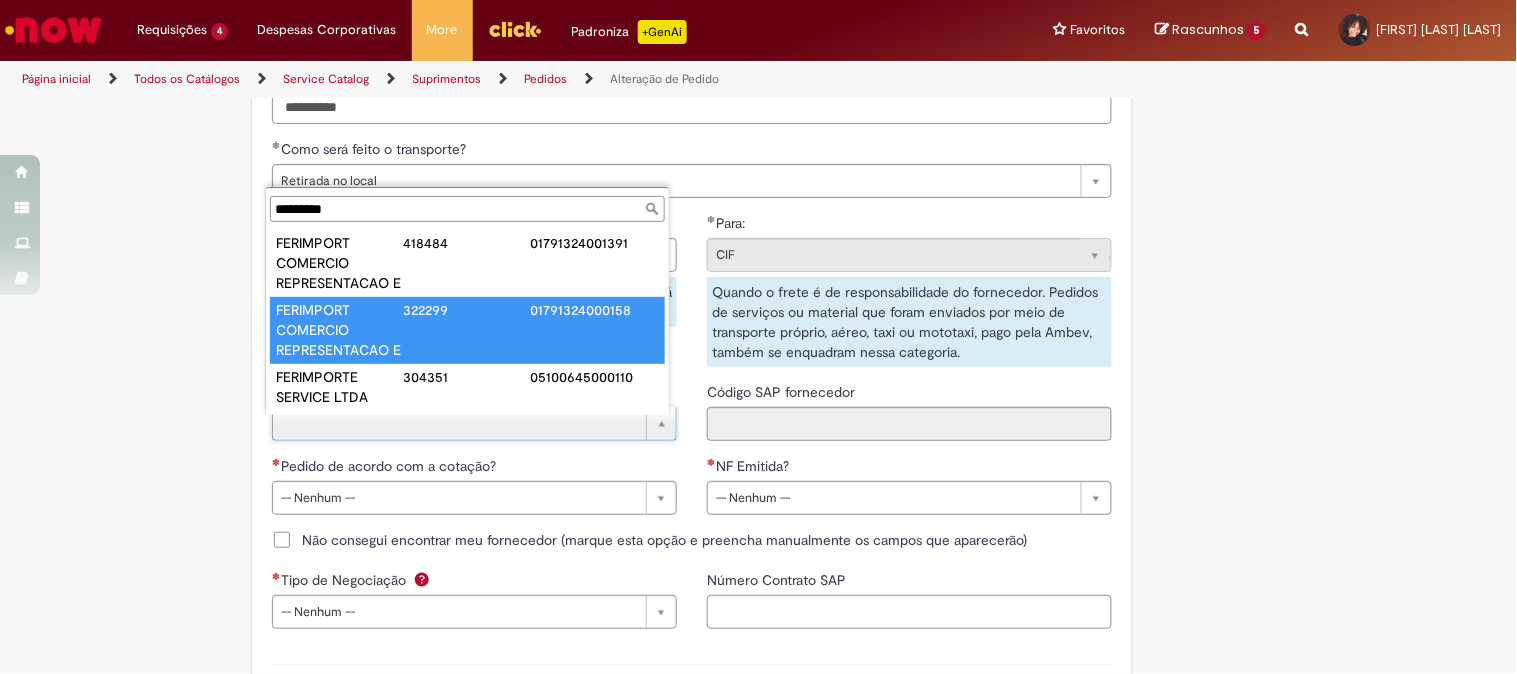 type on "**********" 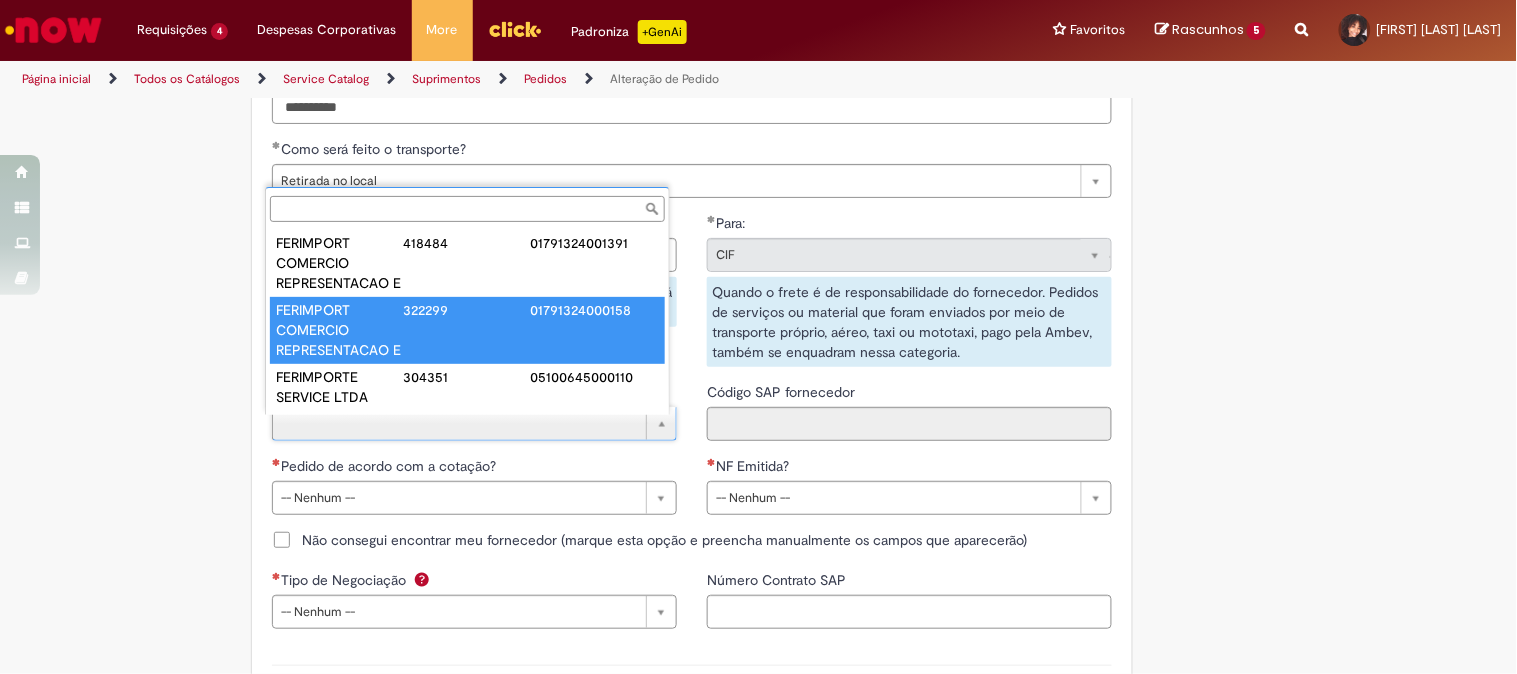 type on "******" 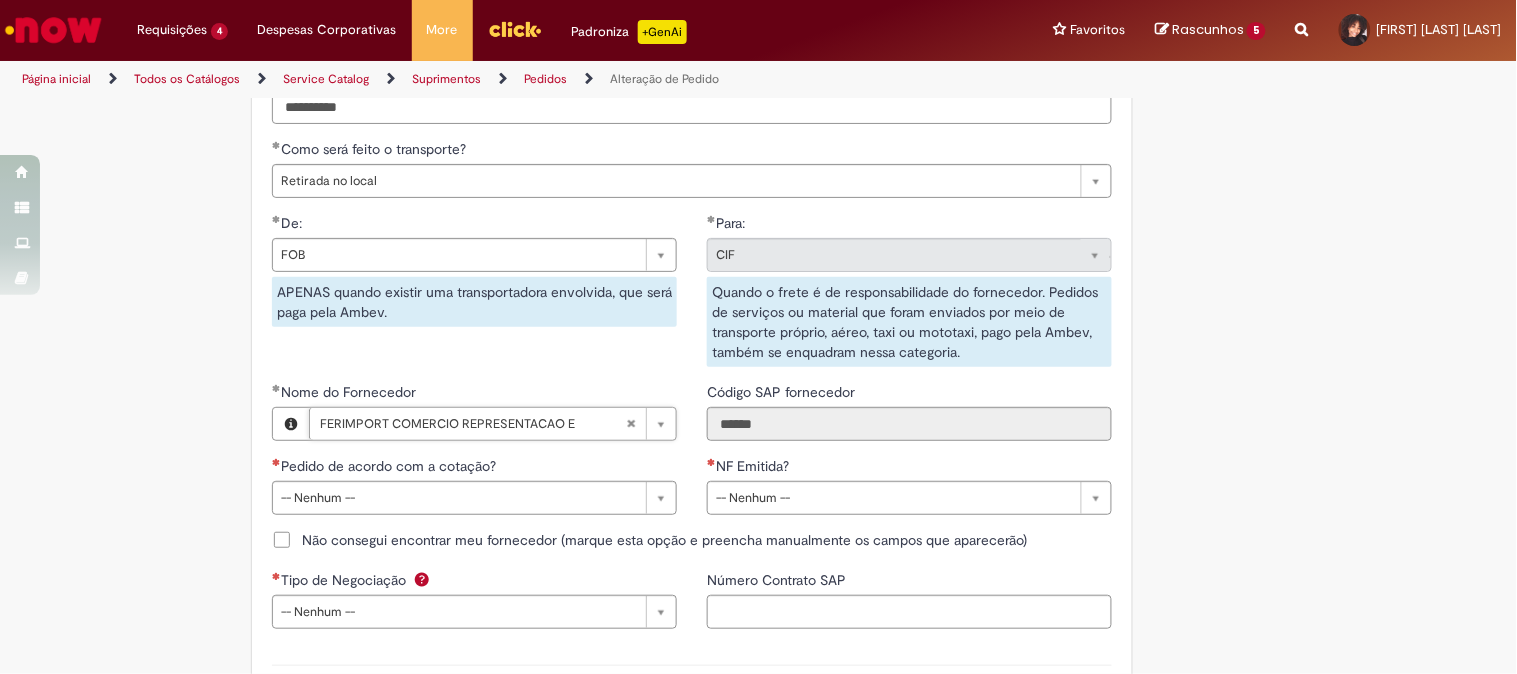 scroll, scrollTop: 2000, scrollLeft: 0, axis: vertical 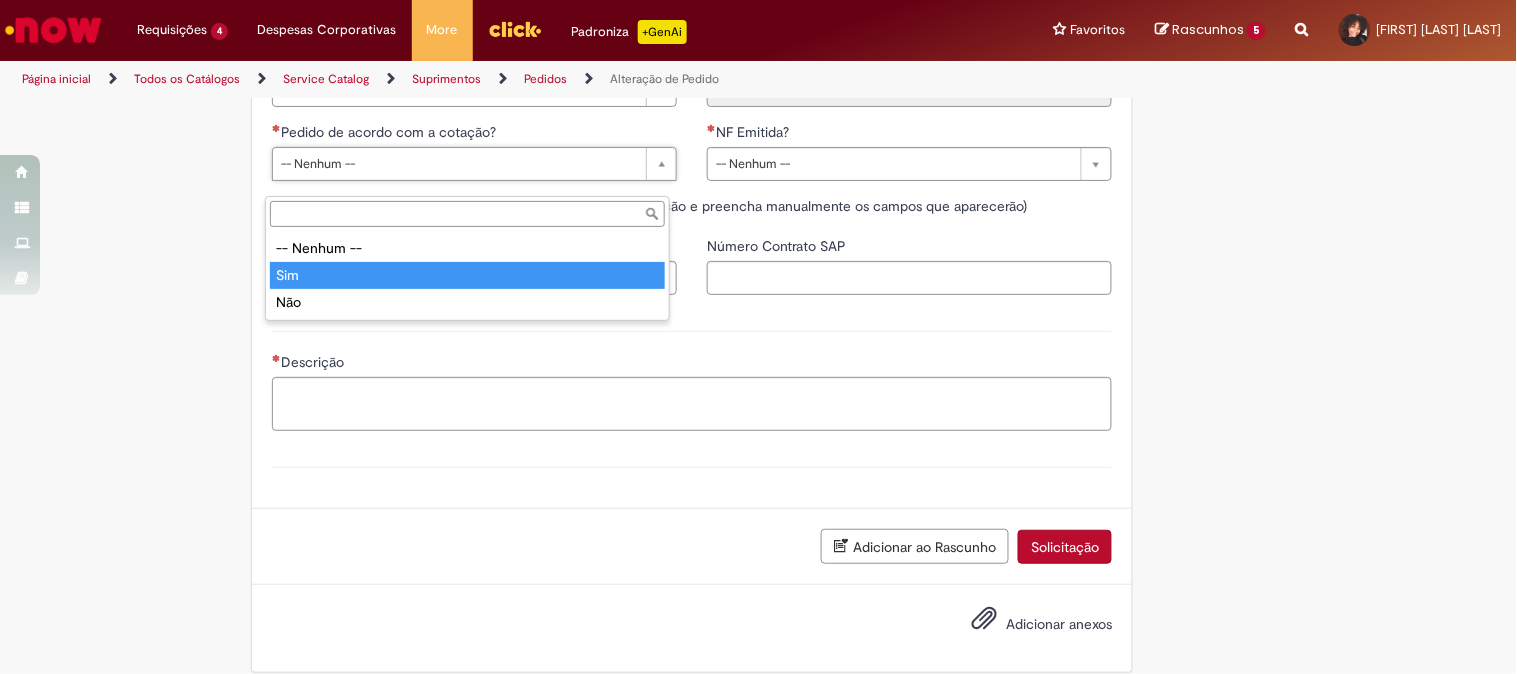 type on "***" 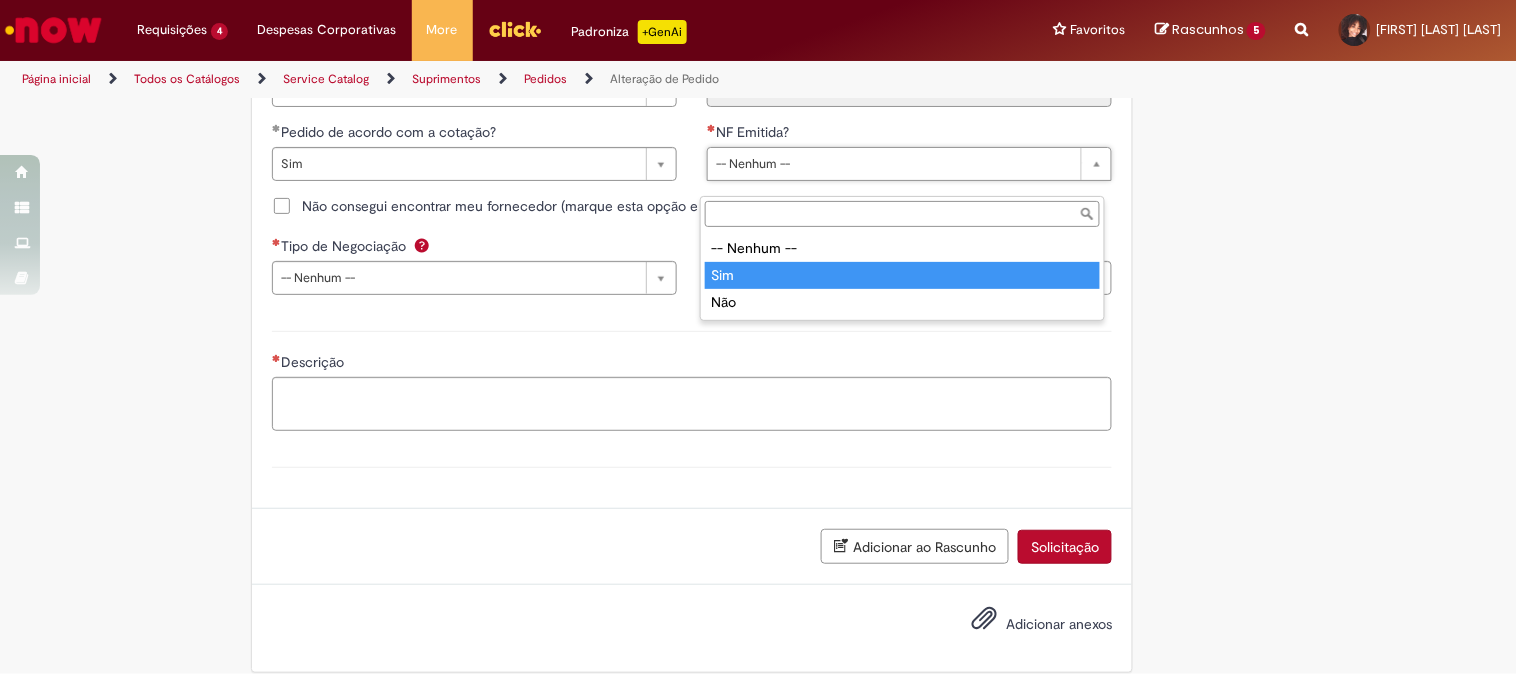 type on "***" 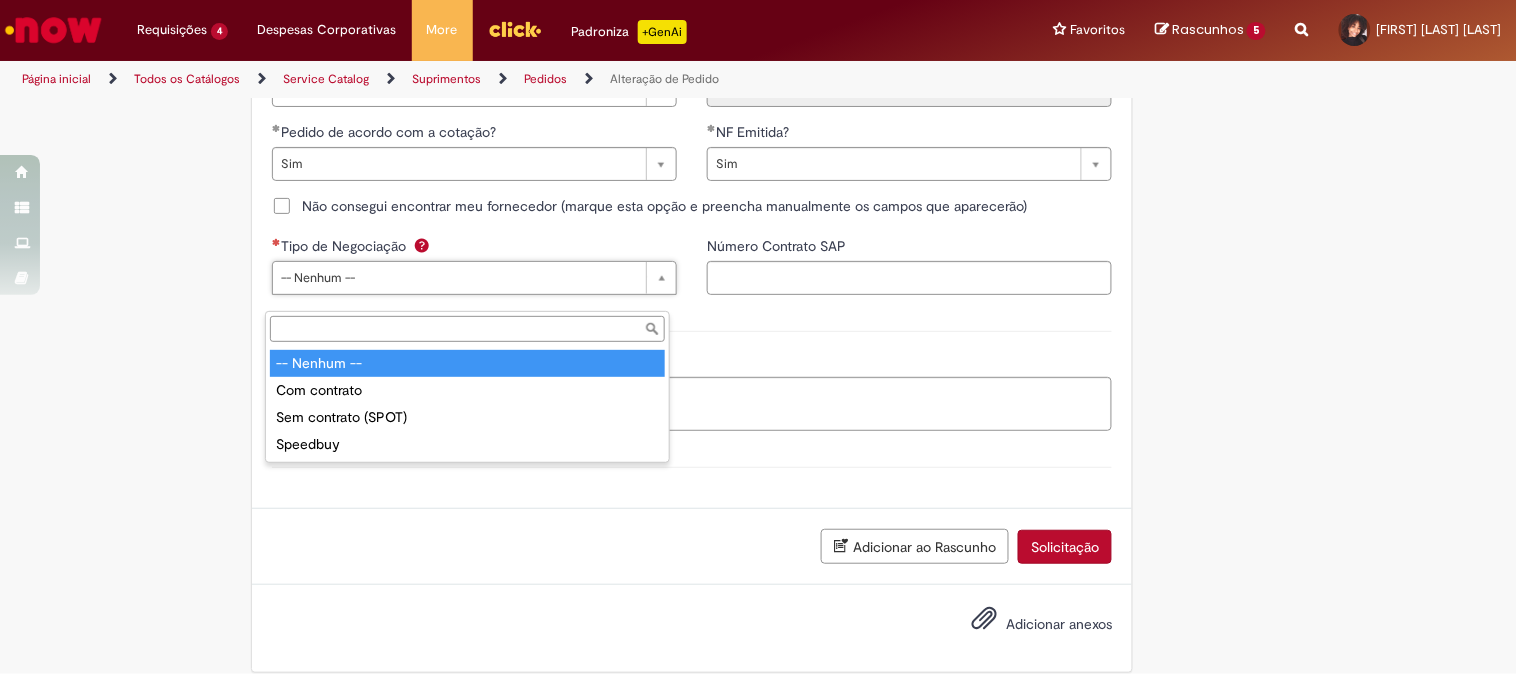 drag, startPoint x: 463, startPoint y: 288, endPoint x: 451, endPoint y: 301, distance: 17.691807 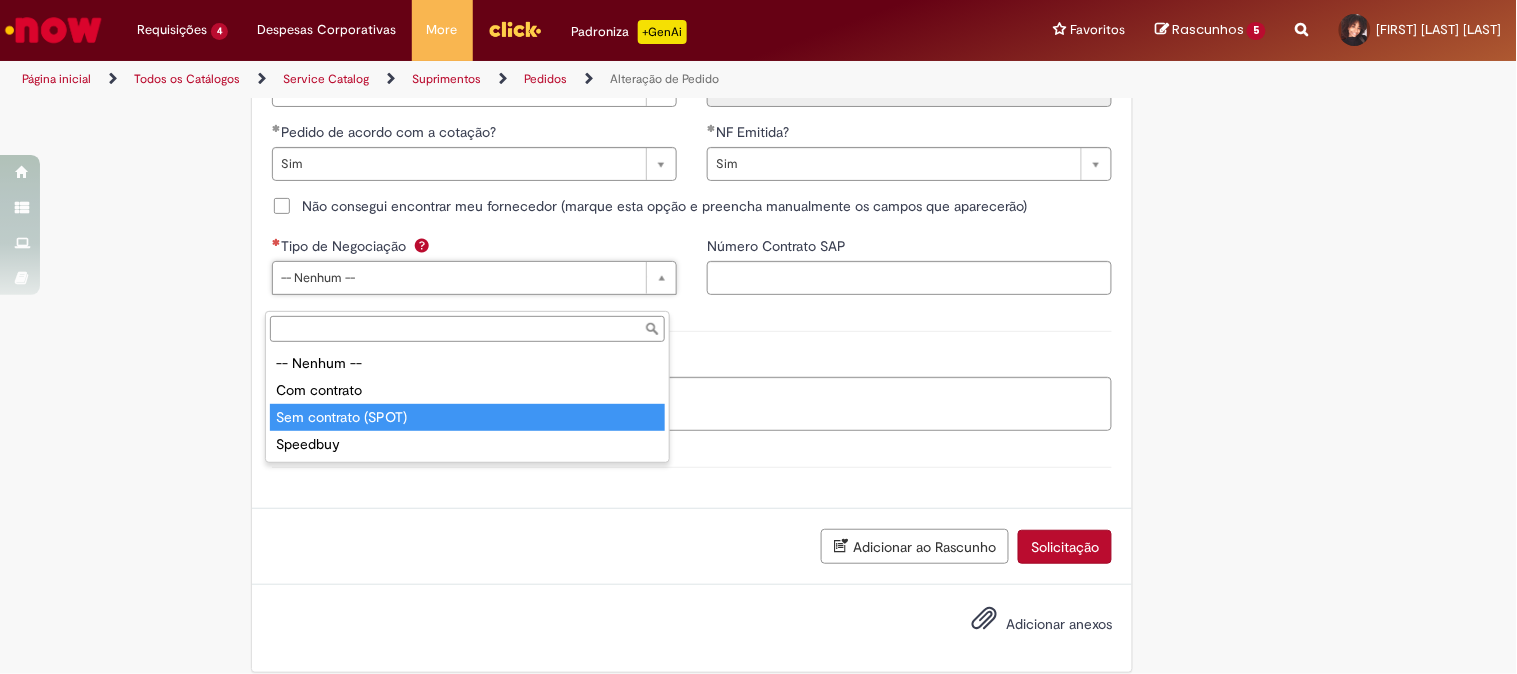 type on "**********" 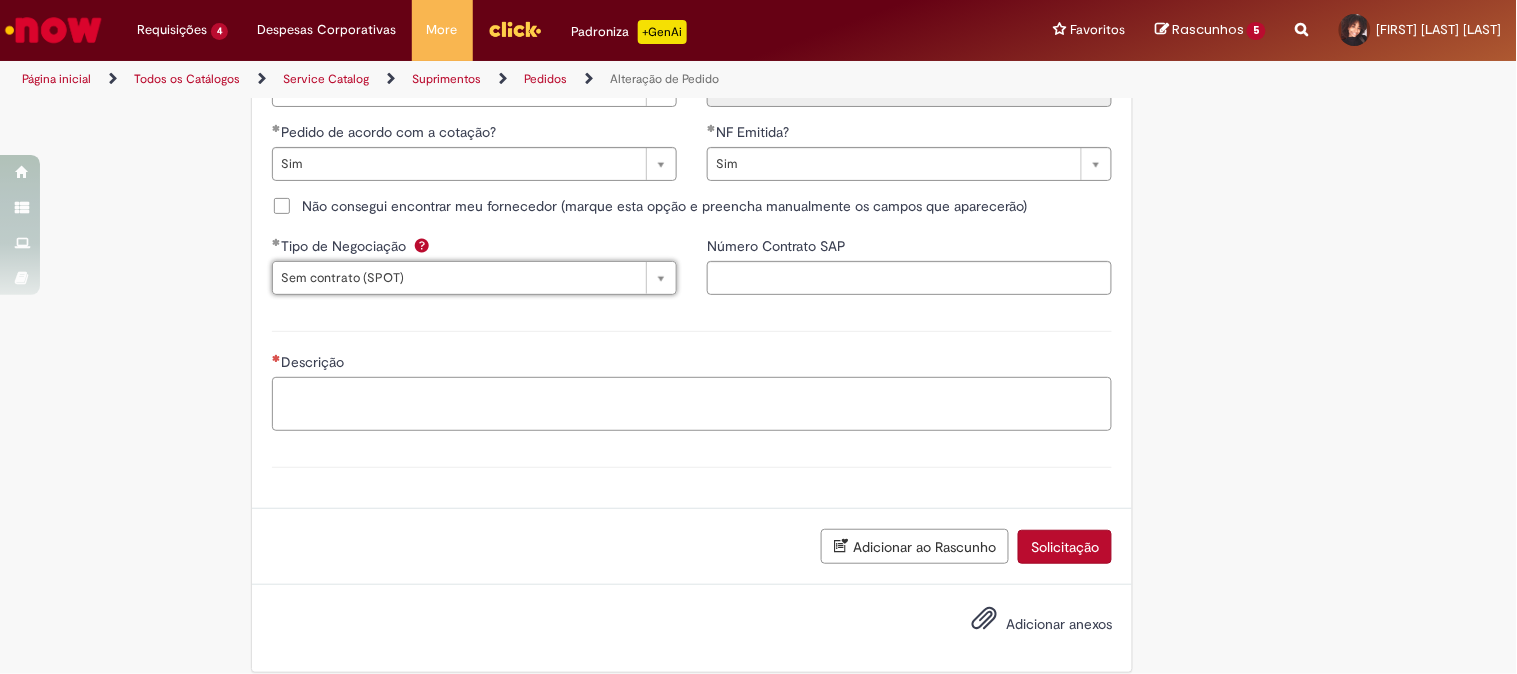 click on "Descrição" at bounding box center (692, 404) 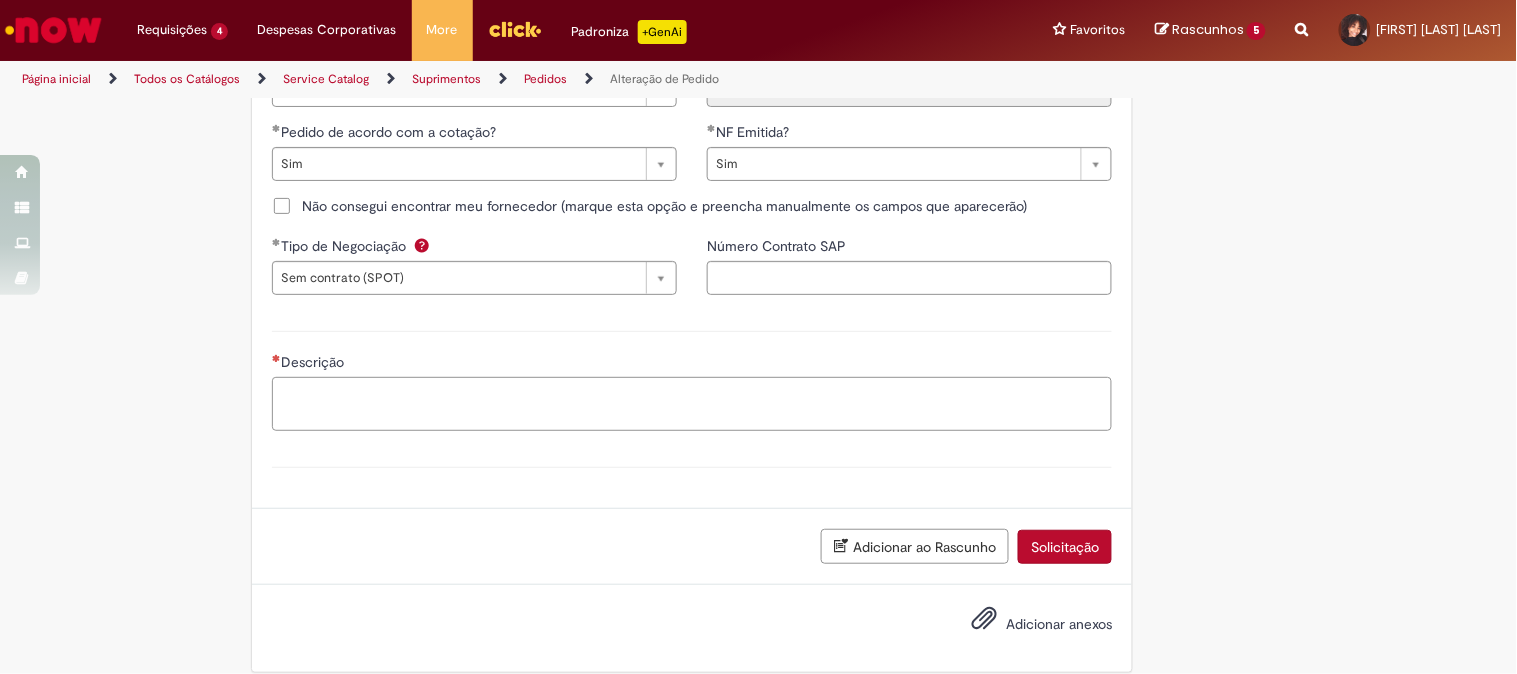 paste on "********" 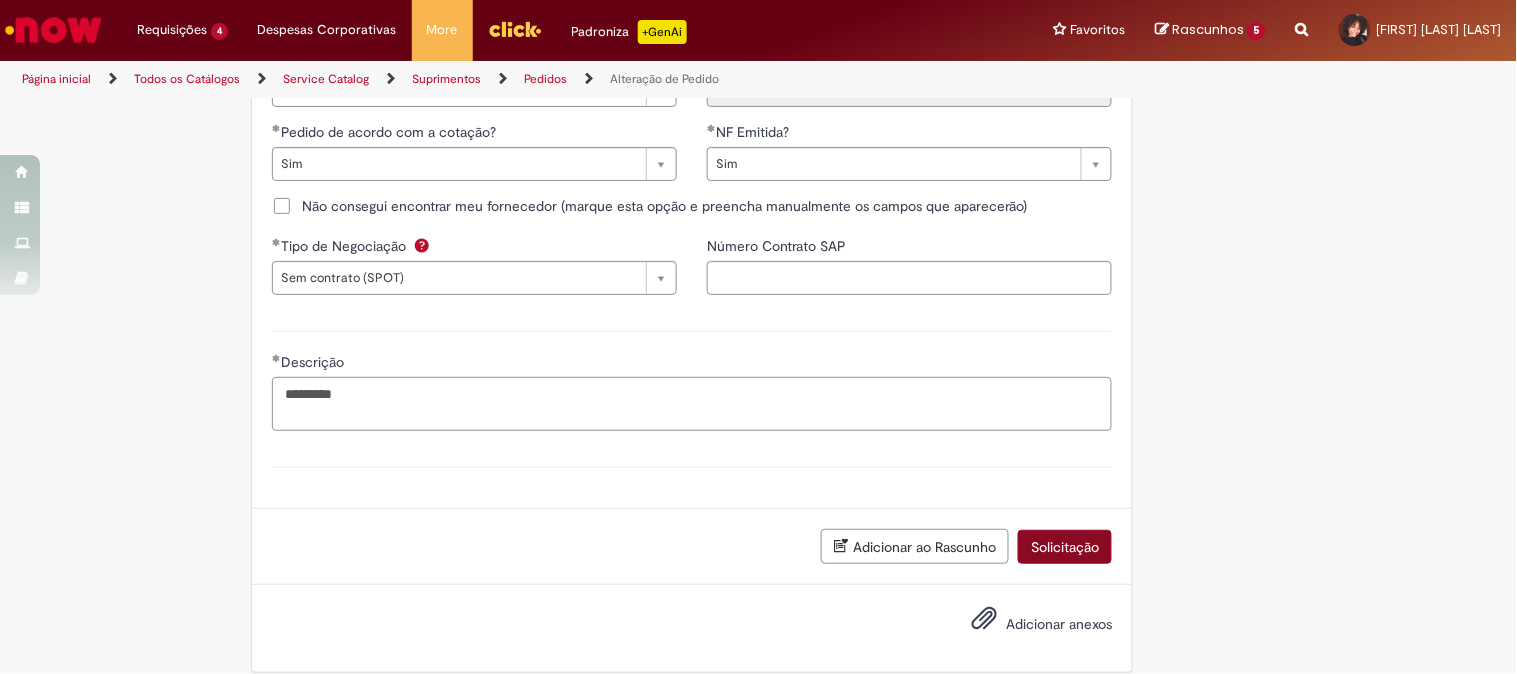 type on "********" 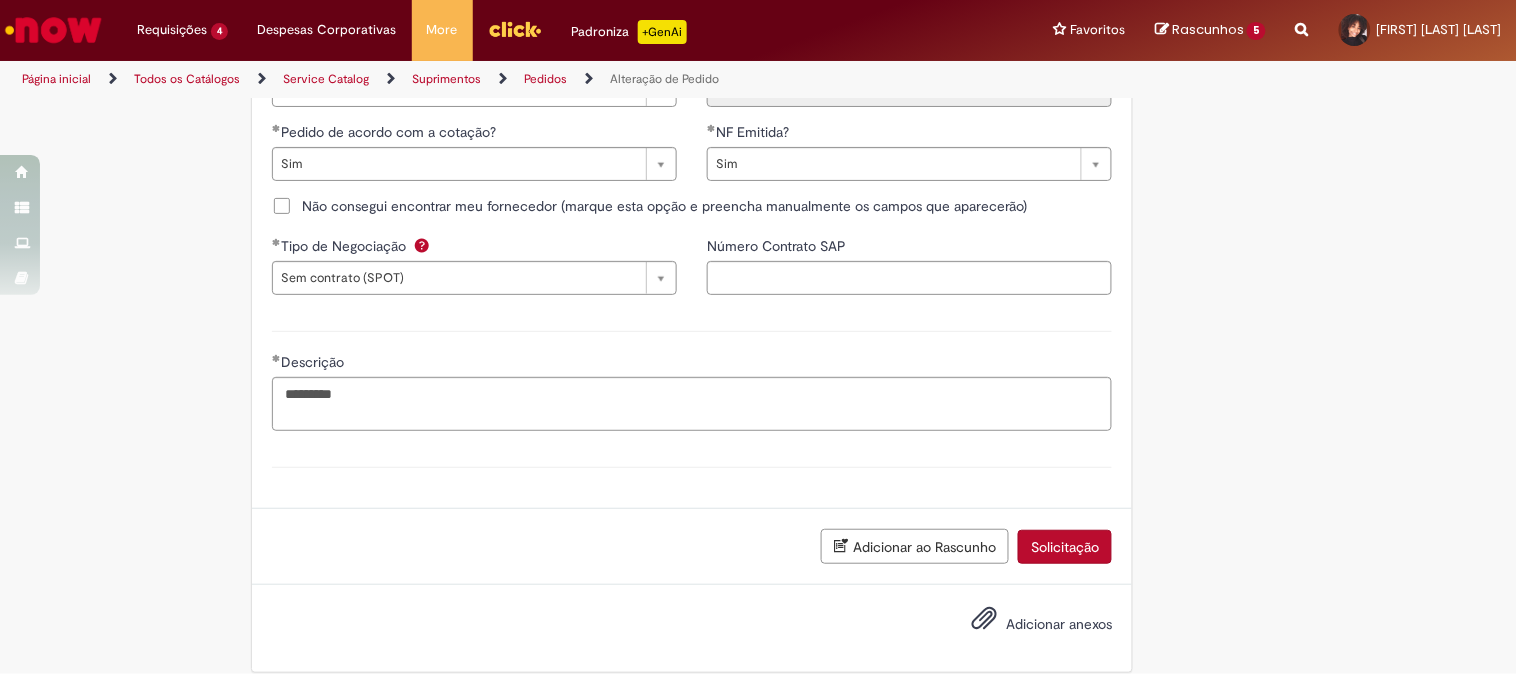 click on "Solicitação" at bounding box center [1065, 547] 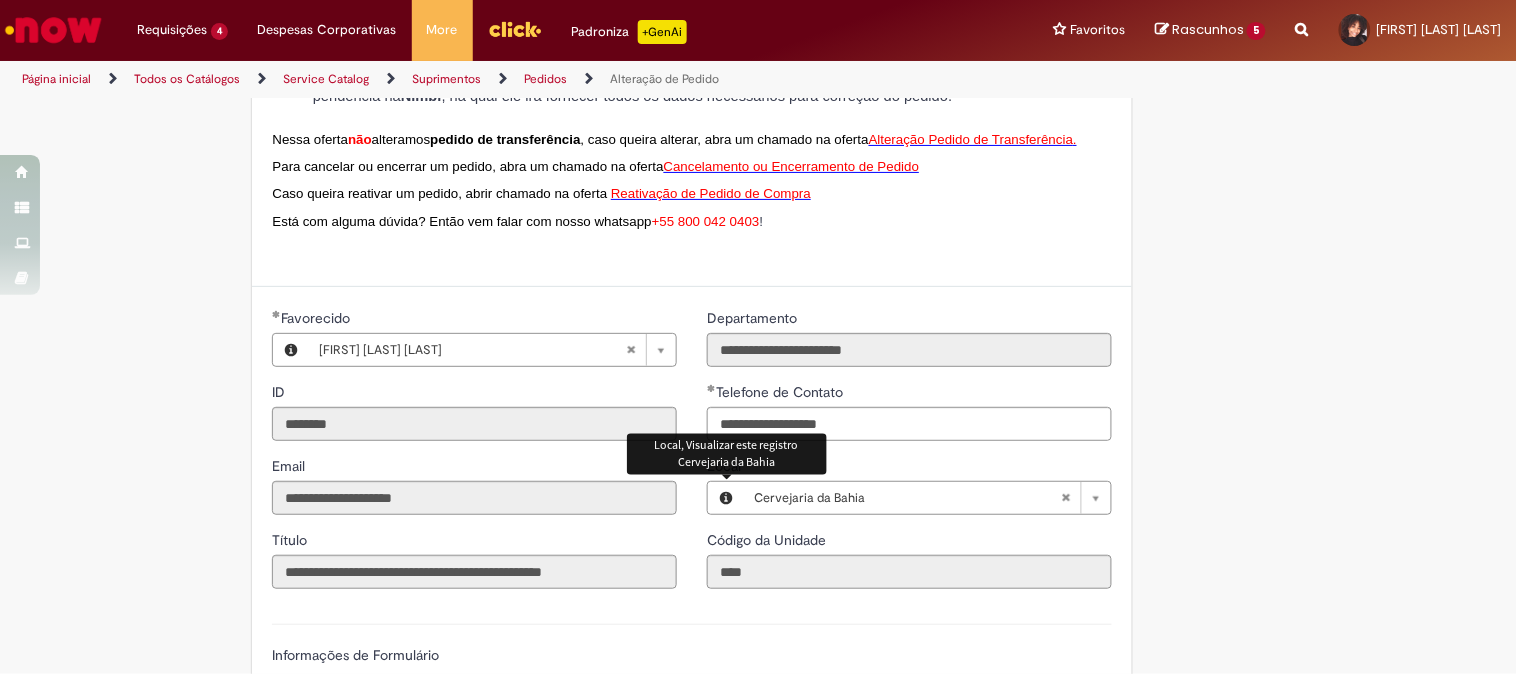 scroll, scrollTop: 330, scrollLeft: 0, axis: vertical 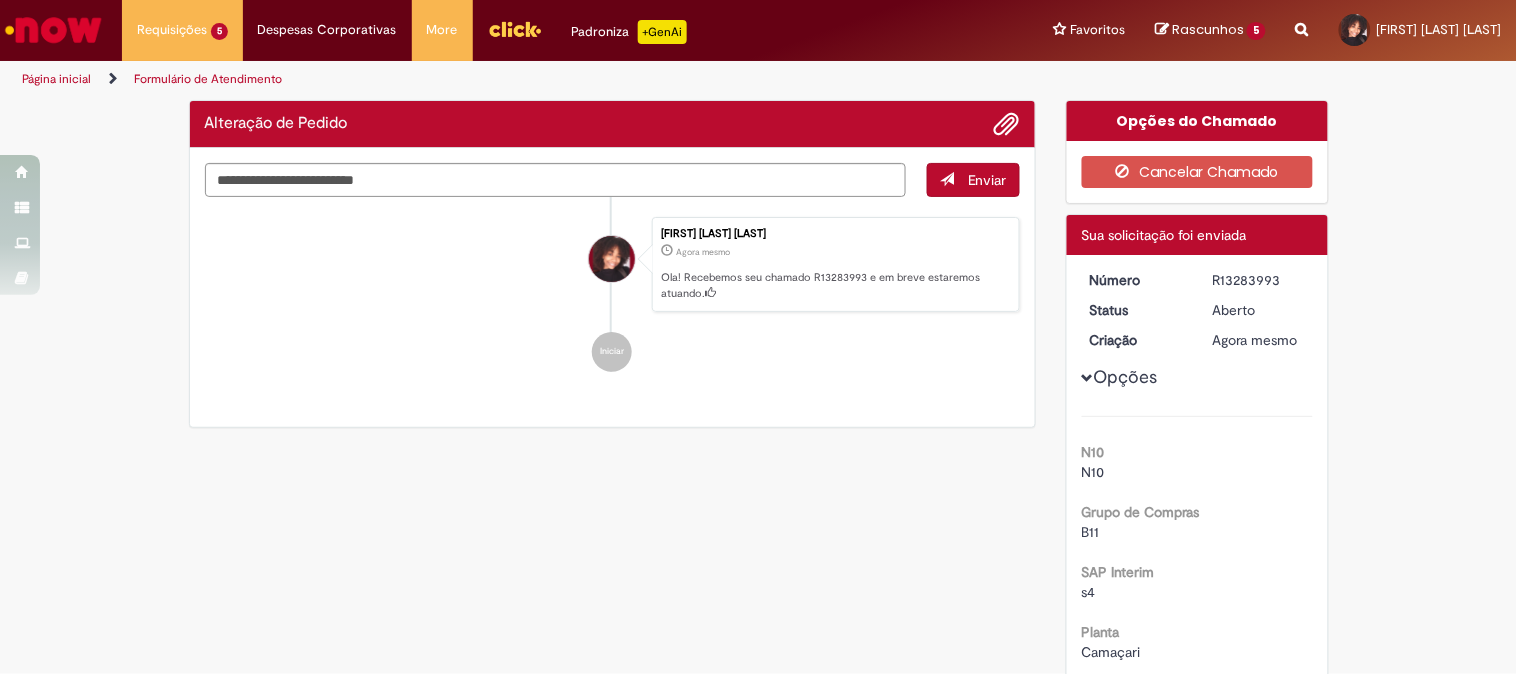drag, startPoint x: 1245, startPoint y: 277, endPoint x: 1202, endPoint y: 275, distance: 43.046486 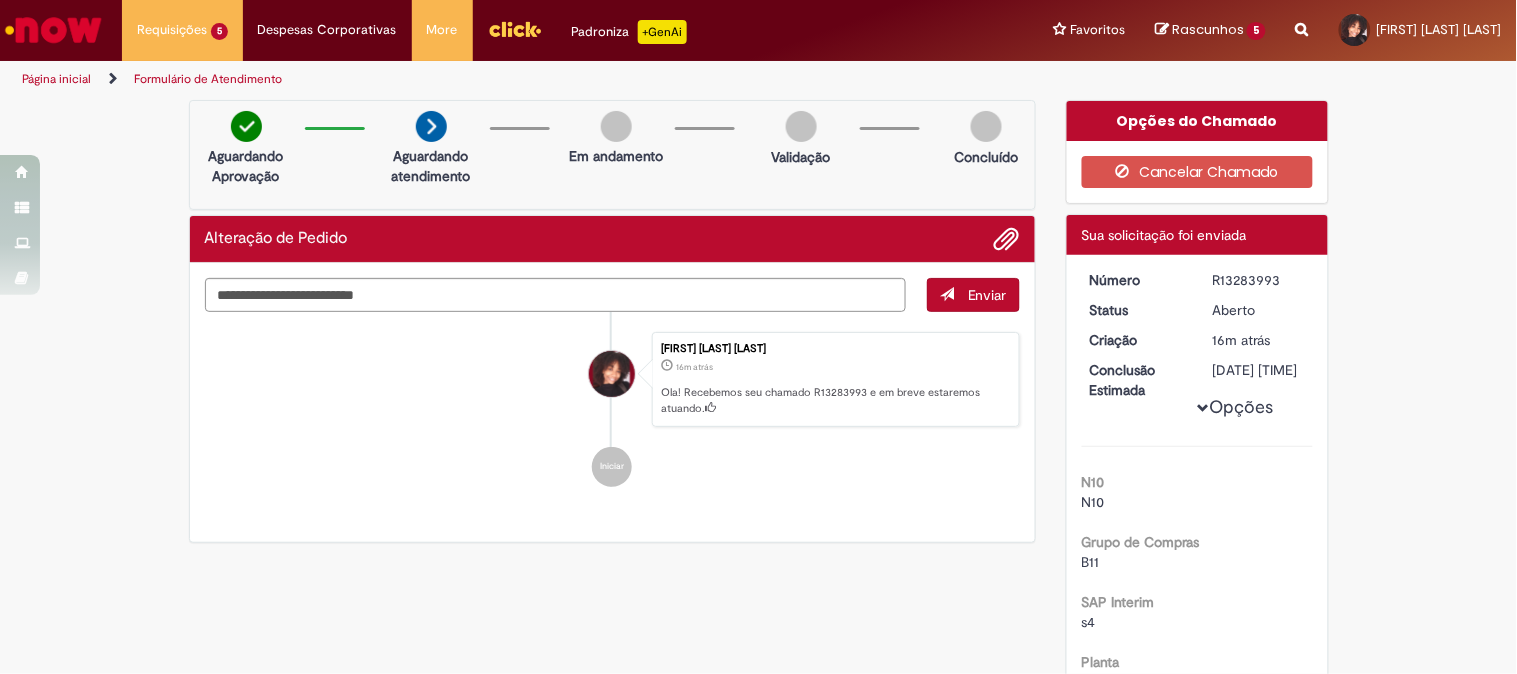 click at bounding box center [53, 30] 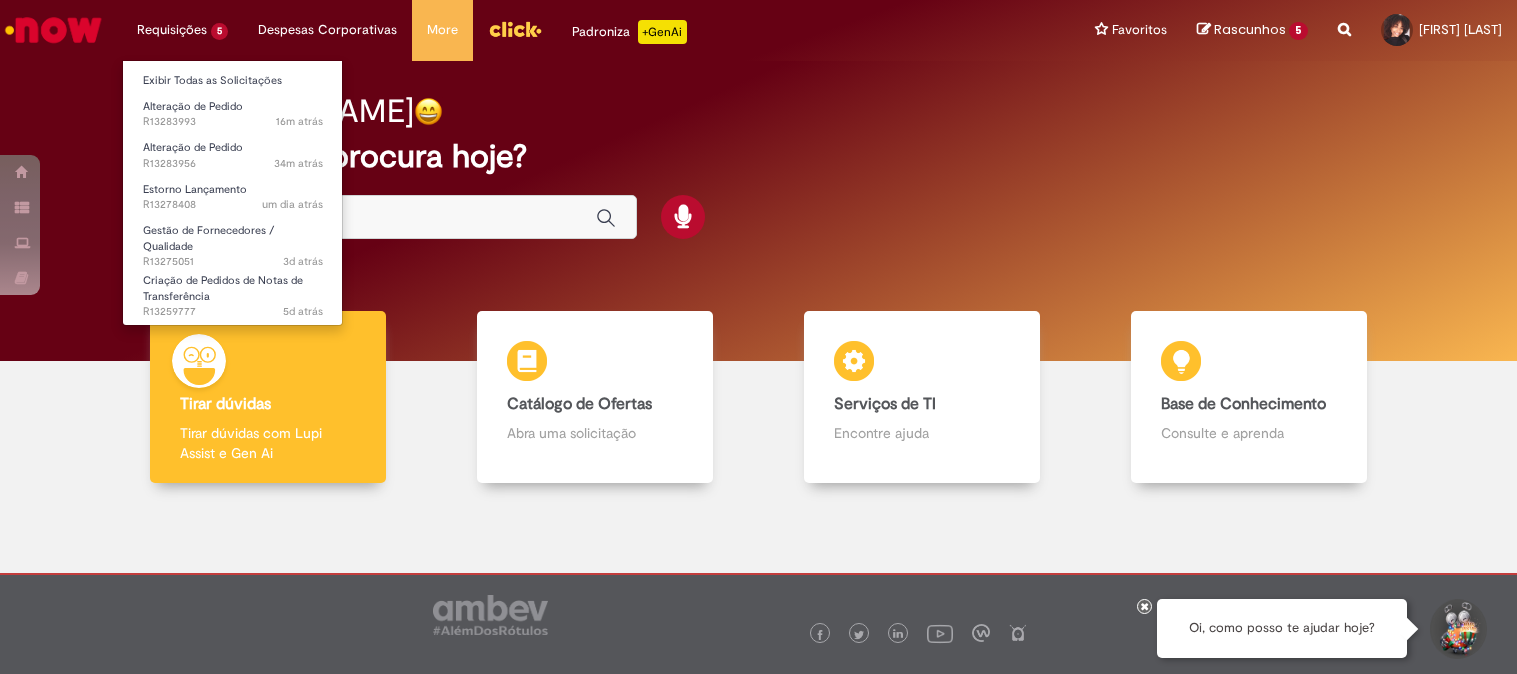 scroll, scrollTop: 0, scrollLeft: 0, axis: both 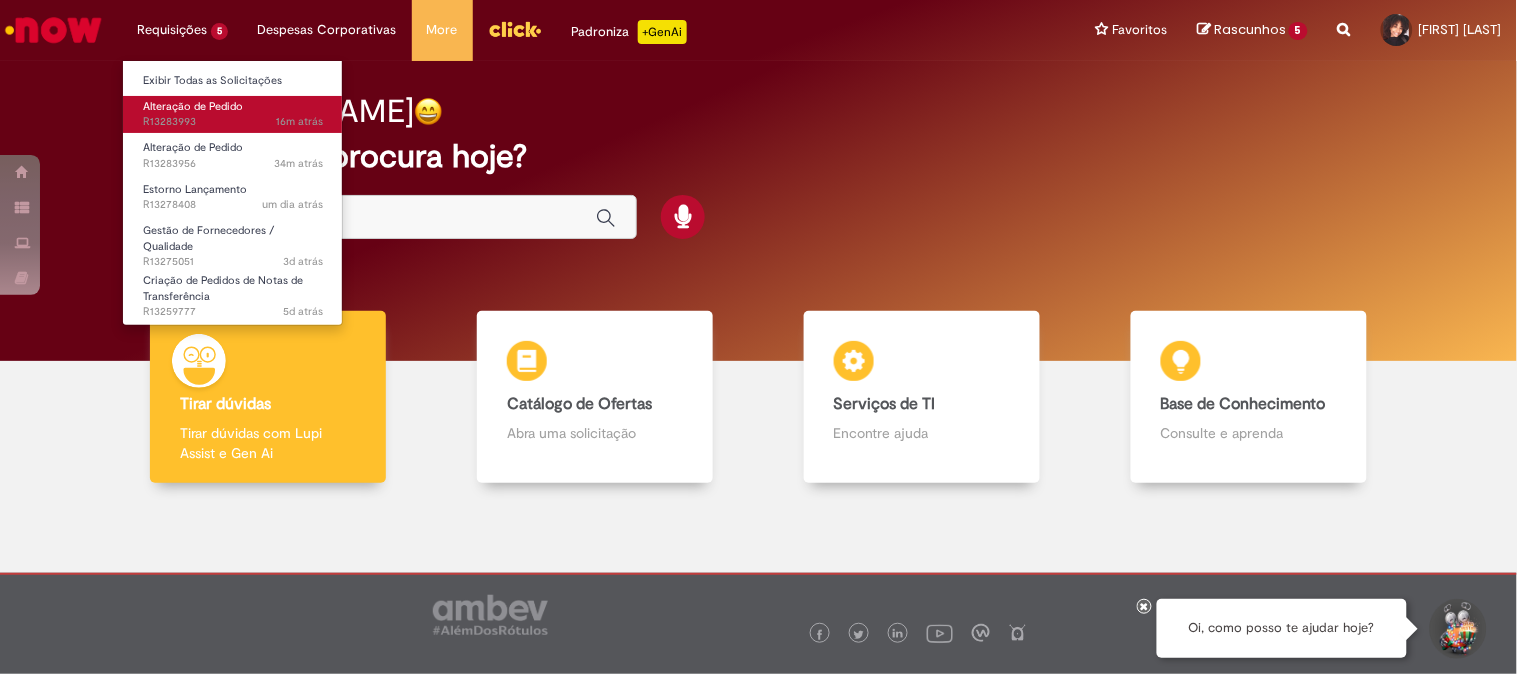 click on "16m atrás 16 minutos atrás  R13283993" at bounding box center (233, 122) 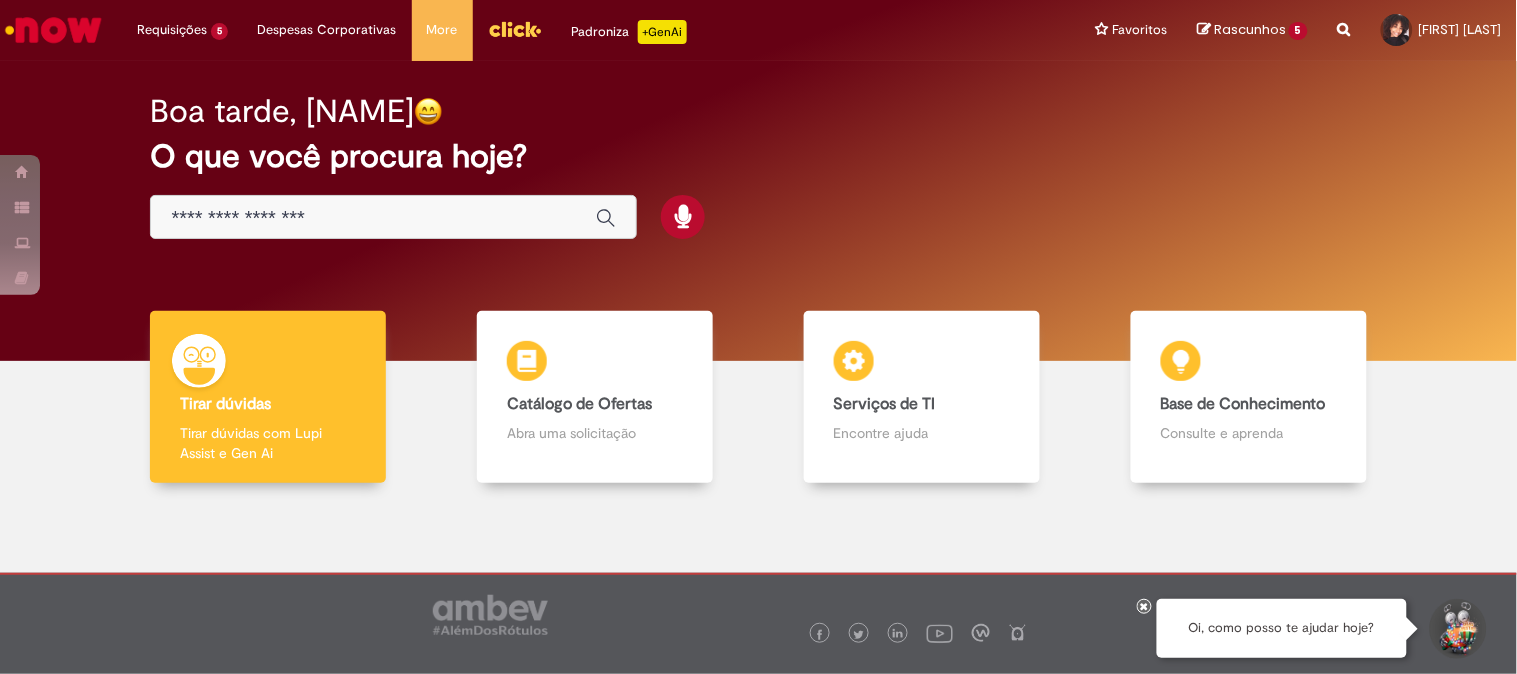click at bounding box center [373, 218] 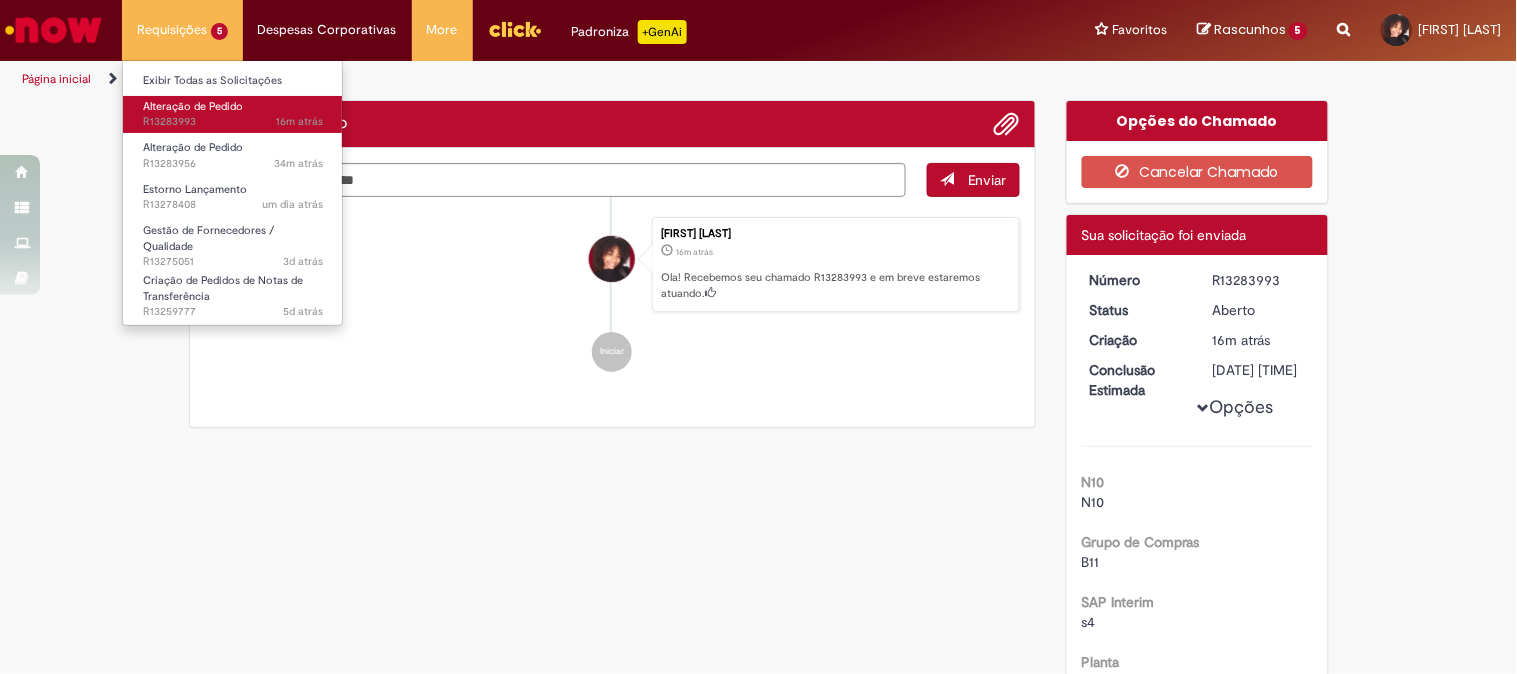 click on "Alteração de Pedido
16m atrás 16 minutos atrás  R13283993" at bounding box center [233, 114] 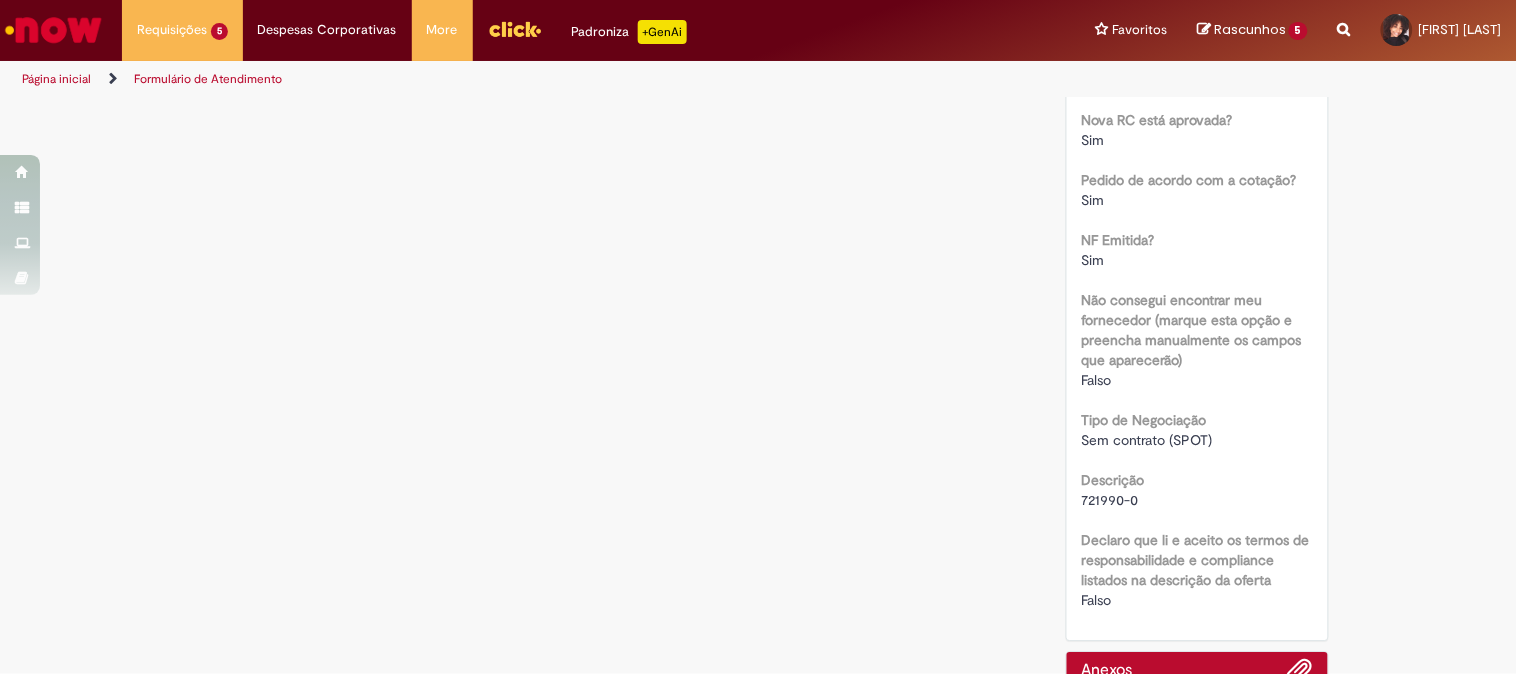 scroll, scrollTop: 1000, scrollLeft: 0, axis: vertical 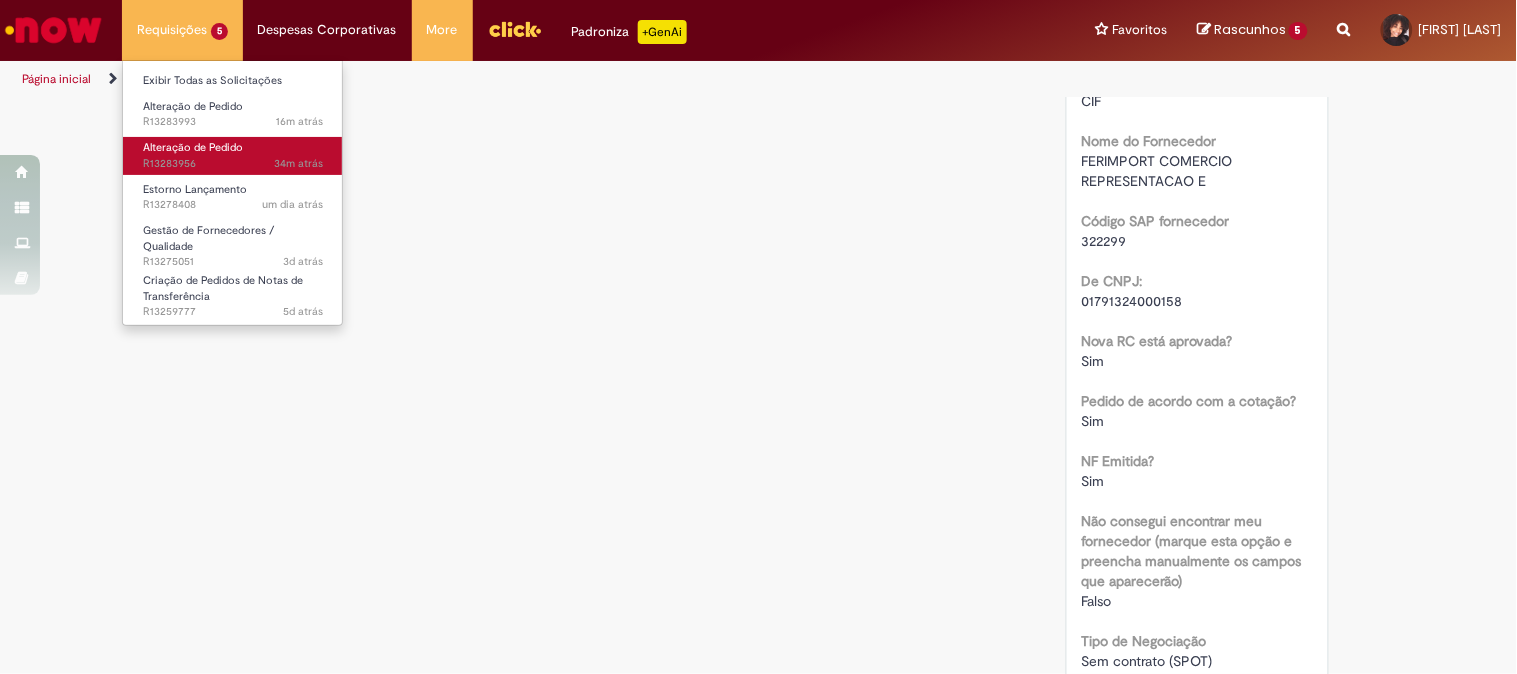 click on "Alteração de Pedido" at bounding box center [193, 147] 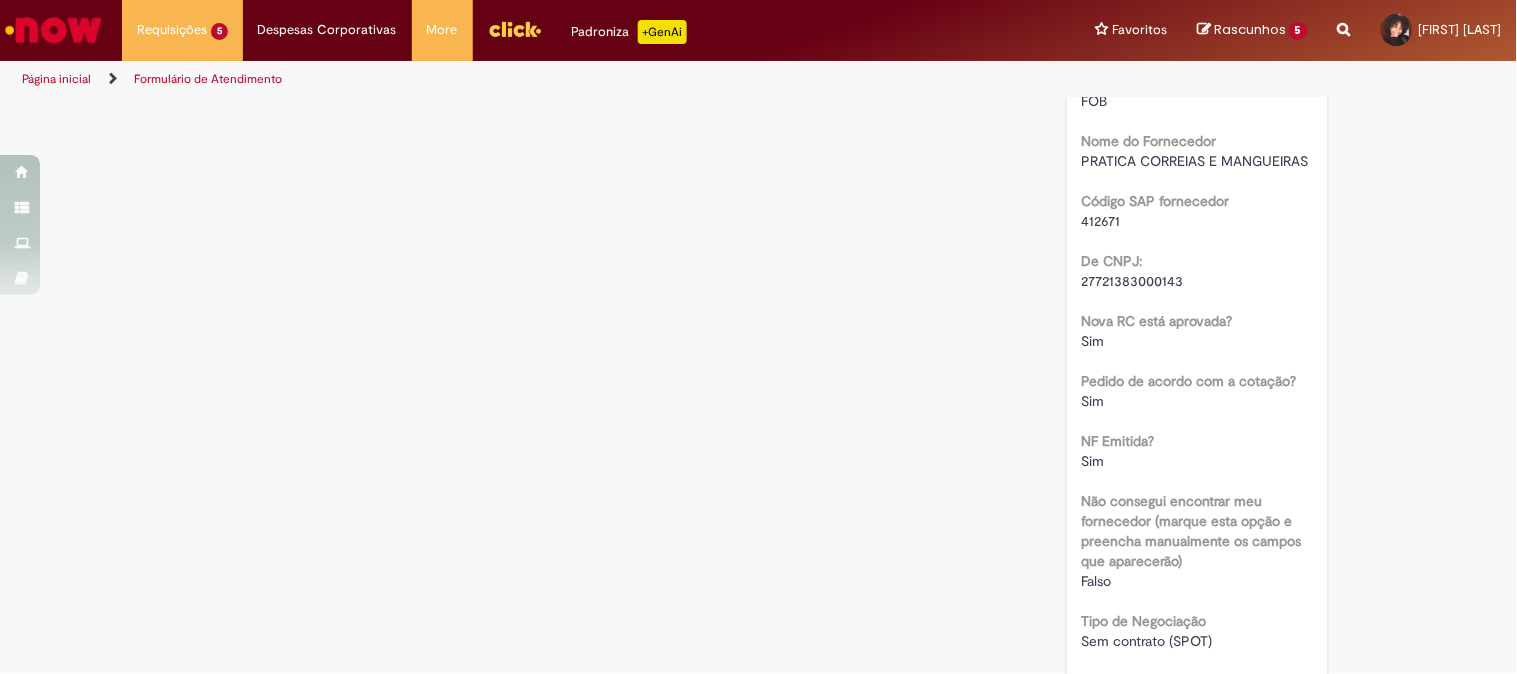 scroll, scrollTop: 0, scrollLeft: 0, axis: both 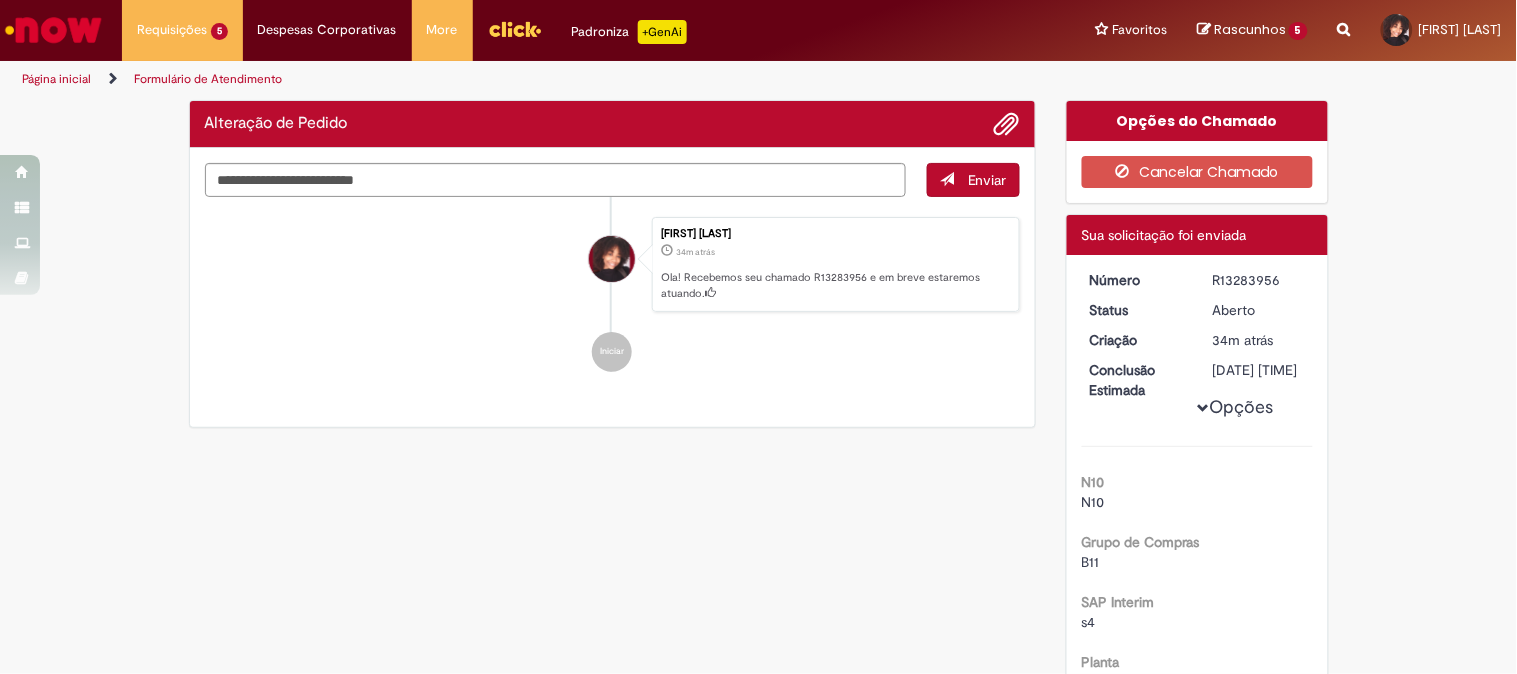 click at bounding box center [53, 30] 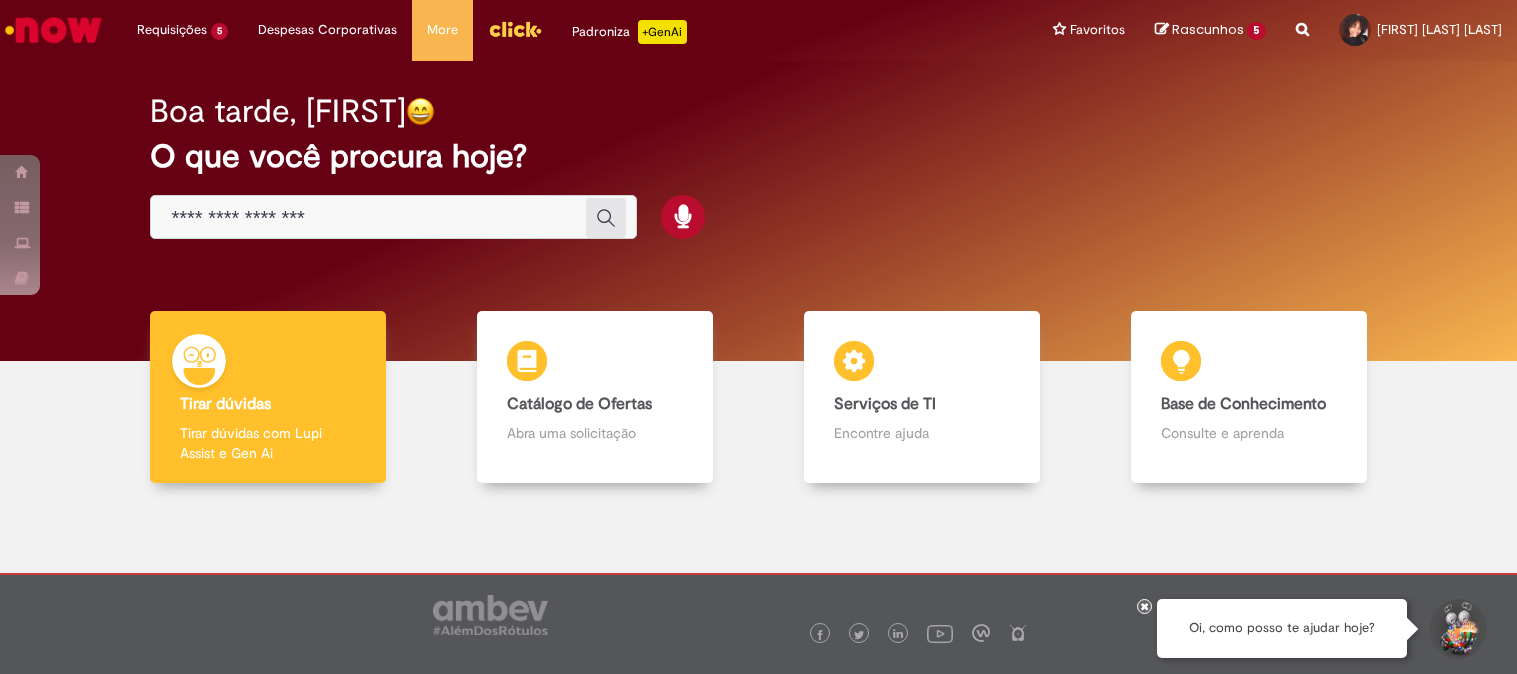 scroll, scrollTop: 0, scrollLeft: 0, axis: both 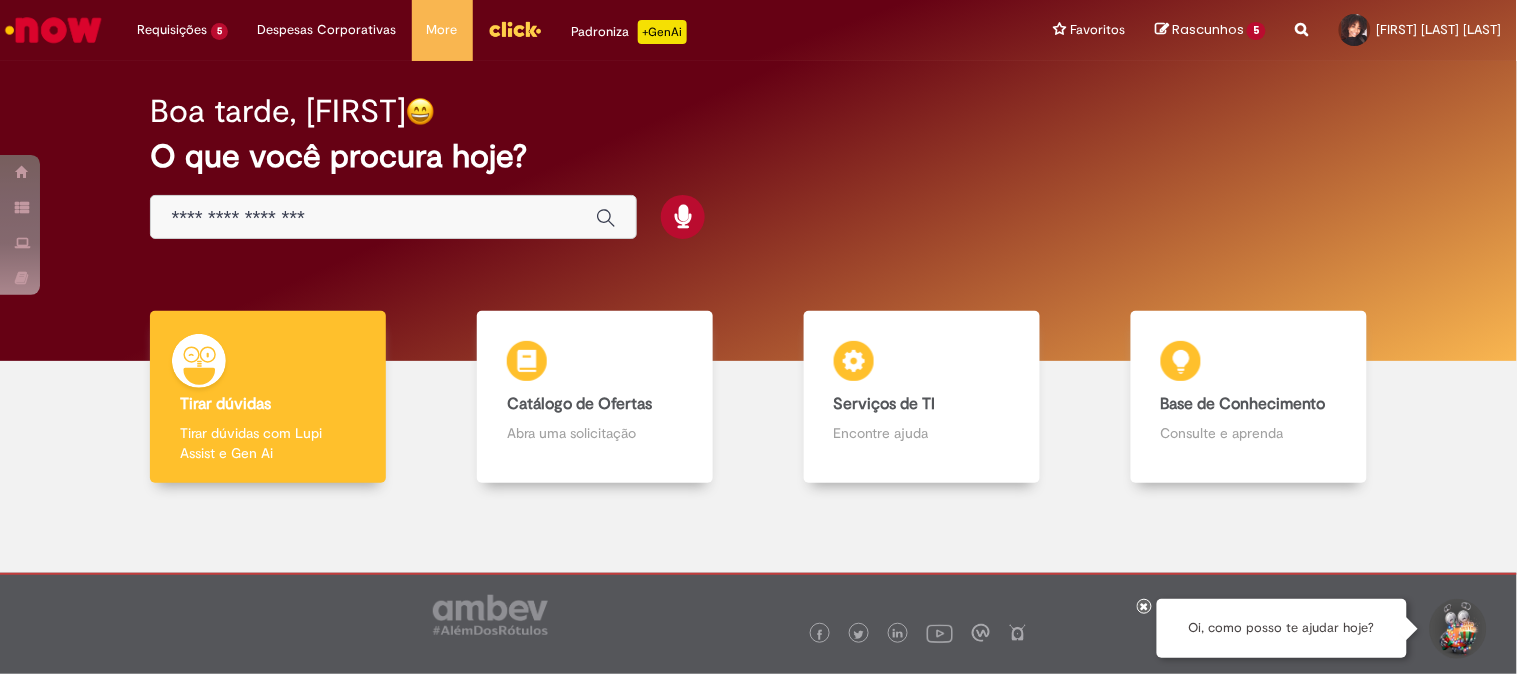click on "Boa tarde, [FIRST]
O que você procura hoje?" at bounding box center (758, 167) 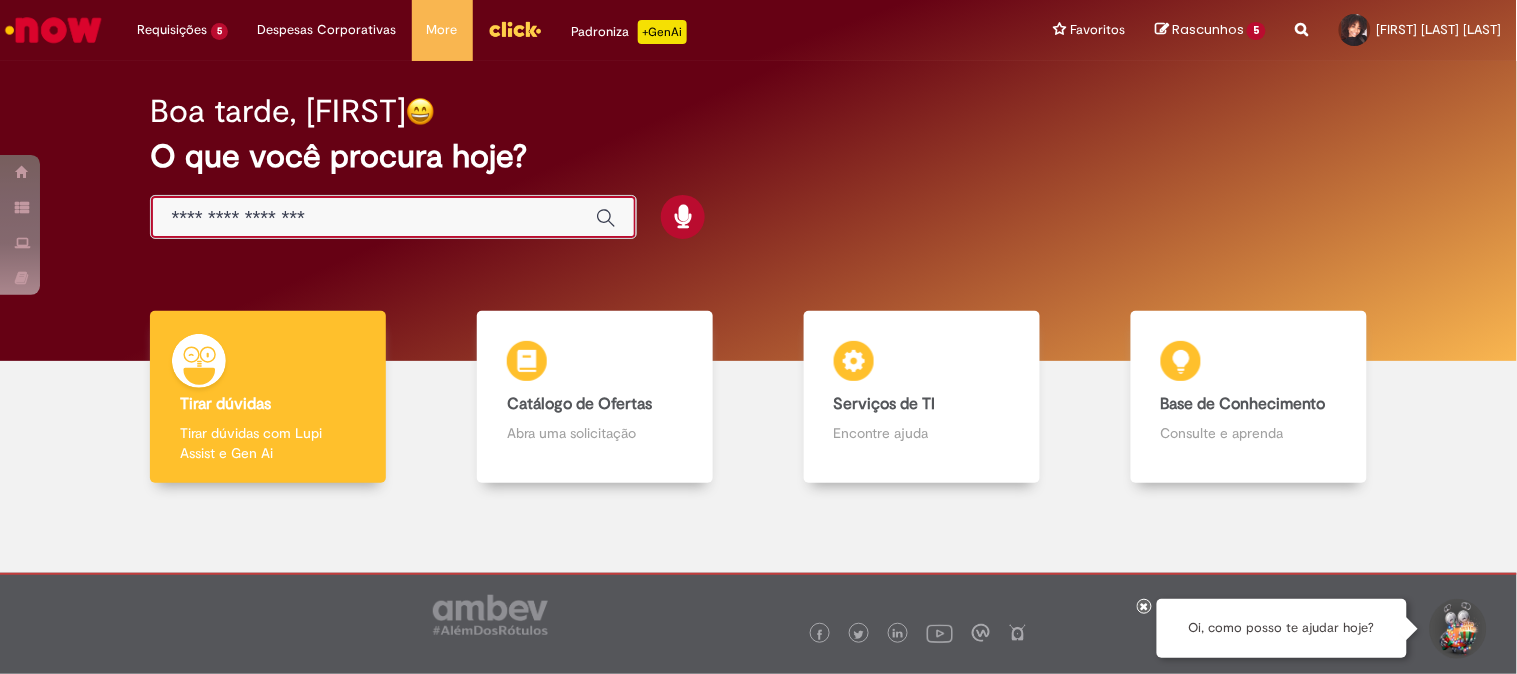 click at bounding box center [373, 218] 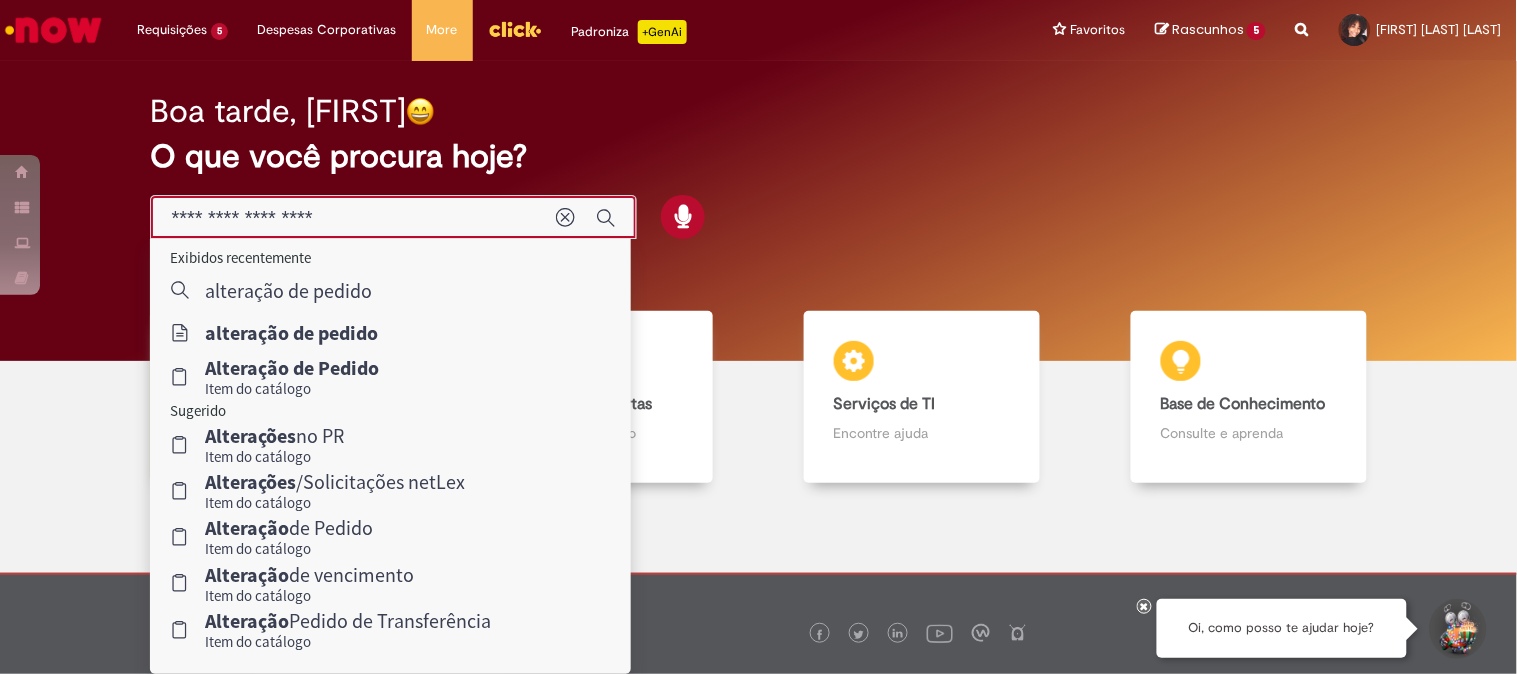 type on "**********" 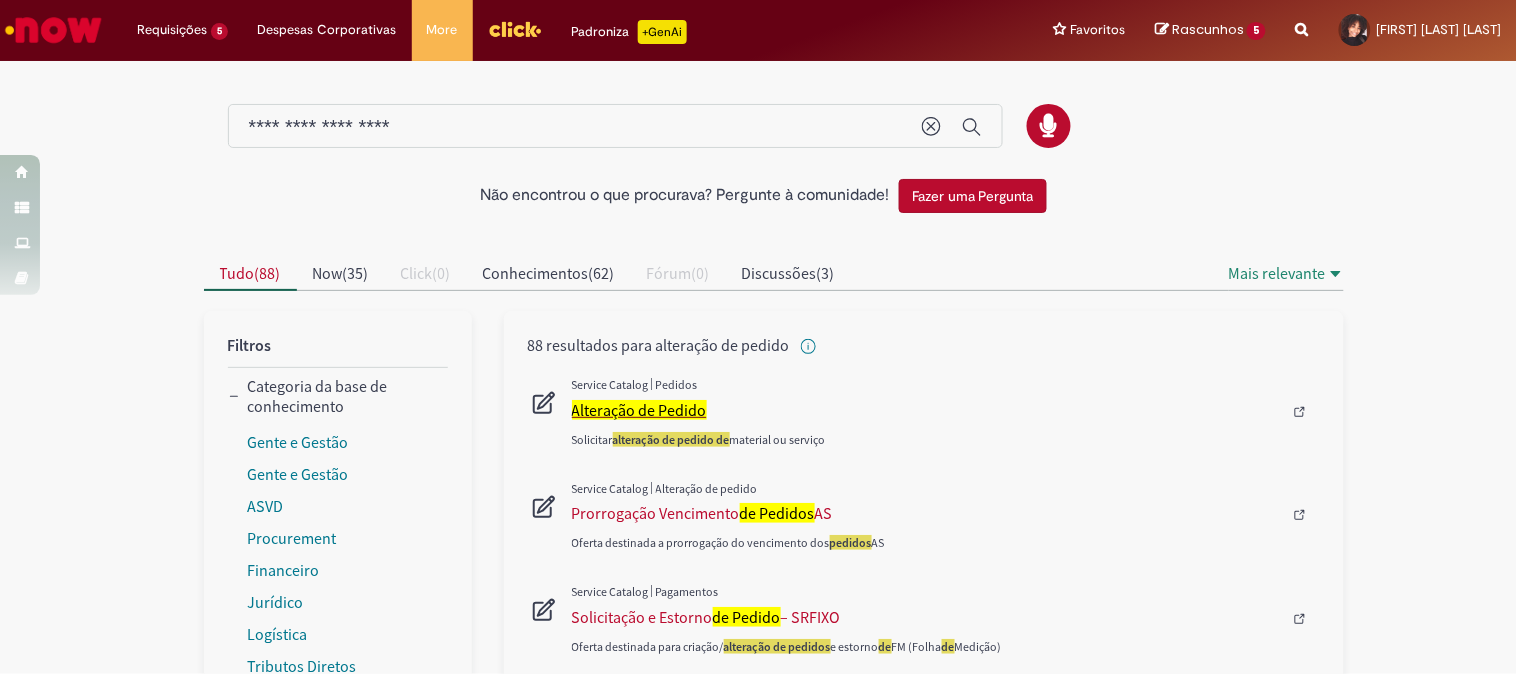 click on "Alteração de Pedido" at bounding box center [639, 410] 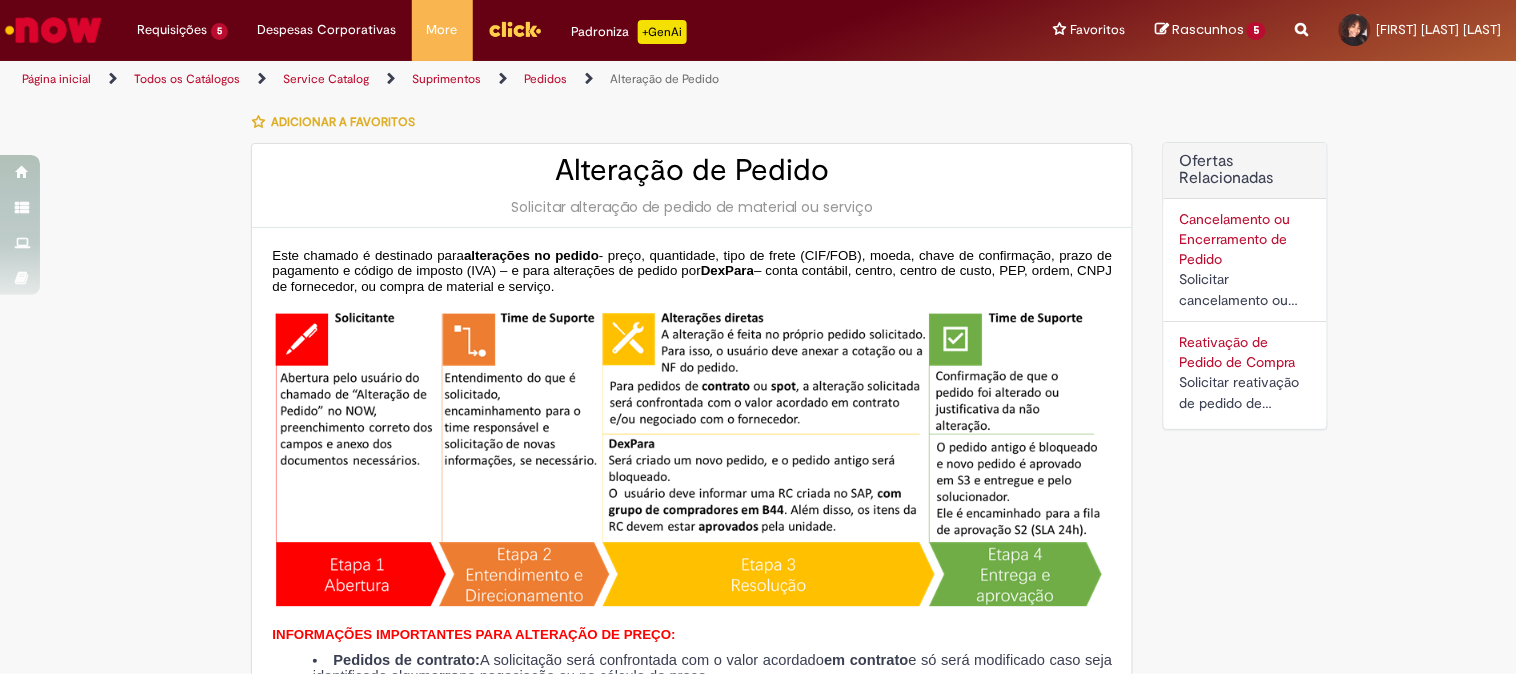 type on "********" 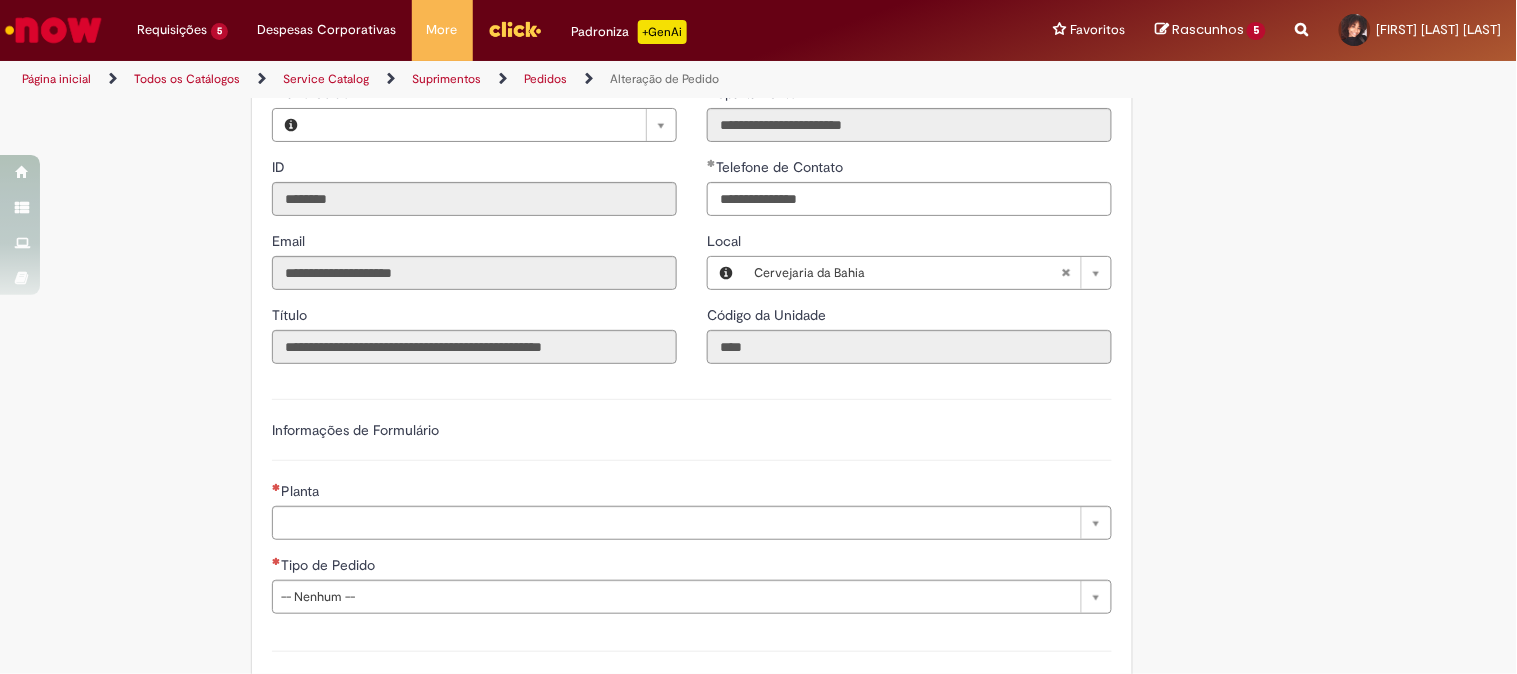 type on "**********" 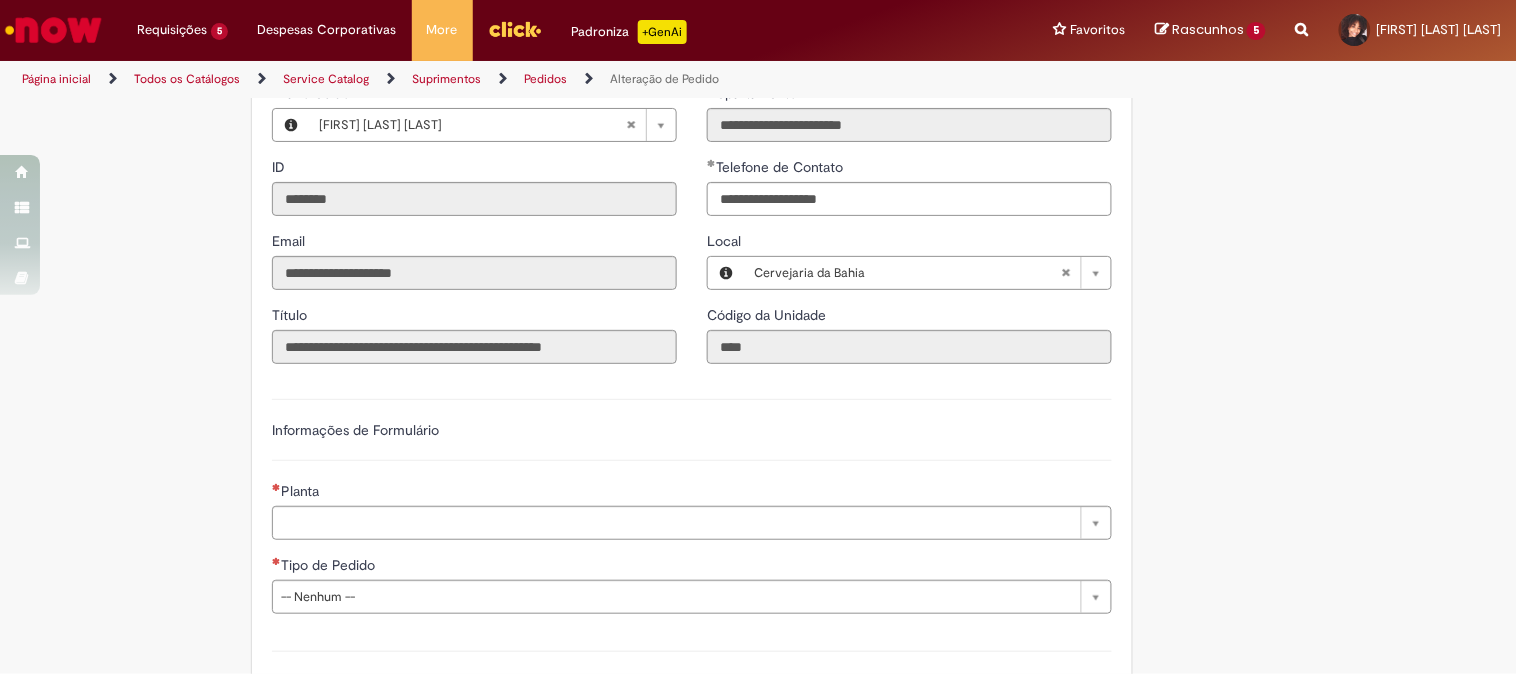 scroll, scrollTop: 1000, scrollLeft: 0, axis: vertical 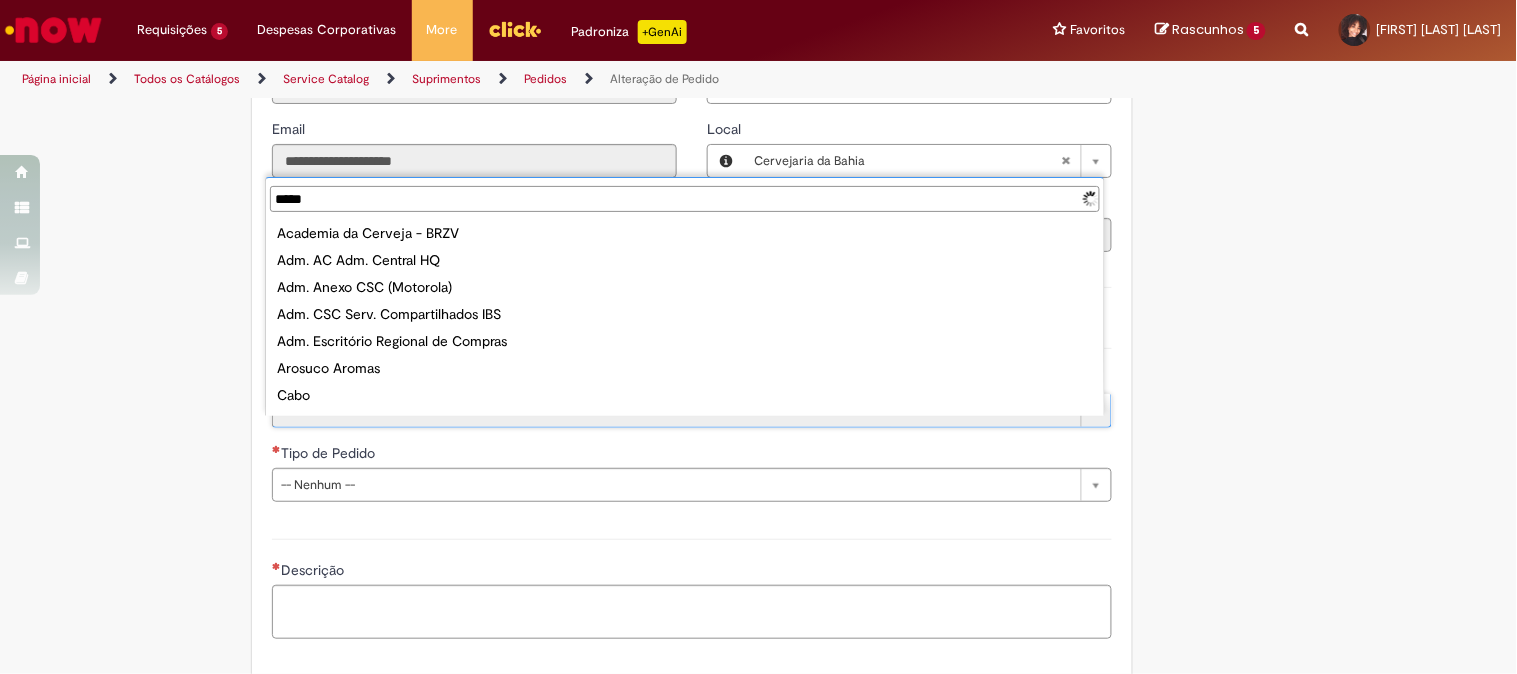 type on "******" 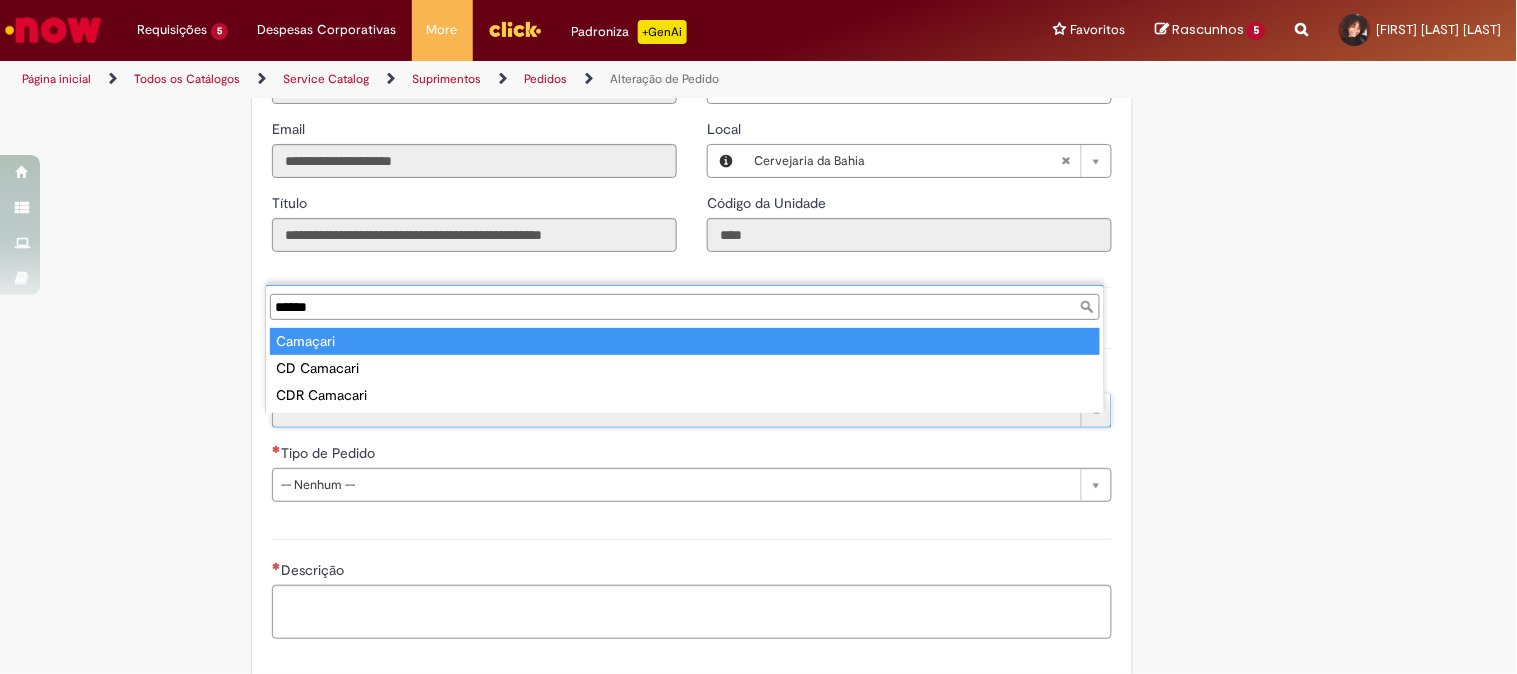 type on "********" 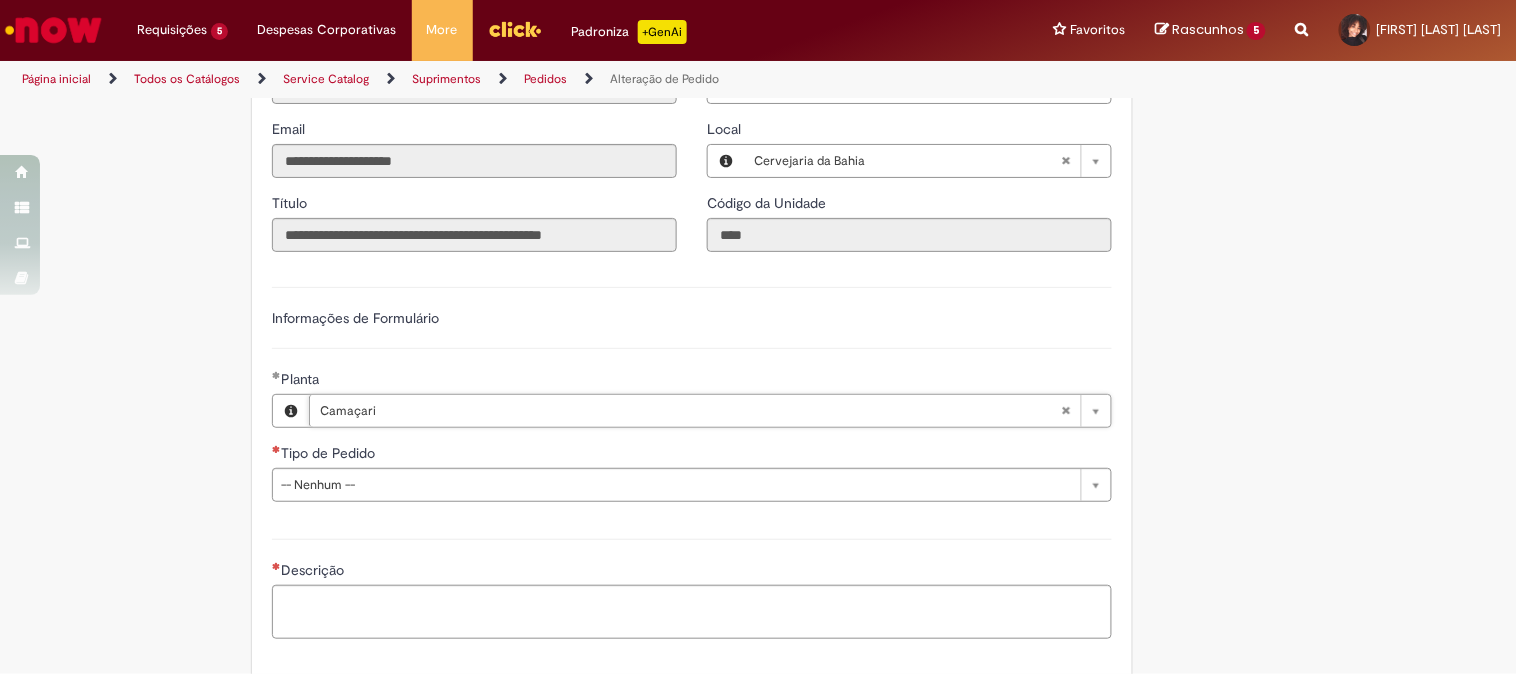 scroll, scrollTop: 1222, scrollLeft: 0, axis: vertical 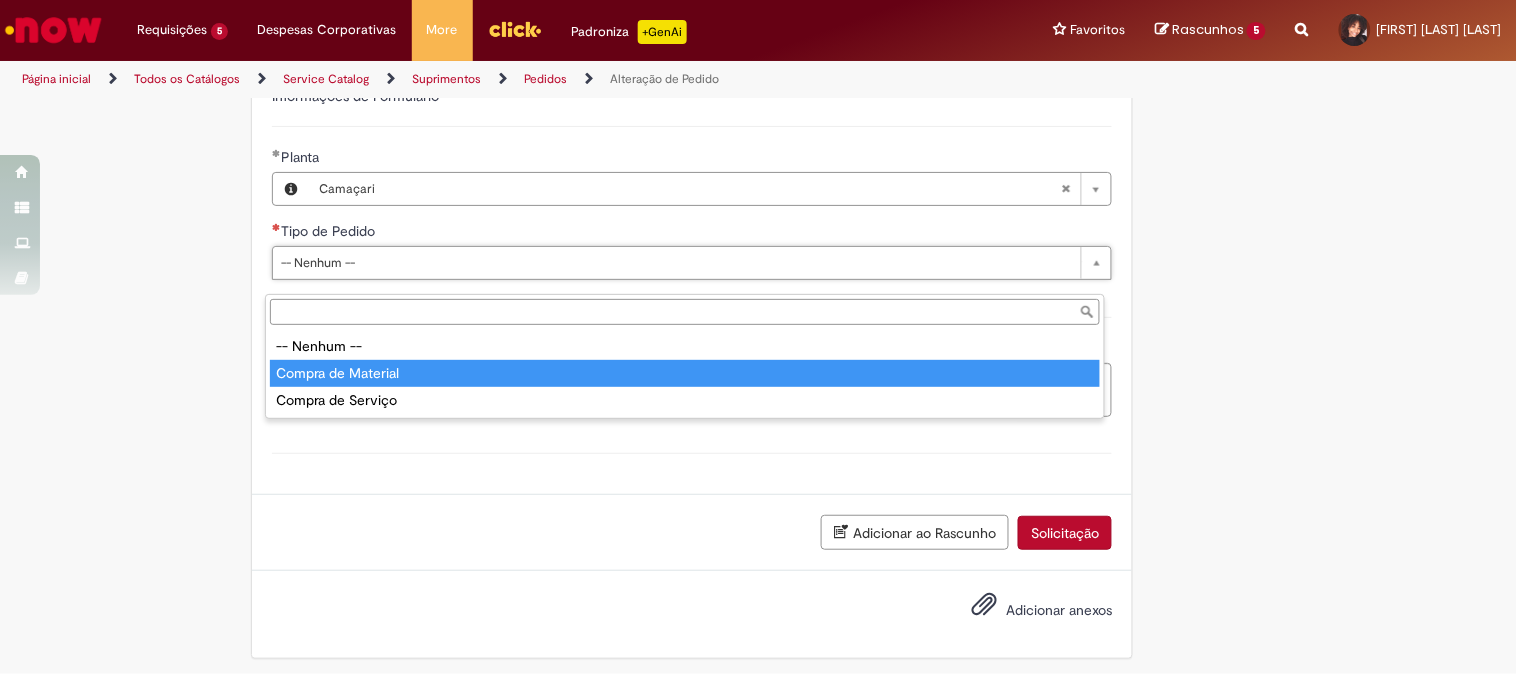 type on "**********" 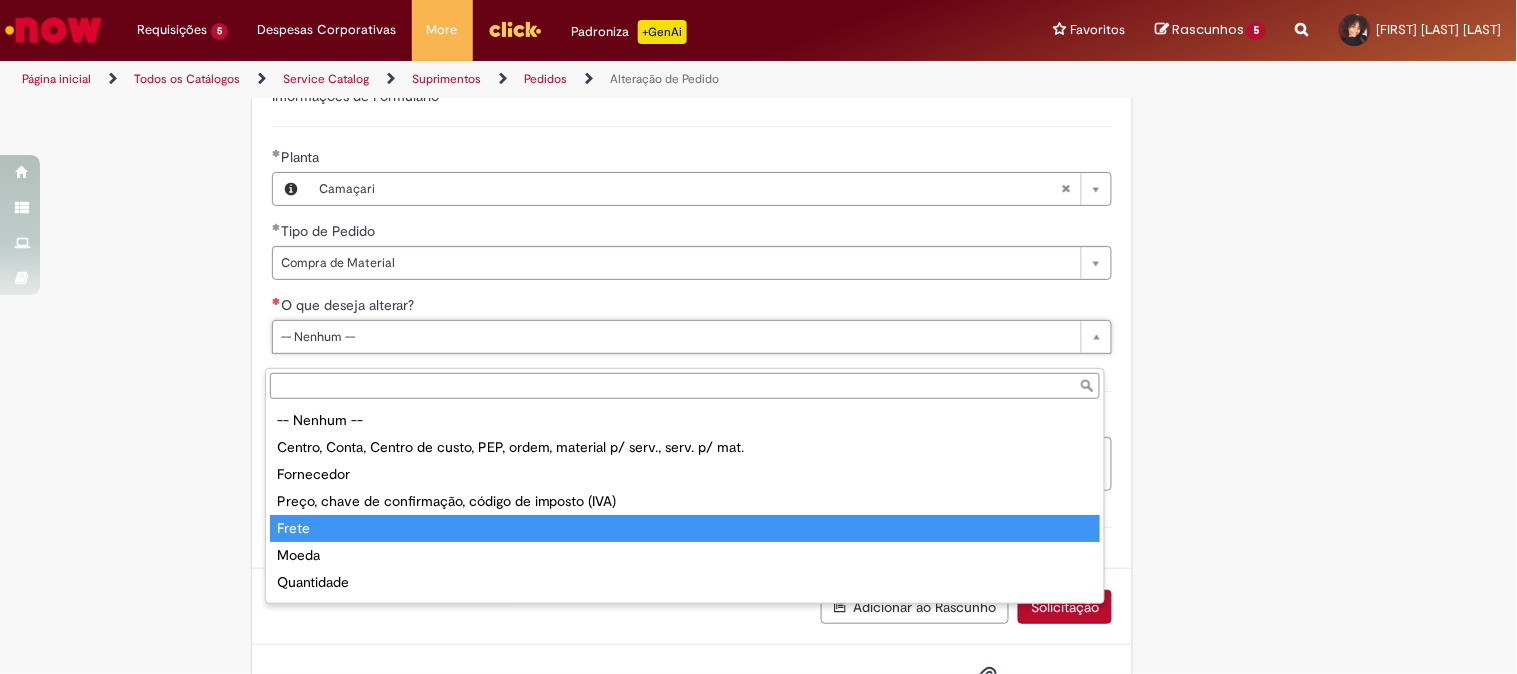 type on "*****" 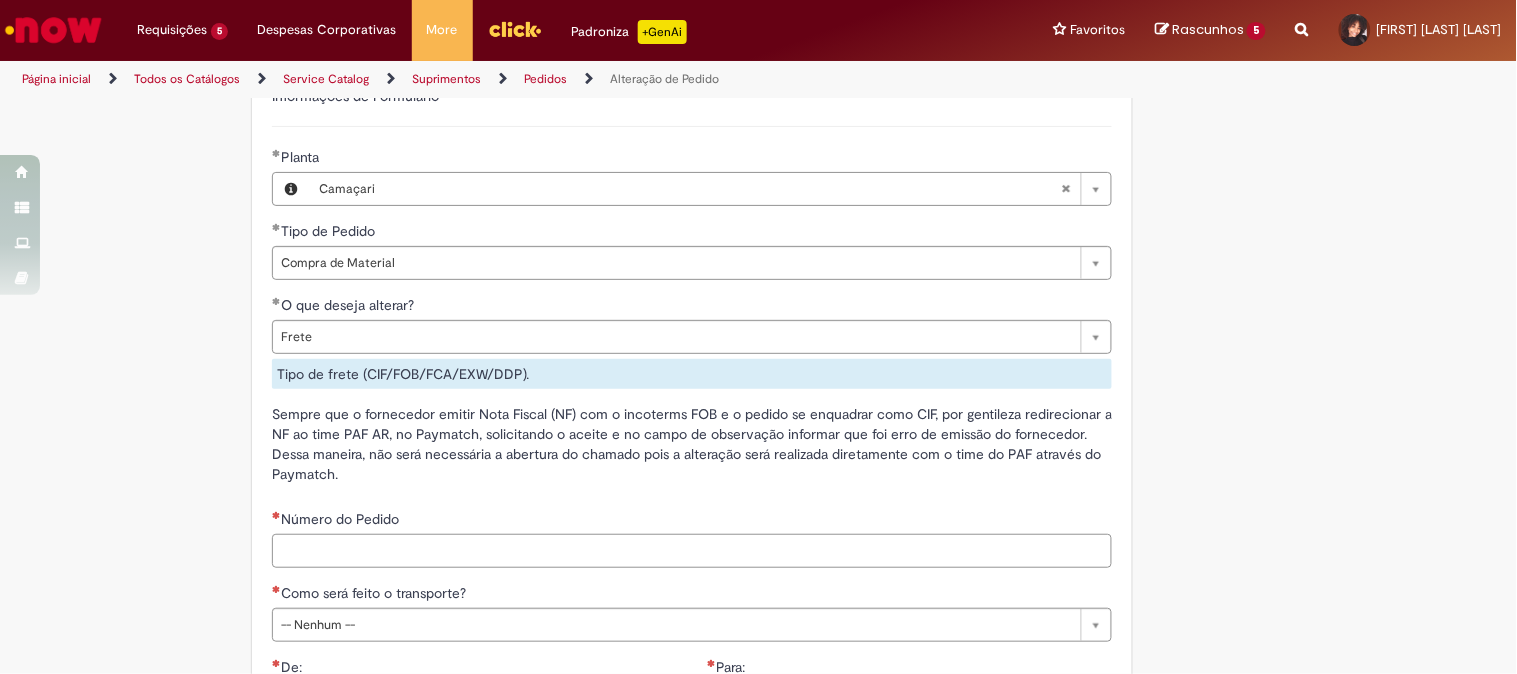 click on "Número do Pedido" at bounding box center [692, 551] 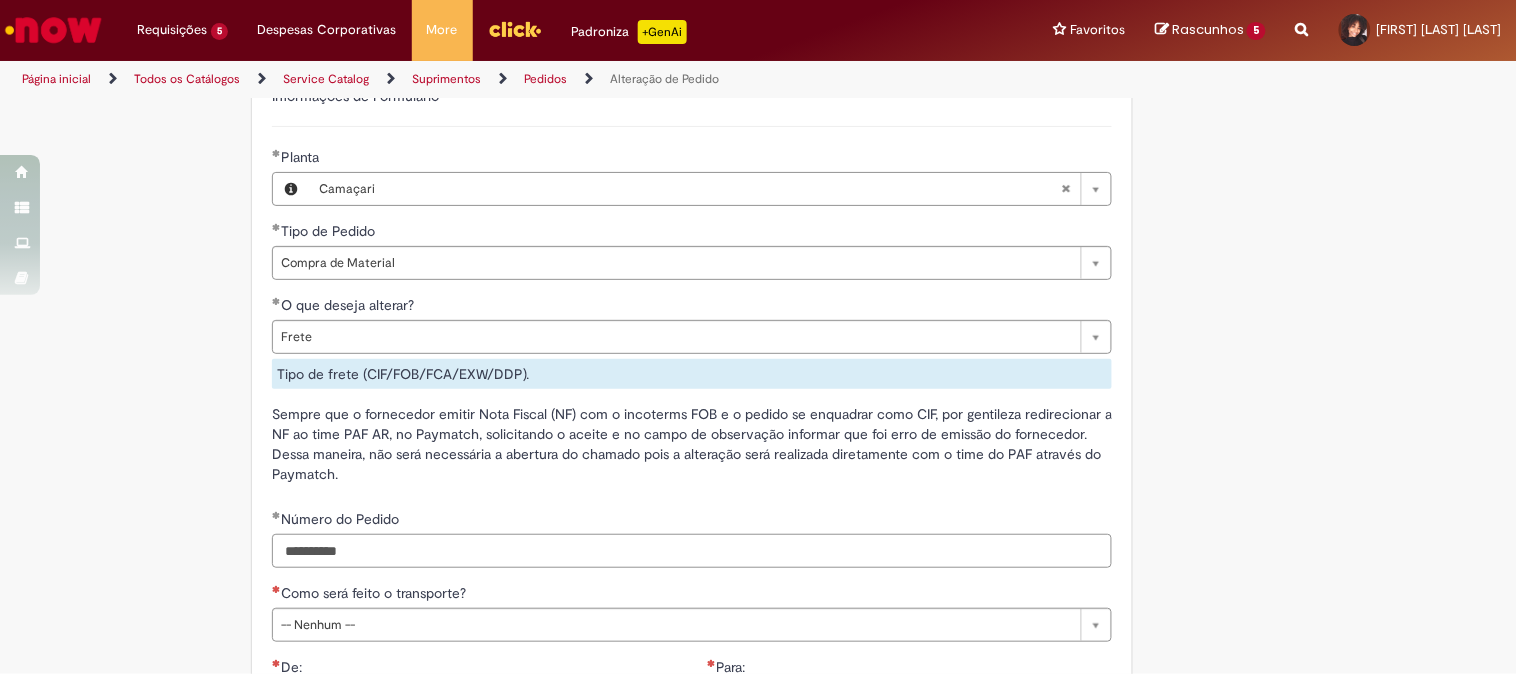 scroll, scrollTop: 1444, scrollLeft: 0, axis: vertical 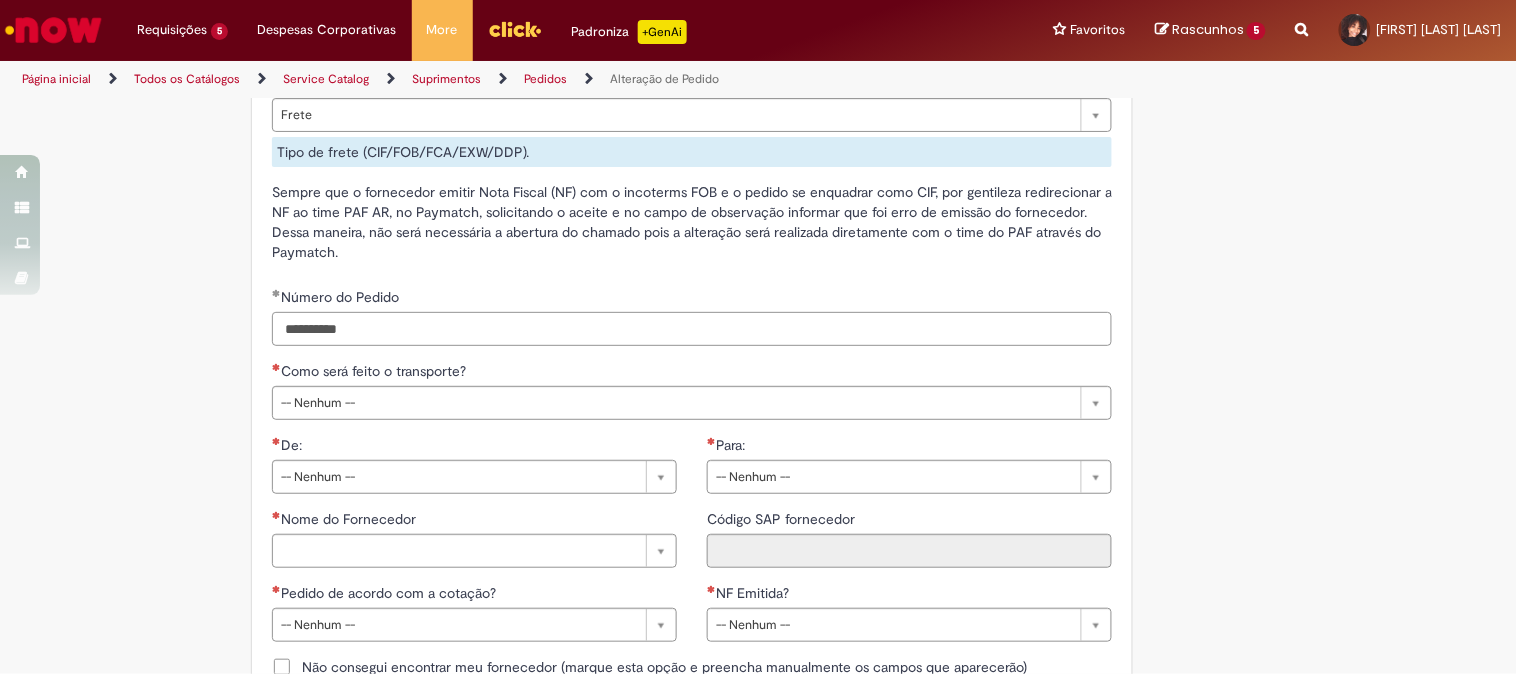 type on "**********" 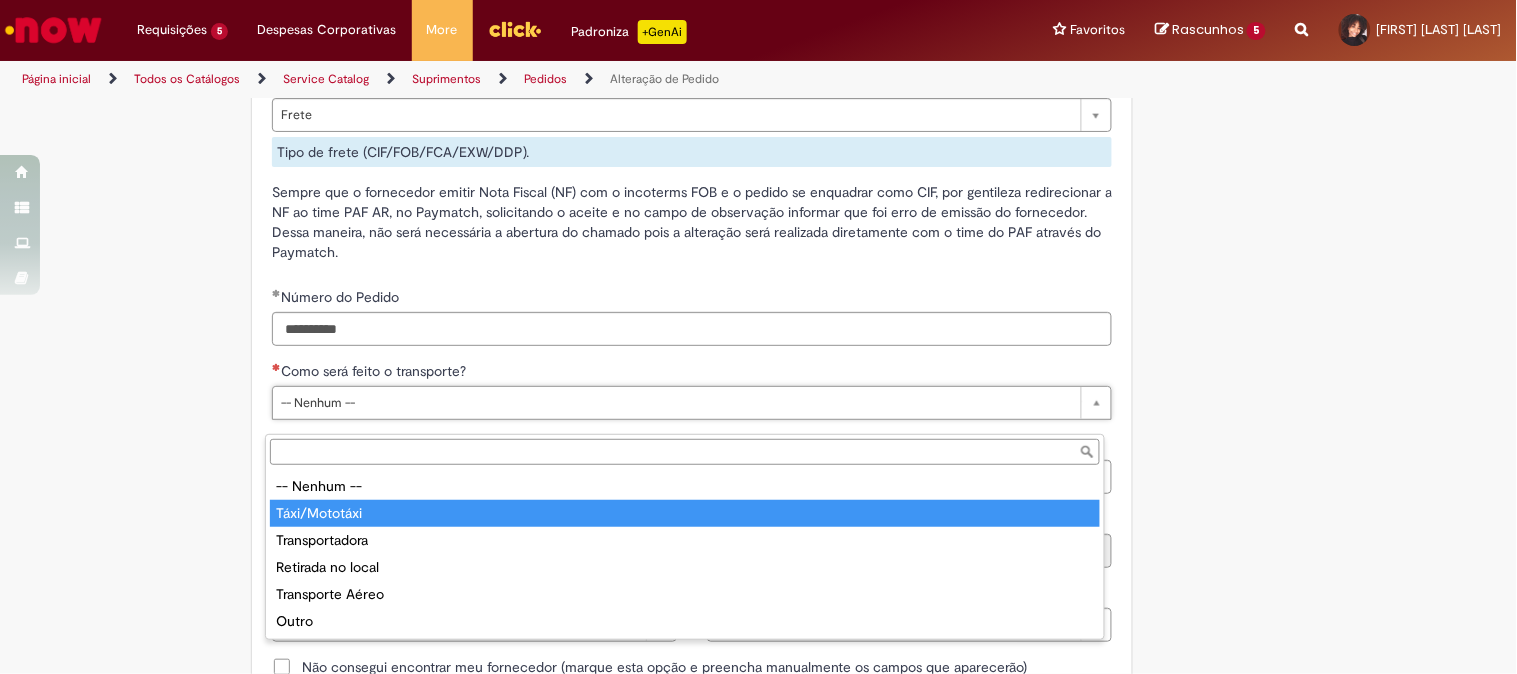 type on "**********" 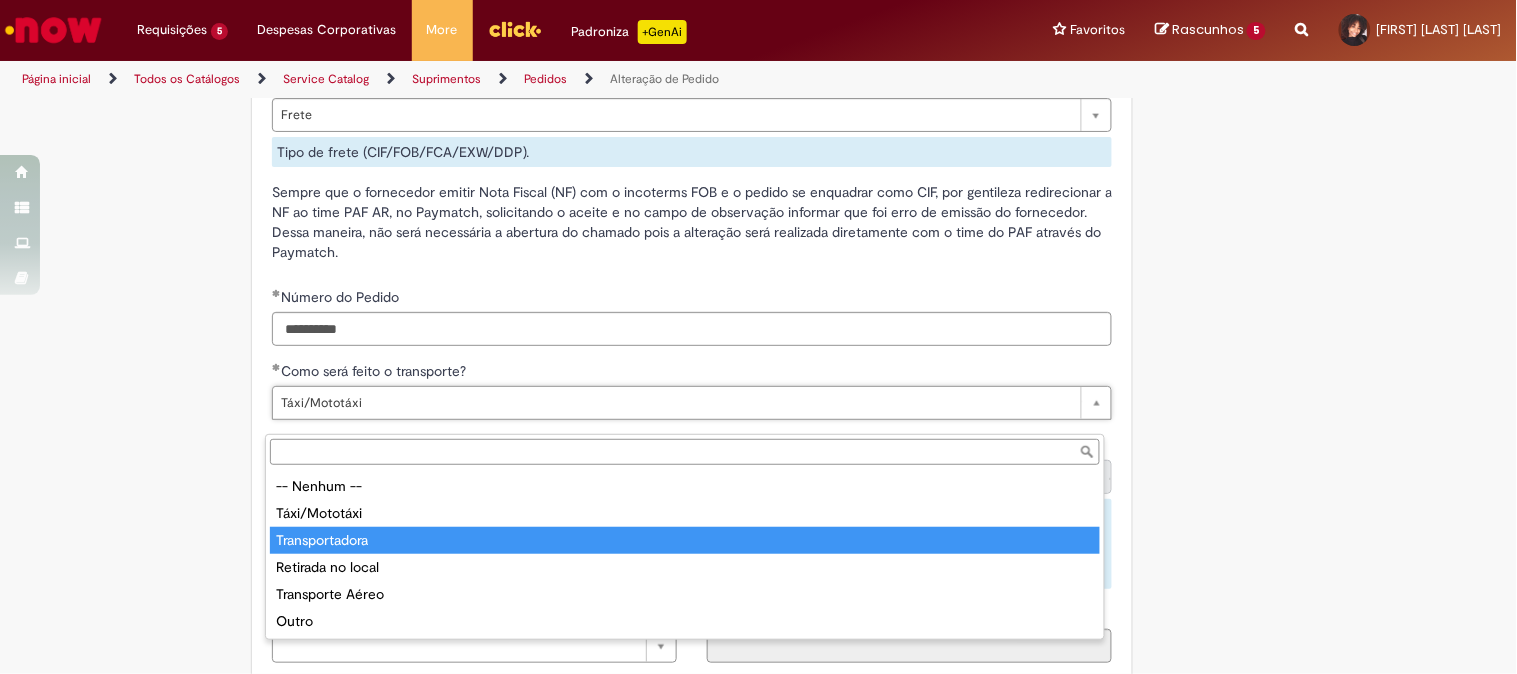 type on "**********" 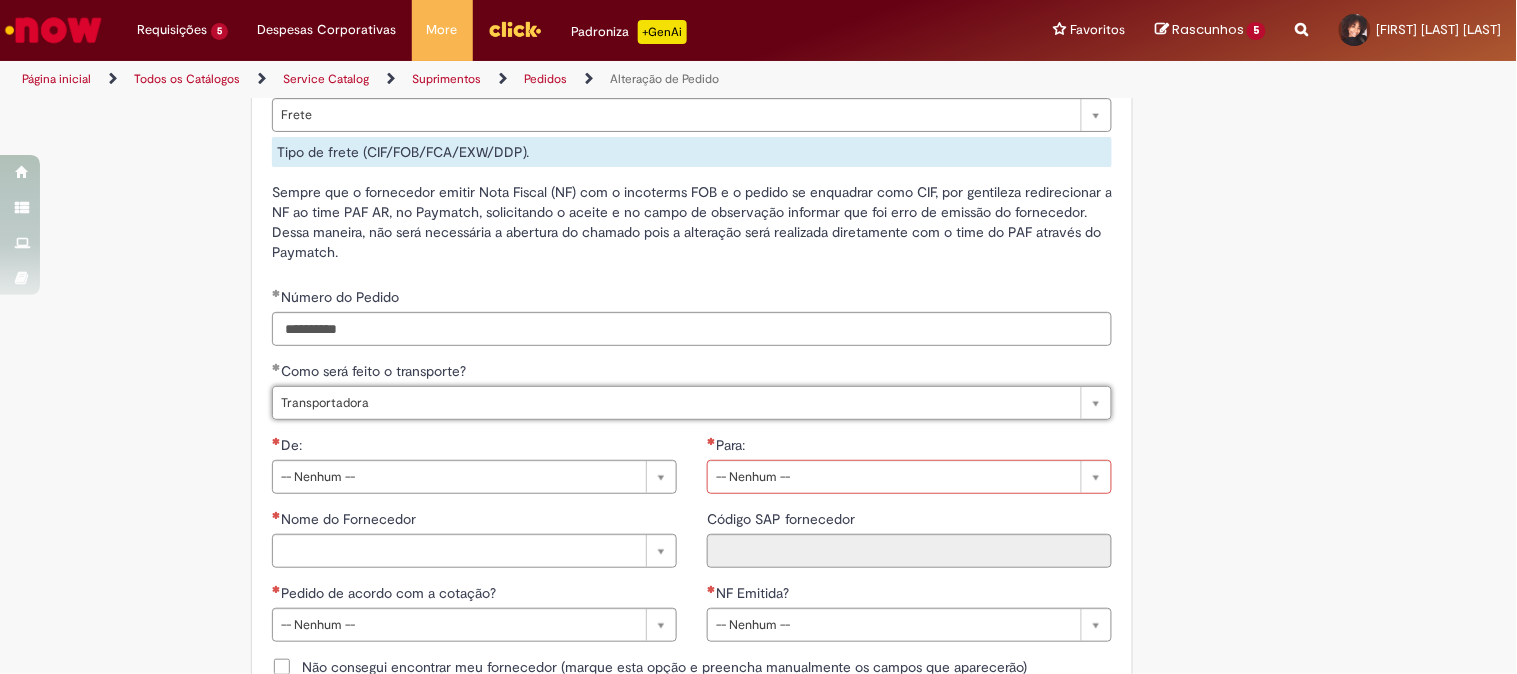 scroll, scrollTop: 0, scrollLeft: 88, axis: horizontal 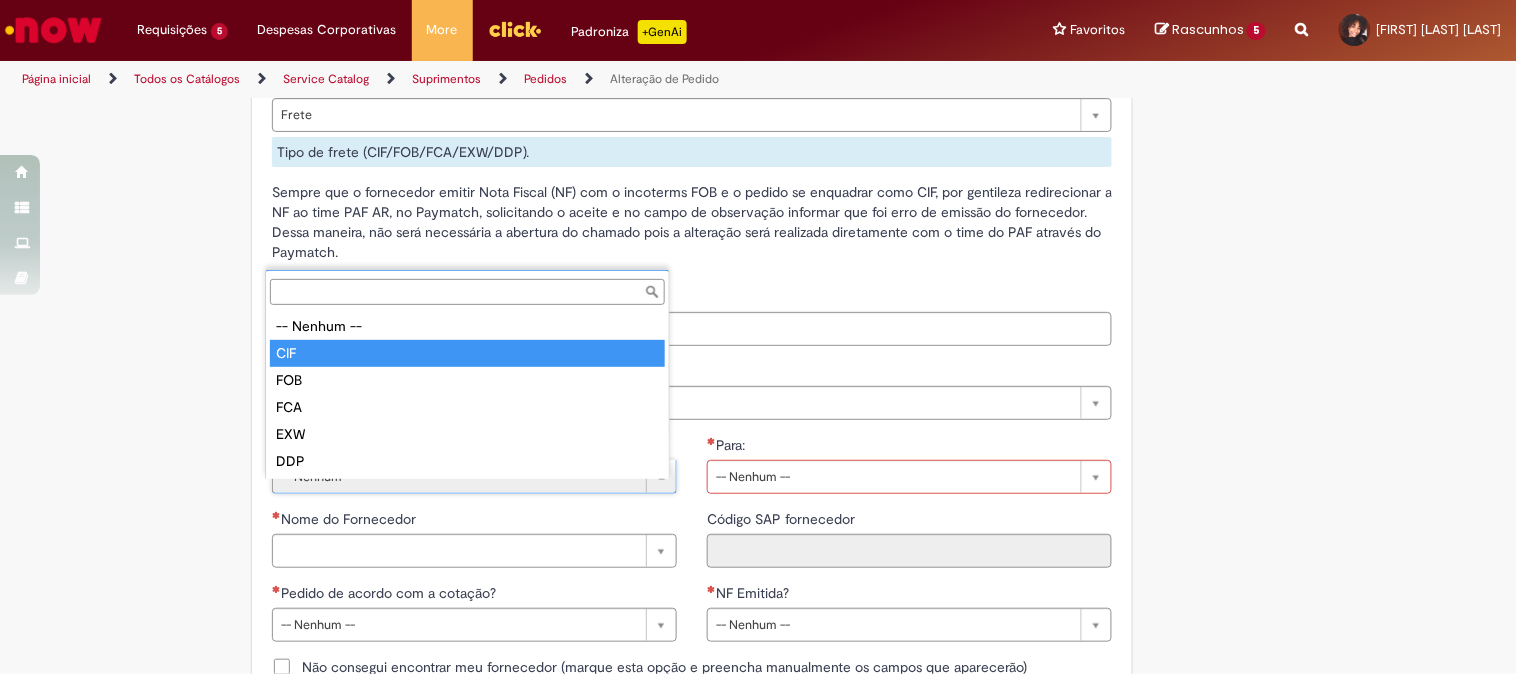 type on "***" 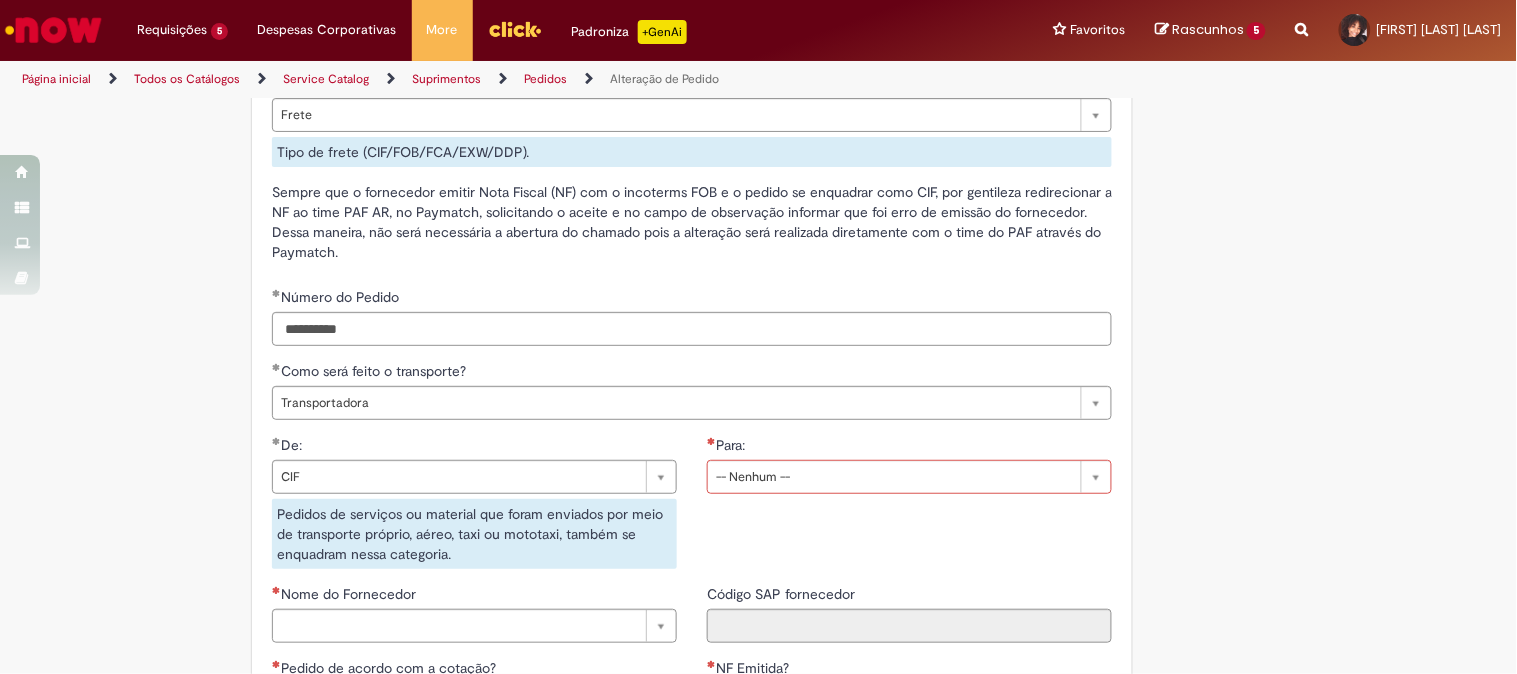 click on "Para:" at bounding box center (909, 447) 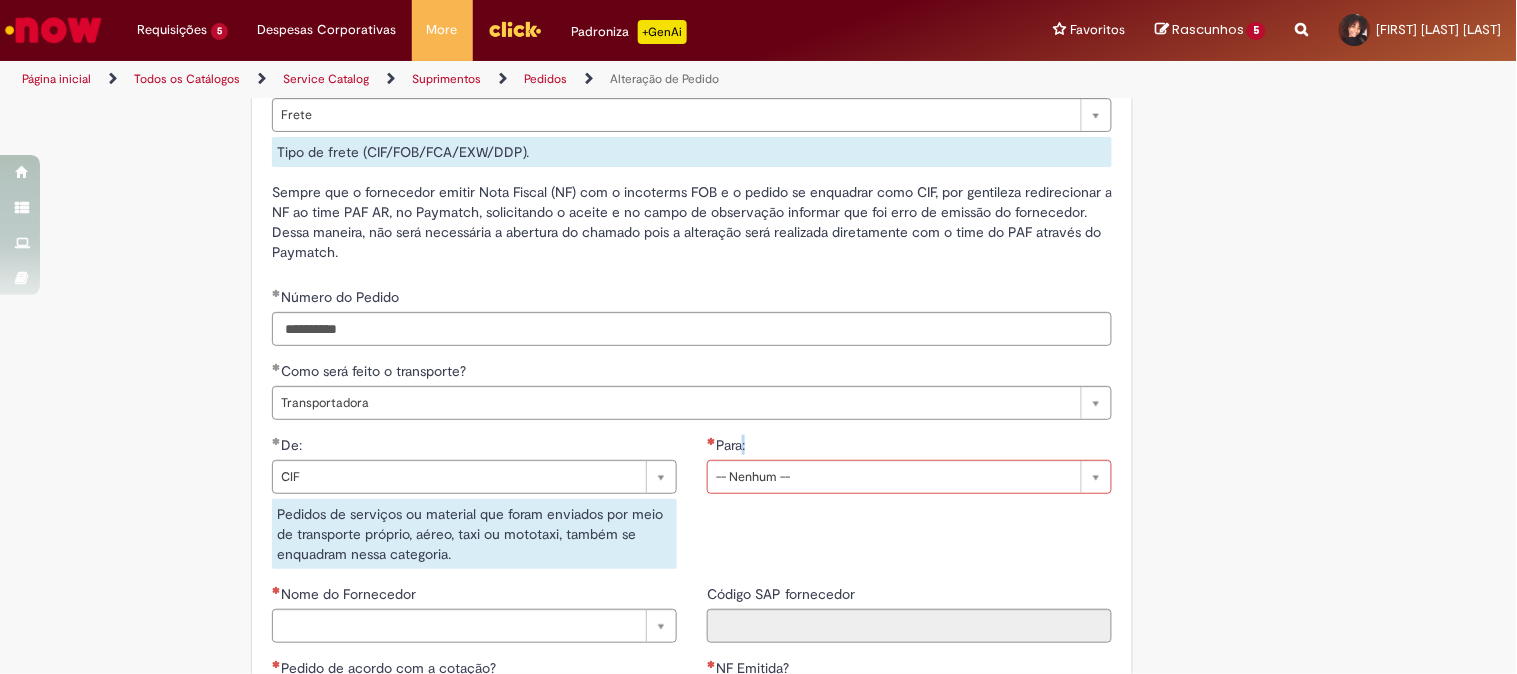 click on "Para:" at bounding box center (909, 447) 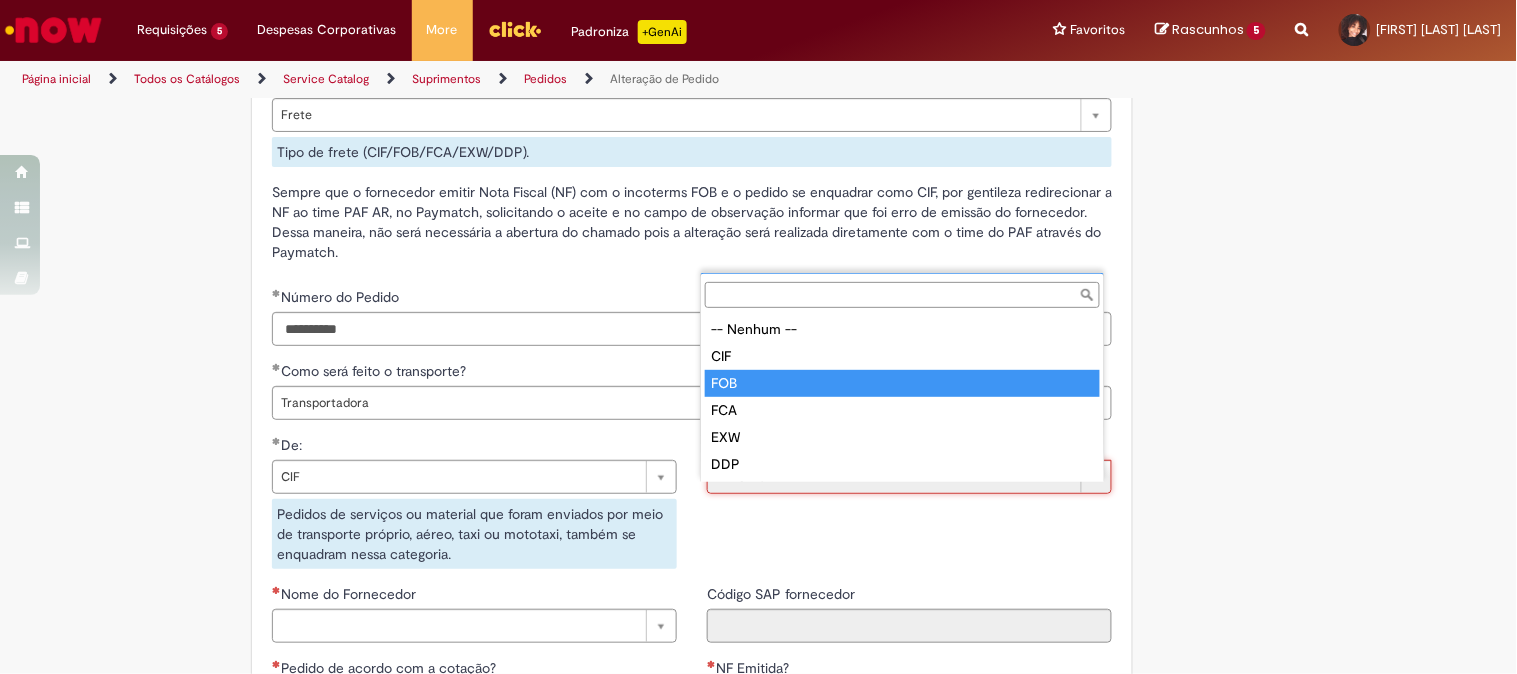 type on "***" 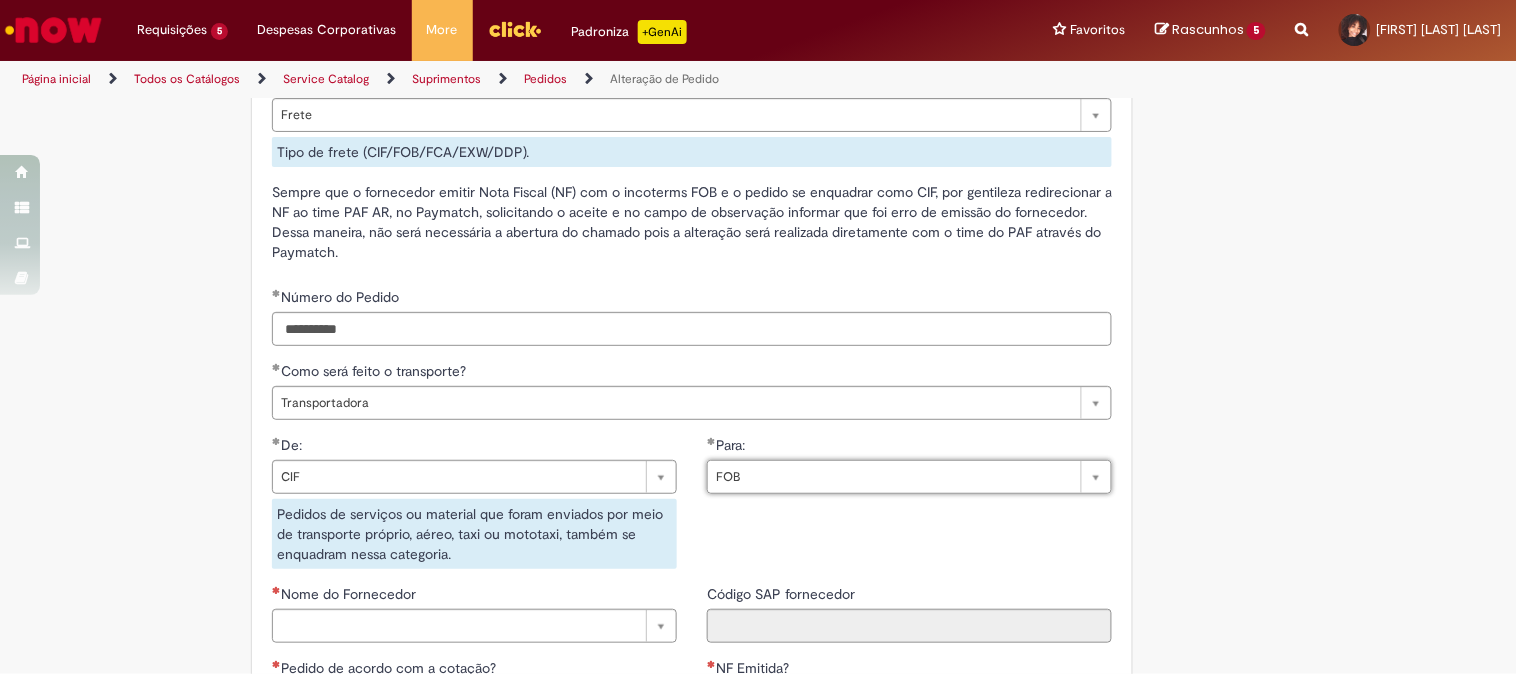 scroll, scrollTop: 1777, scrollLeft: 0, axis: vertical 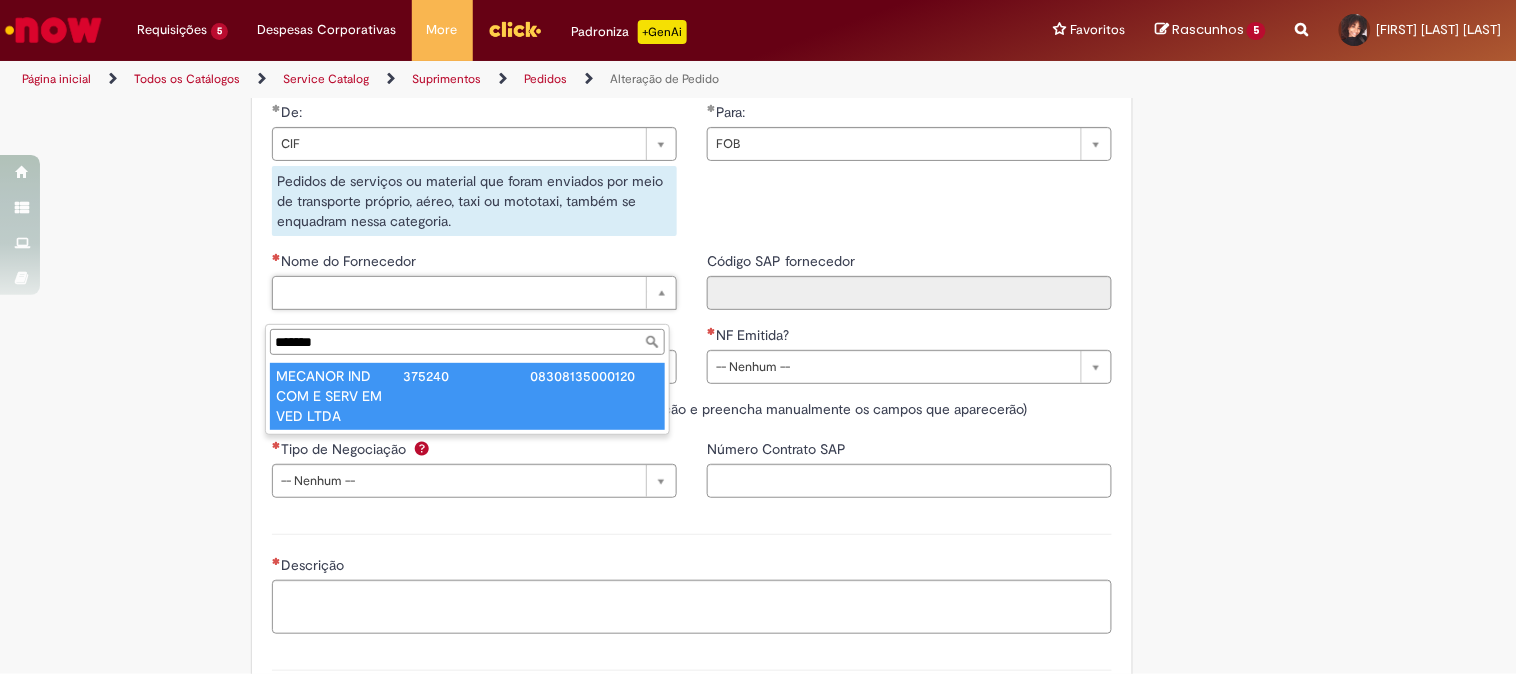 type on "*******" 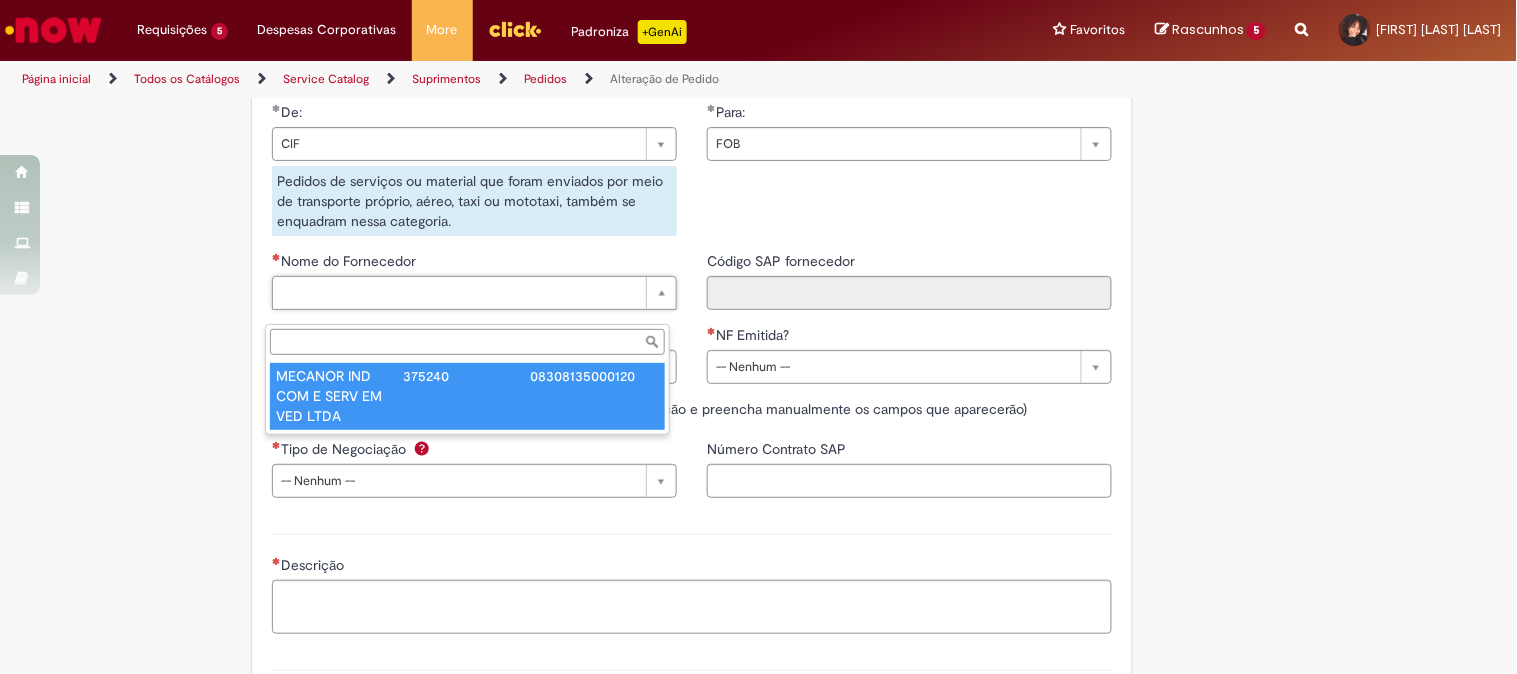 type on "******" 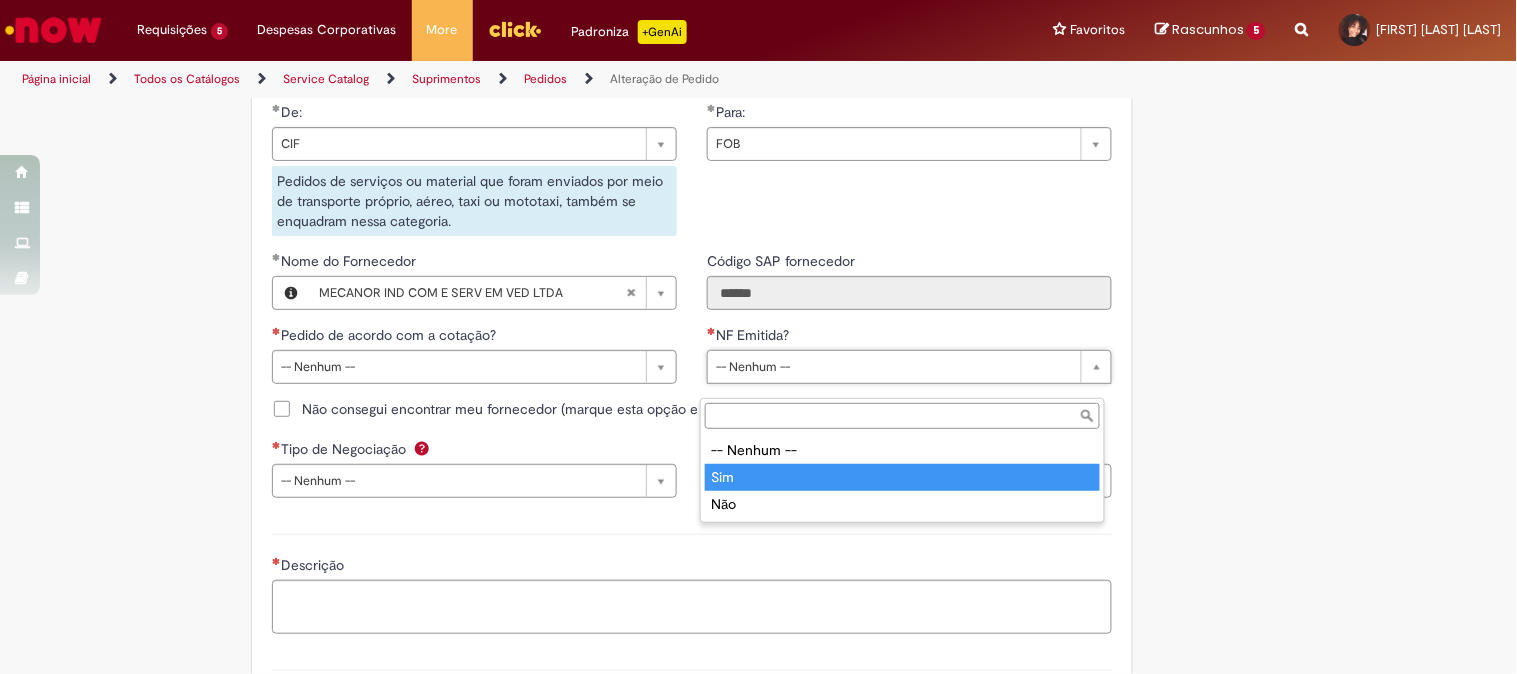 type on "***" 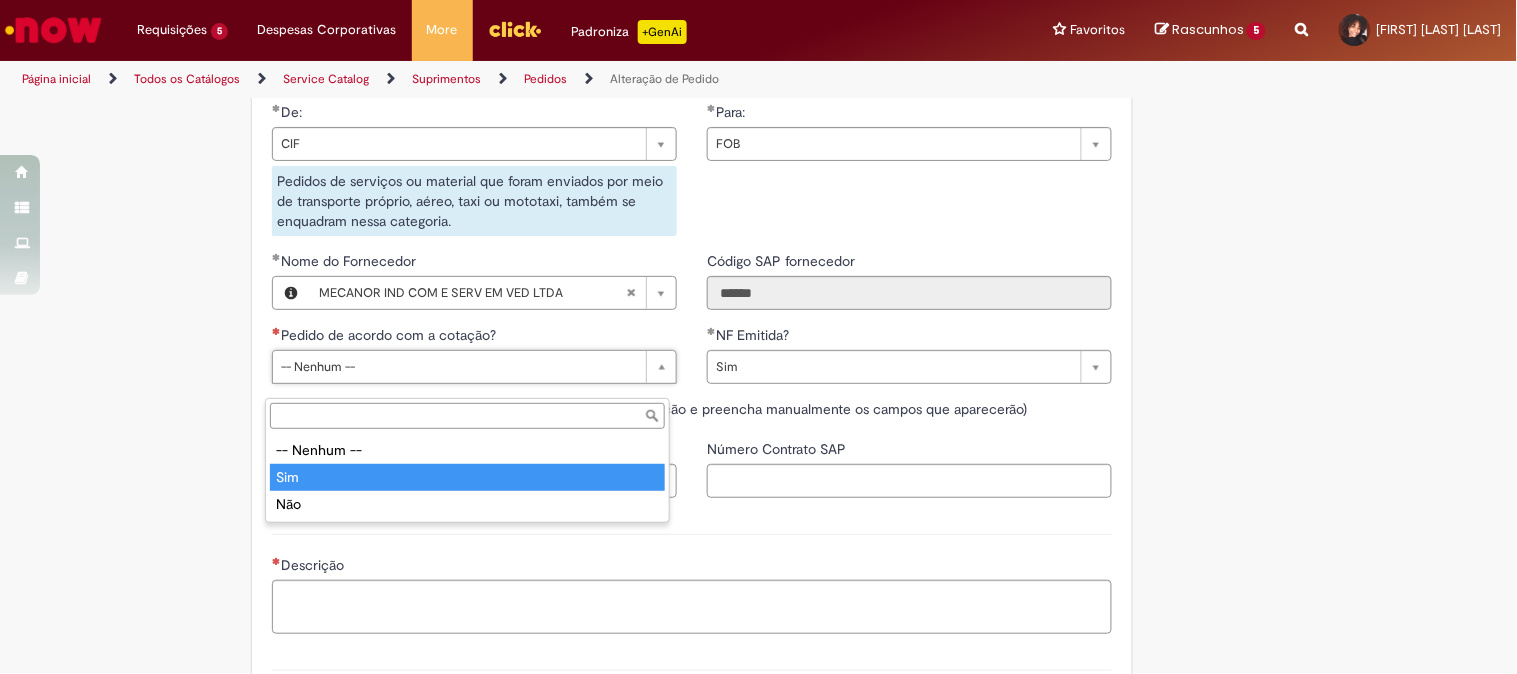 type on "***" 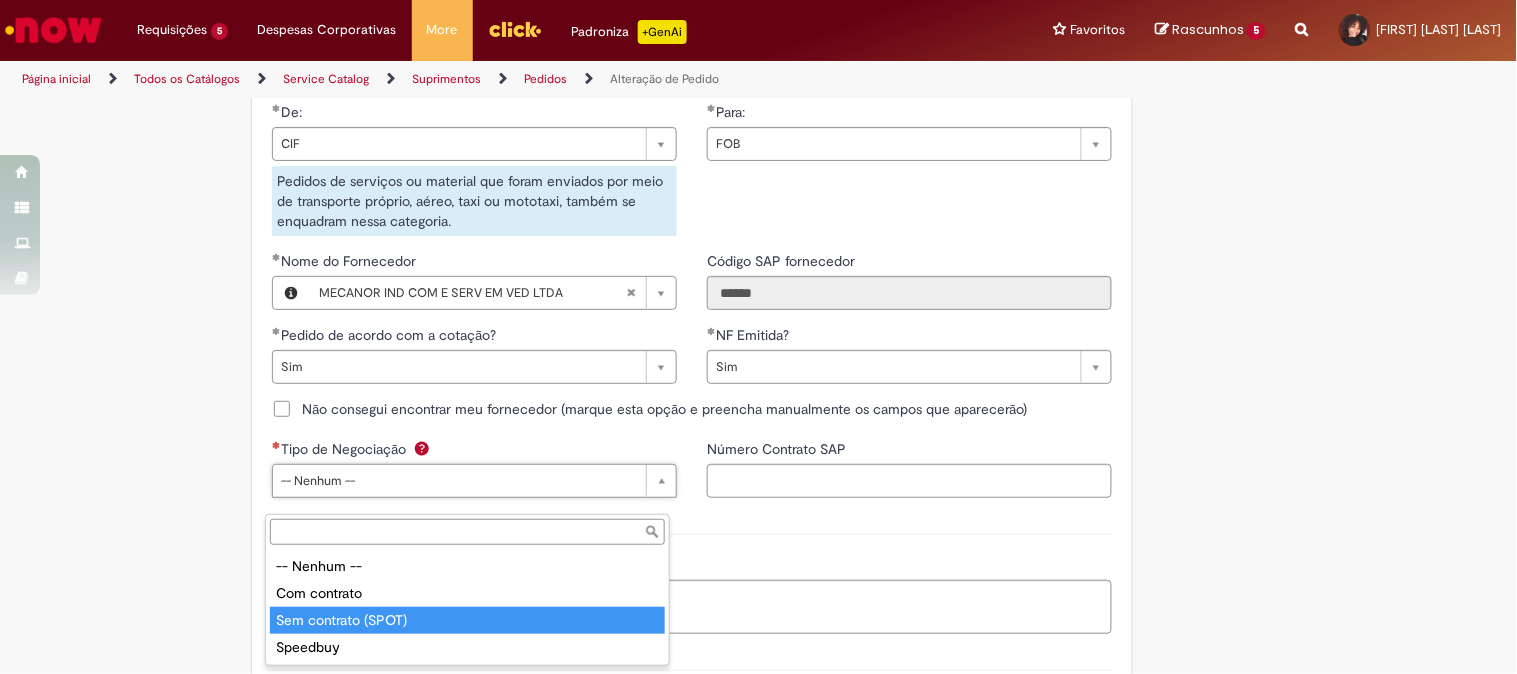 type on "**********" 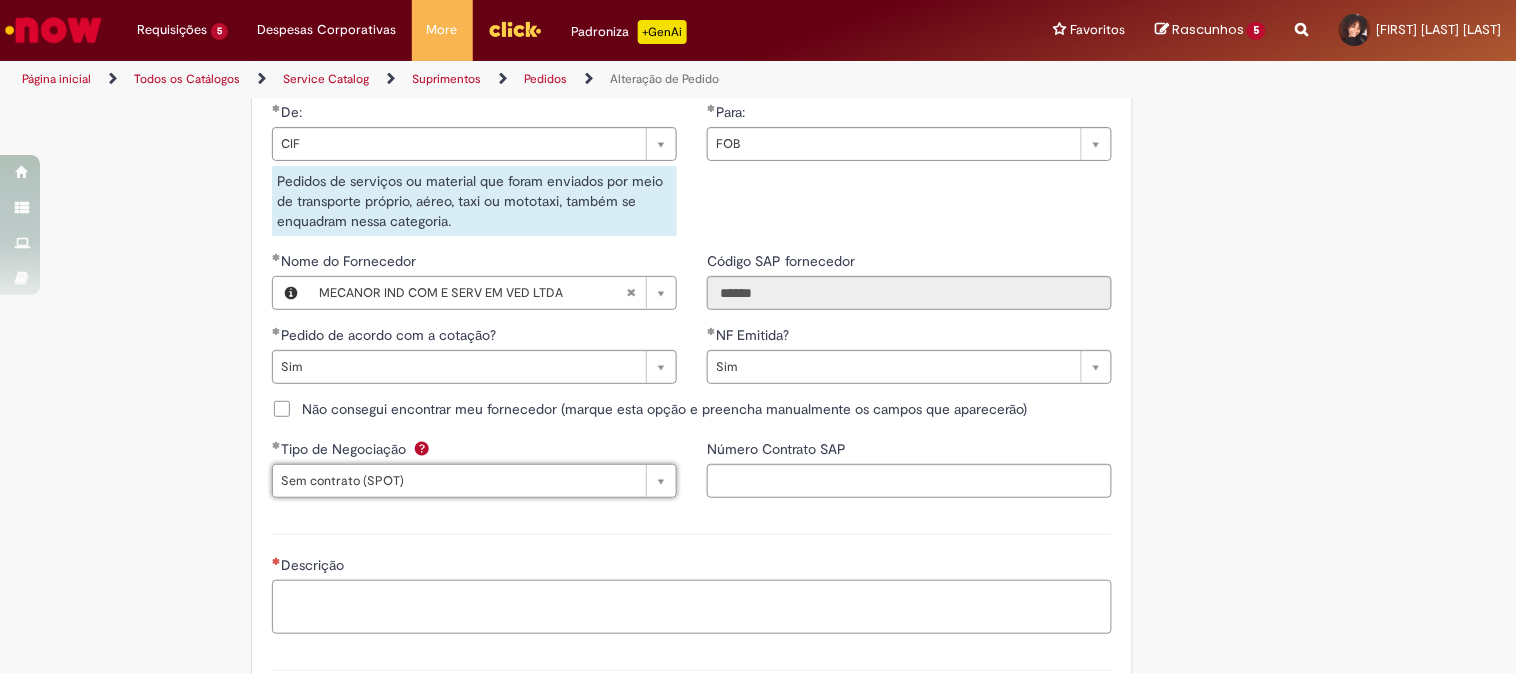 click on "Descrição" at bounding box center [692, 607] 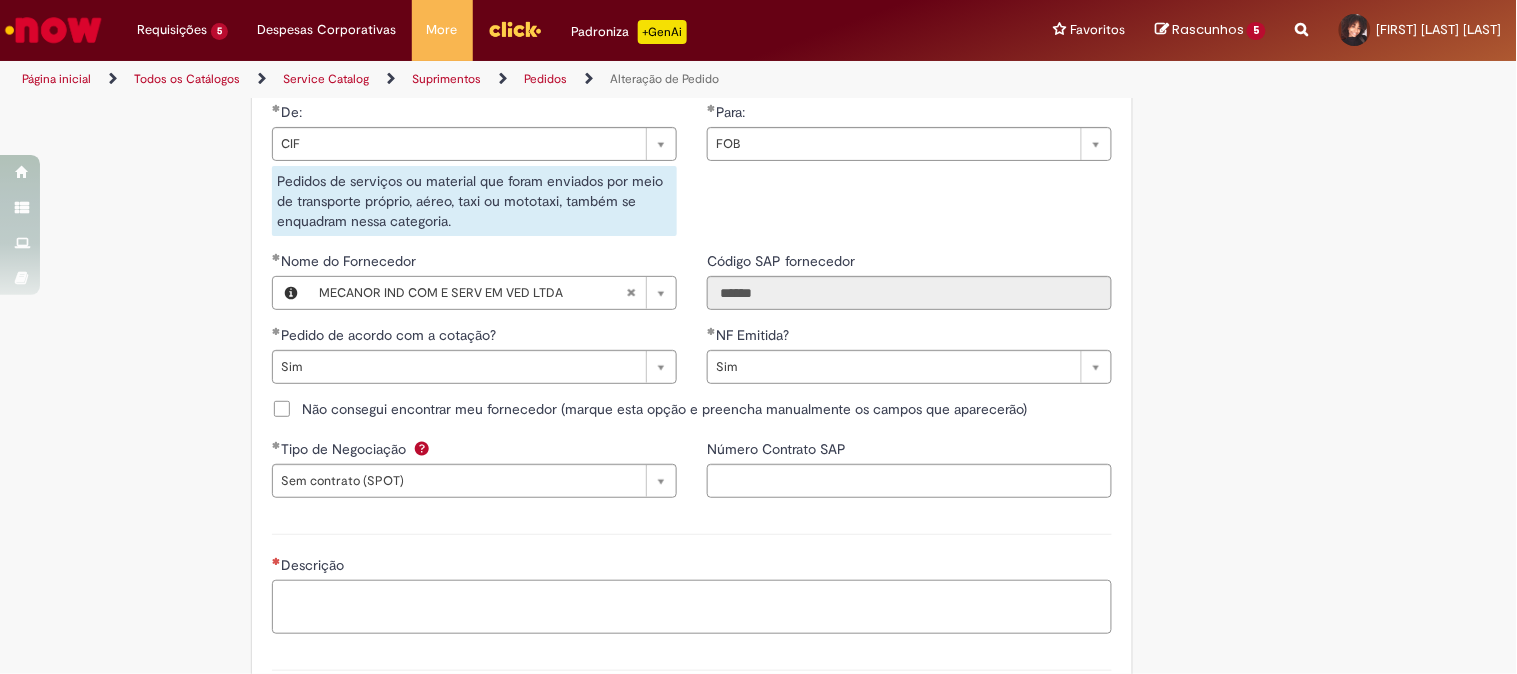 paste on "*******" 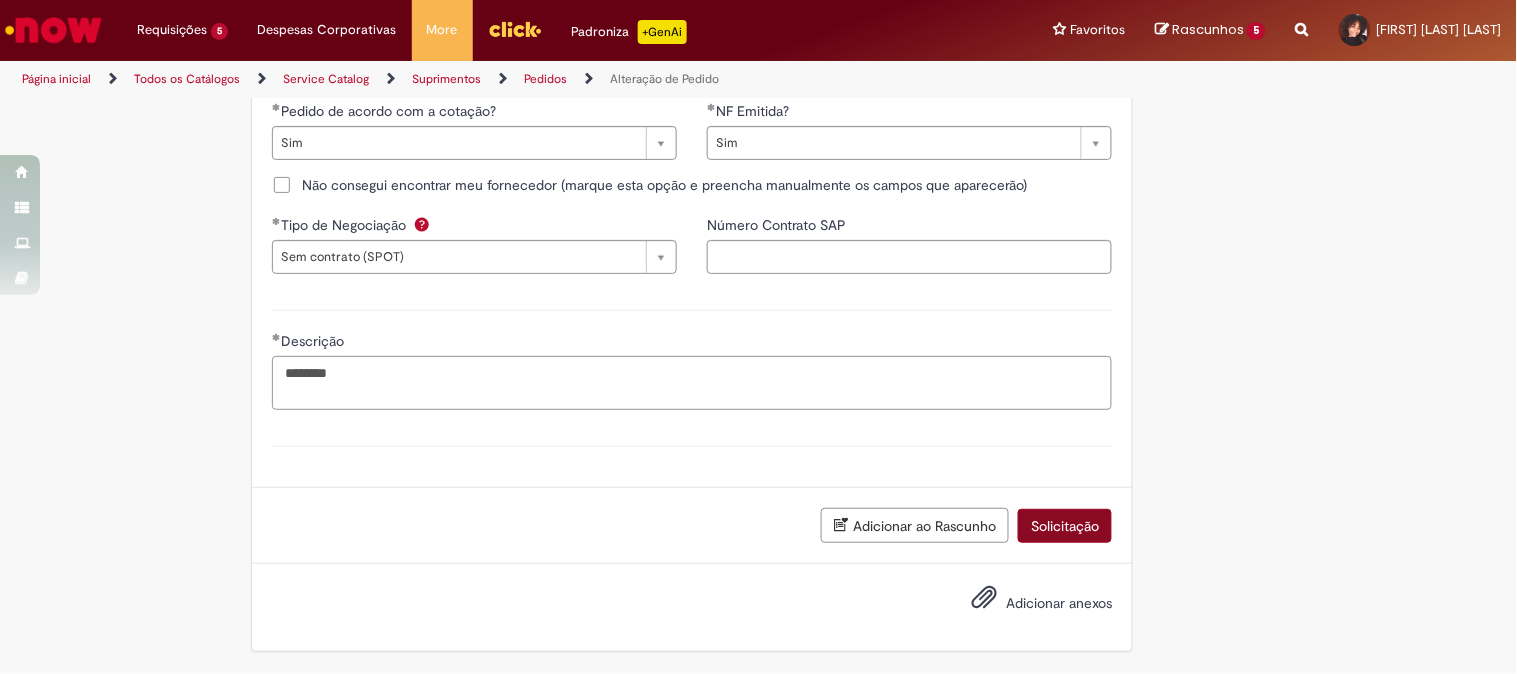 type on "*******" 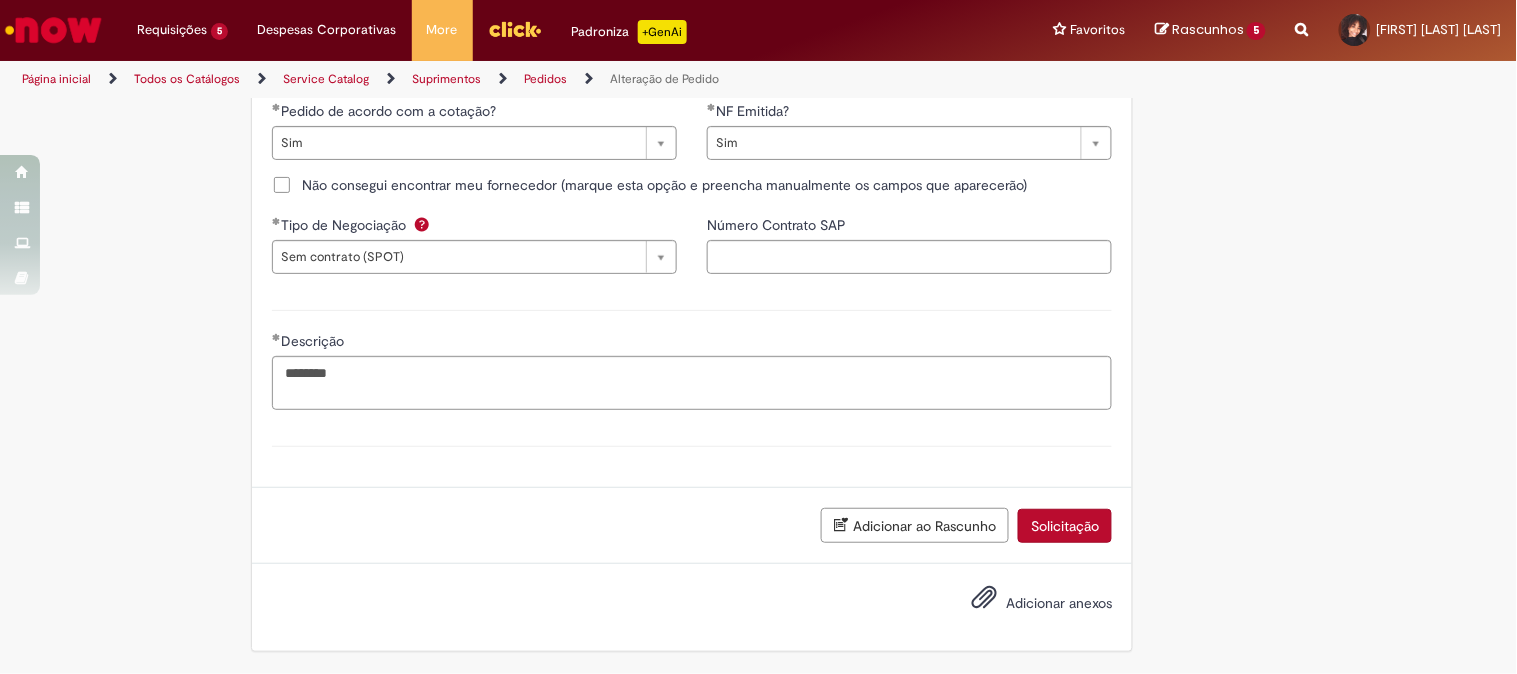 click on "Solicitação" at bounding box center (1065, 526) 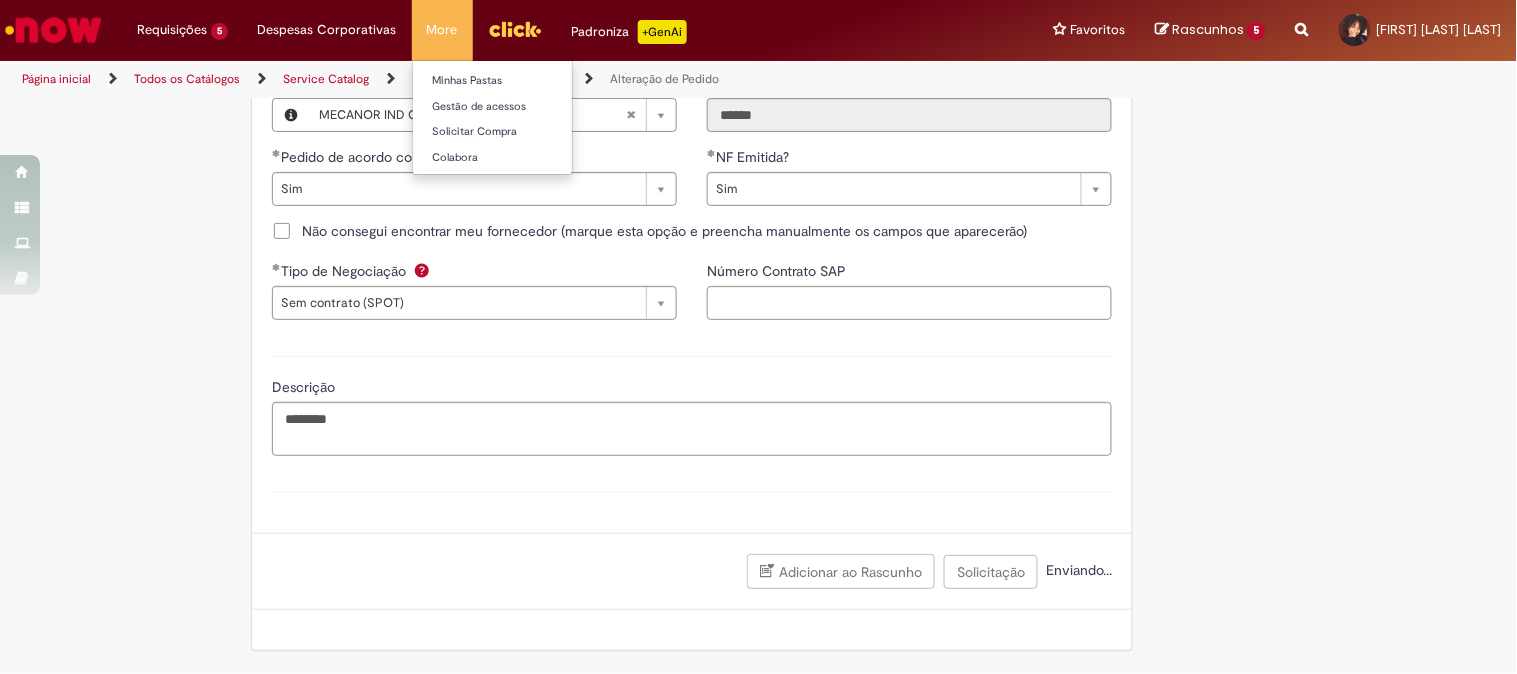 scroll, scrollTop: 1532, scrollLeft: 0, axis: vertical 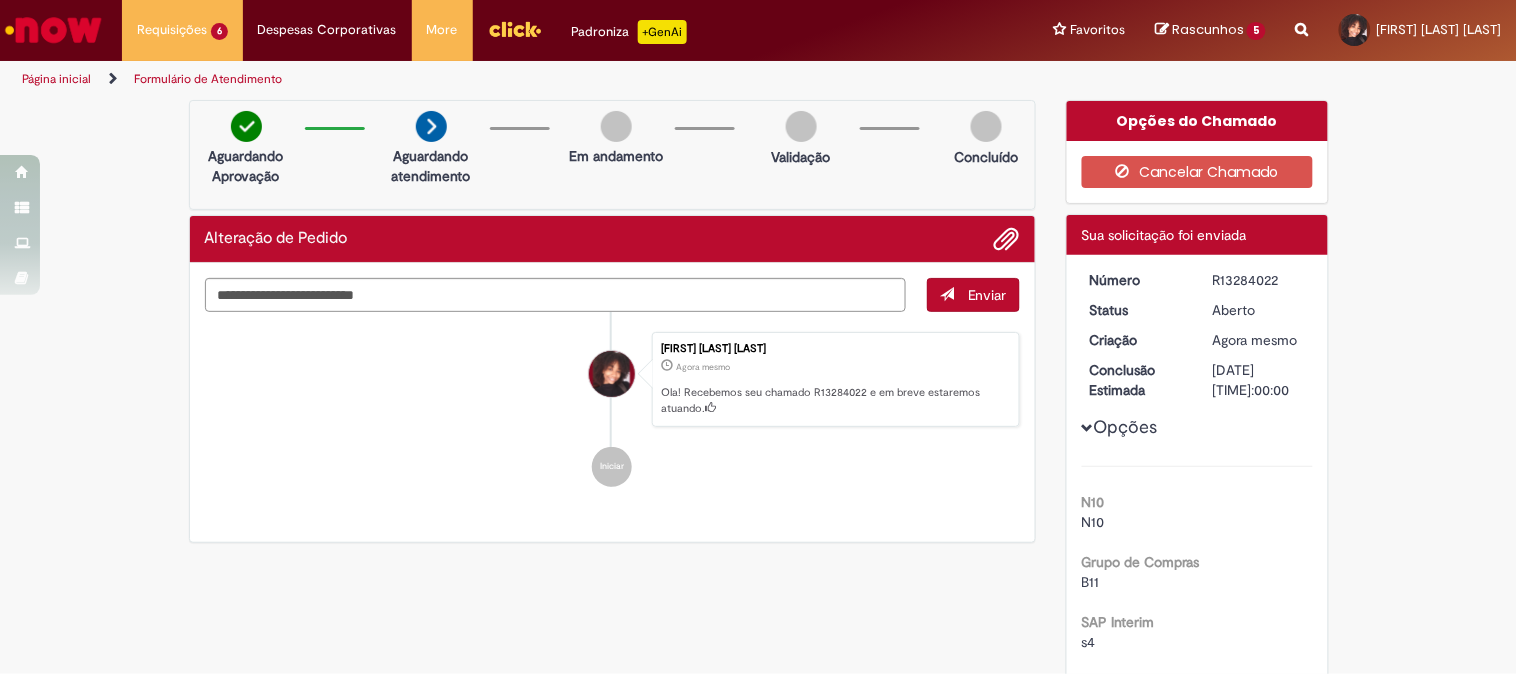 drag, startPoint x: 1295, startPoint y: 284, endPoint x: 1168, endPoint y: 278, distance: 127.141655 